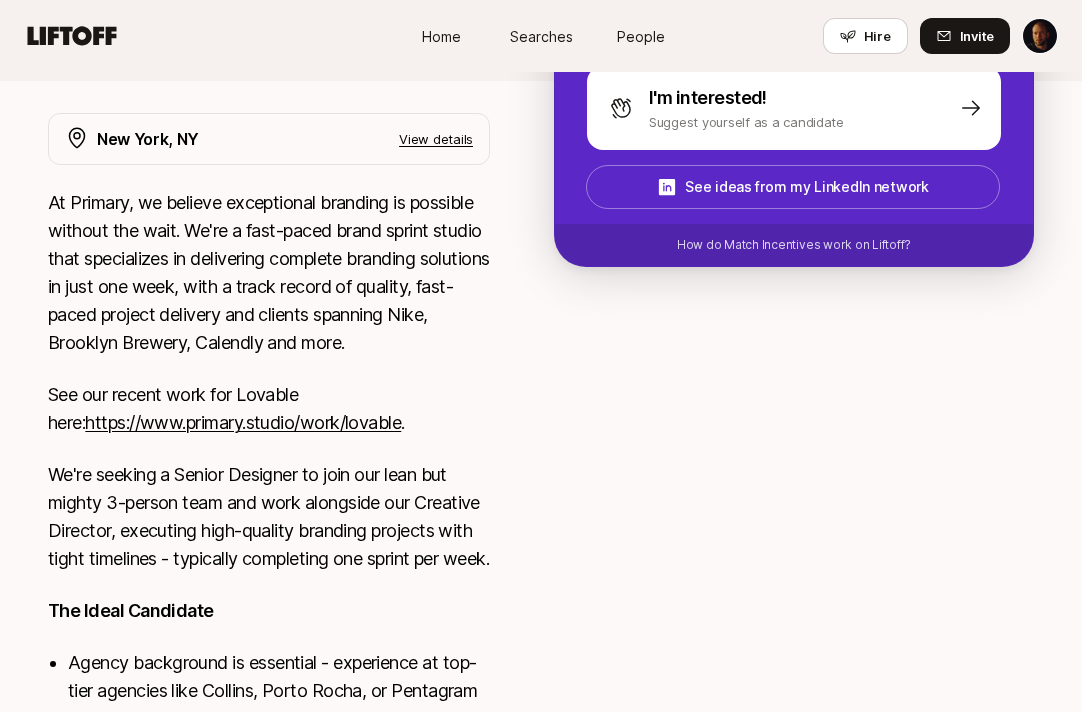 scroll, scrollTop: 311, scrollLeft: 0, axis: vertical 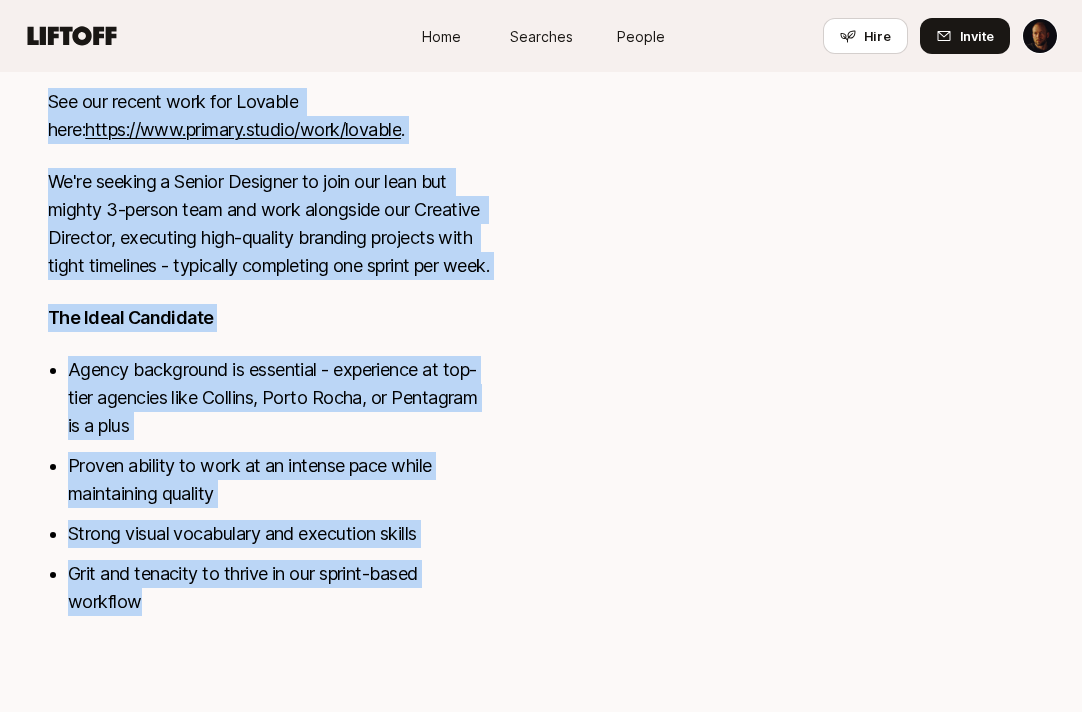 drag, startPoint x: 52, startPoint y: 190, endPoint x: 248, endPoint y: 734, distance: 578.2318 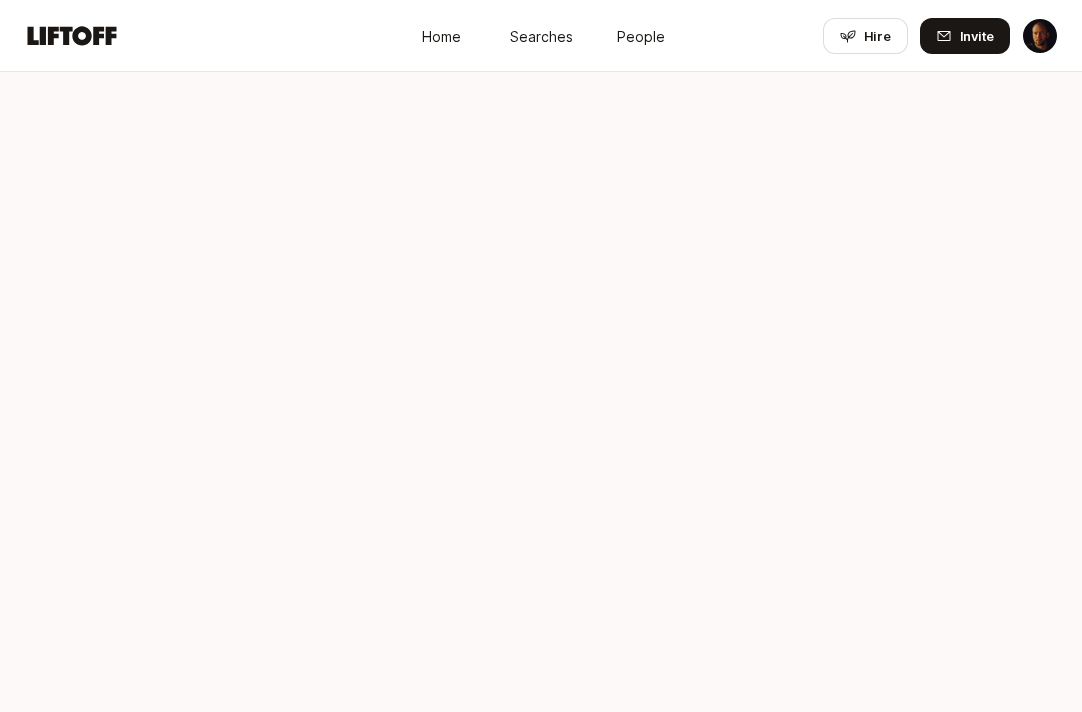 scroll, scrollTop: 0, scrollLeft: 0, axis: both 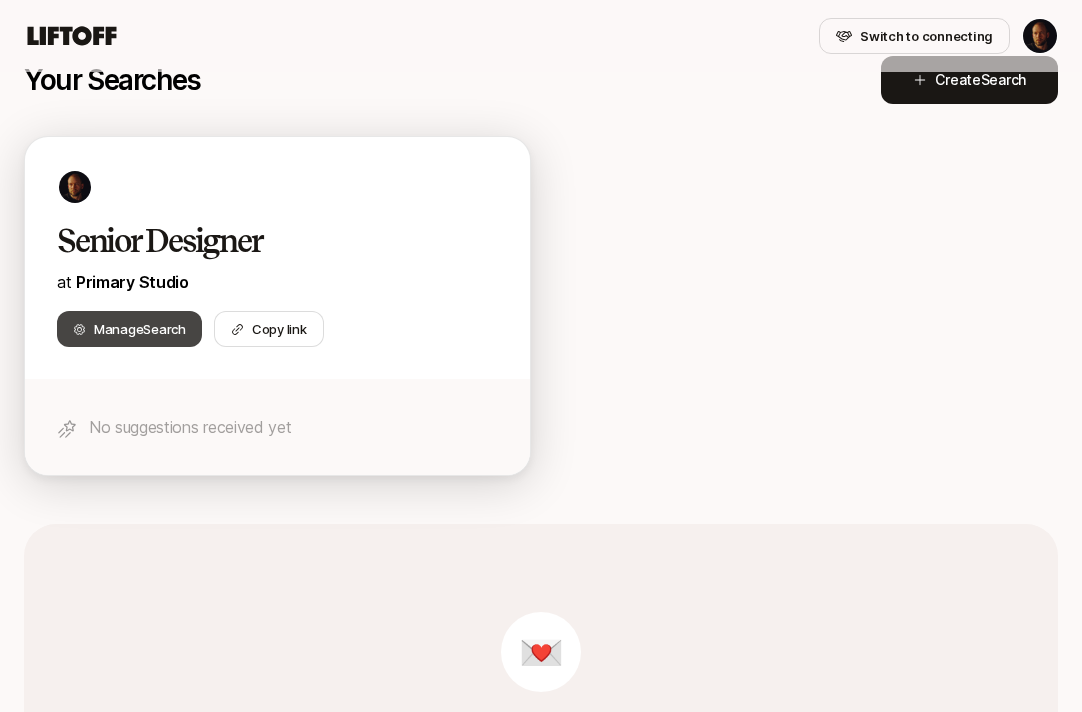 click on "Manage  Search" at bounding box center [140, 329] 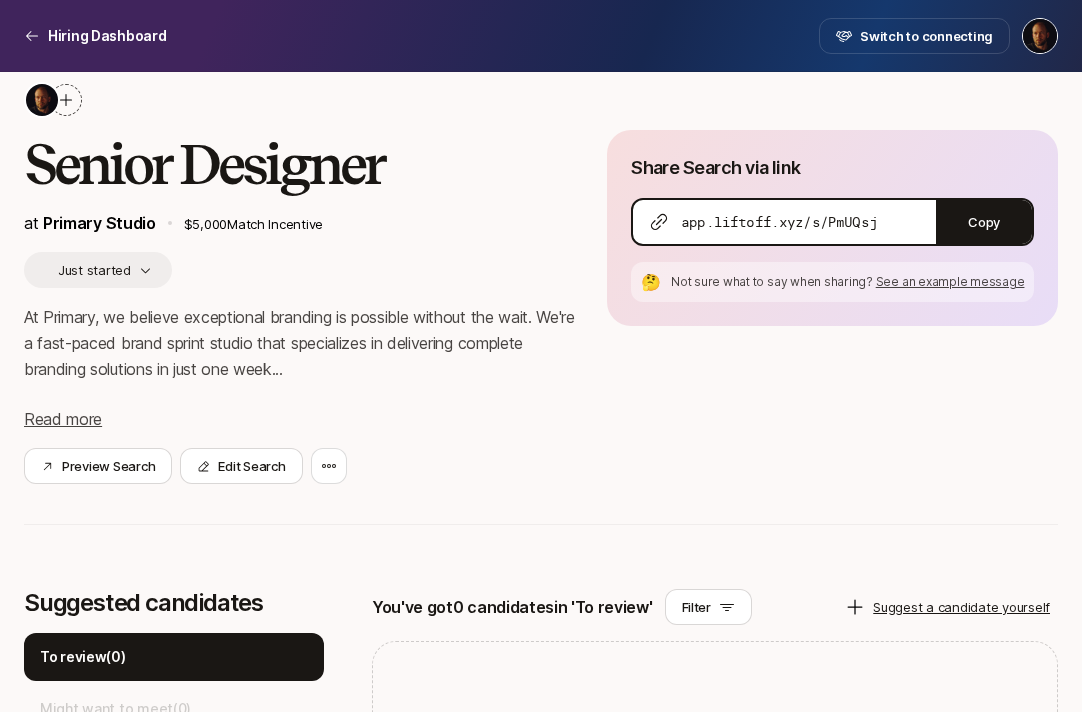 scroll, scrollTop: 64, scrollLeft: 0, axis: vertical 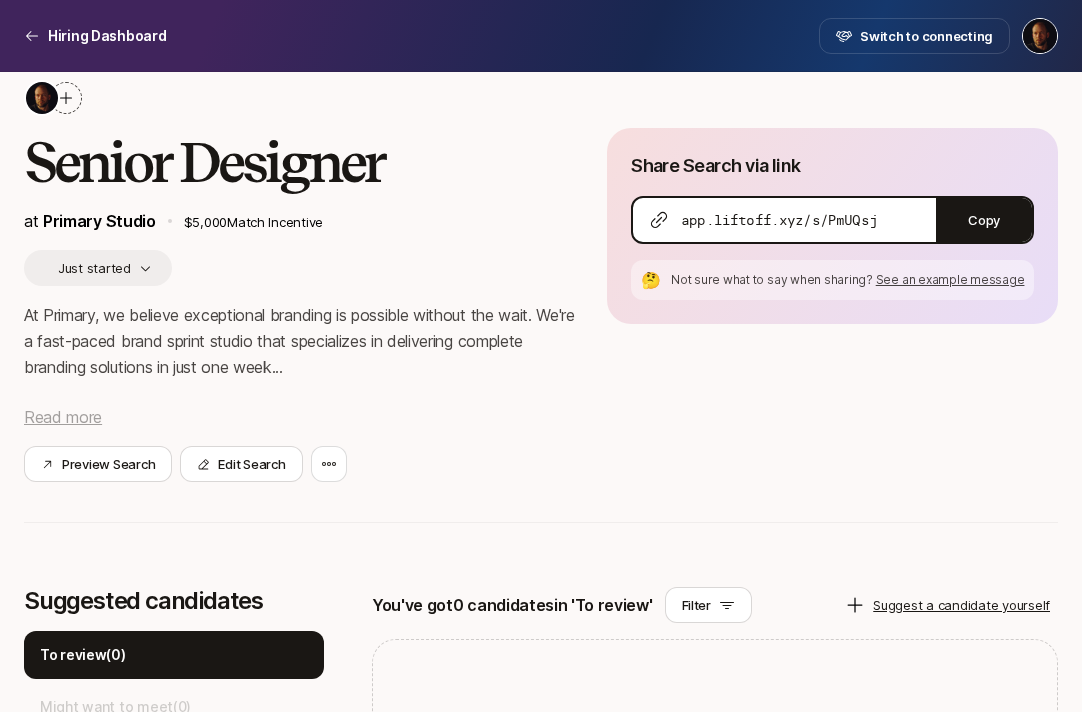 click on "Read more" at bounding box center [63, 417] 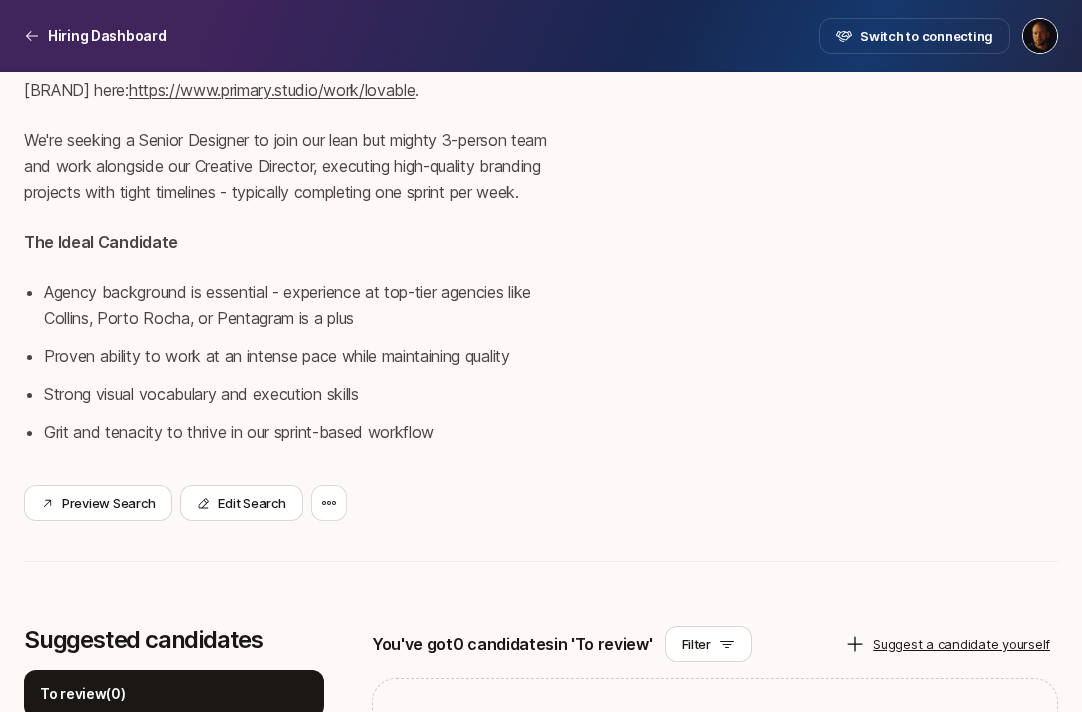 scroll, scrollTop: 481, scrollLeft: 0, axis: vertical 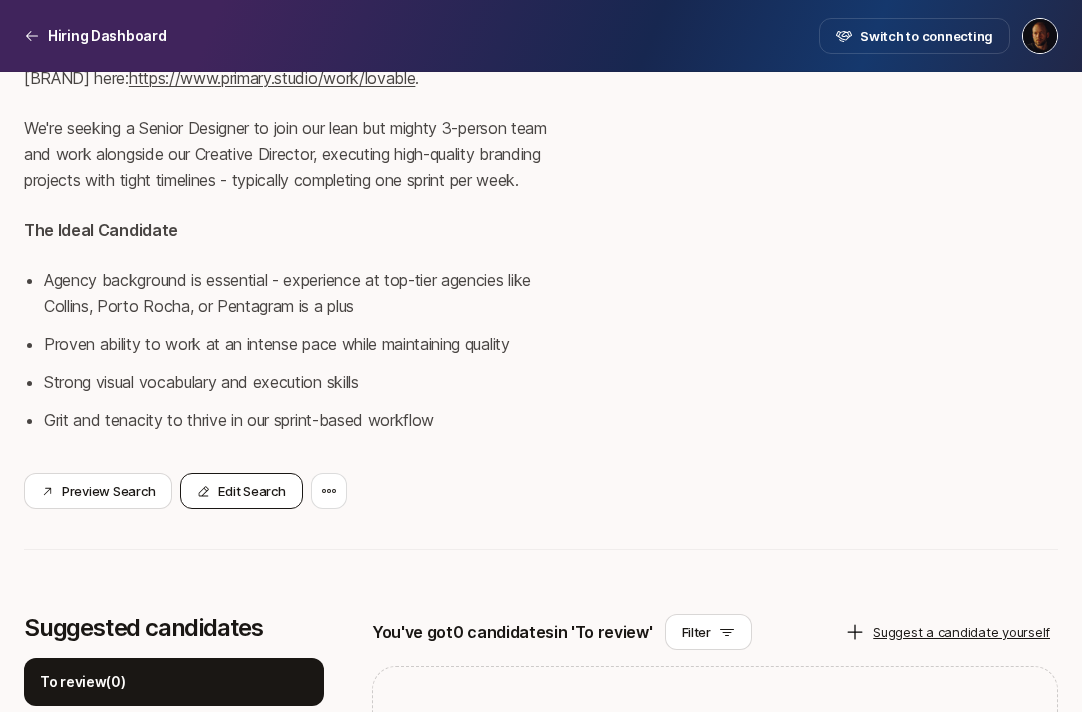 click on "Edit Search" at bounding box center (241, 491) 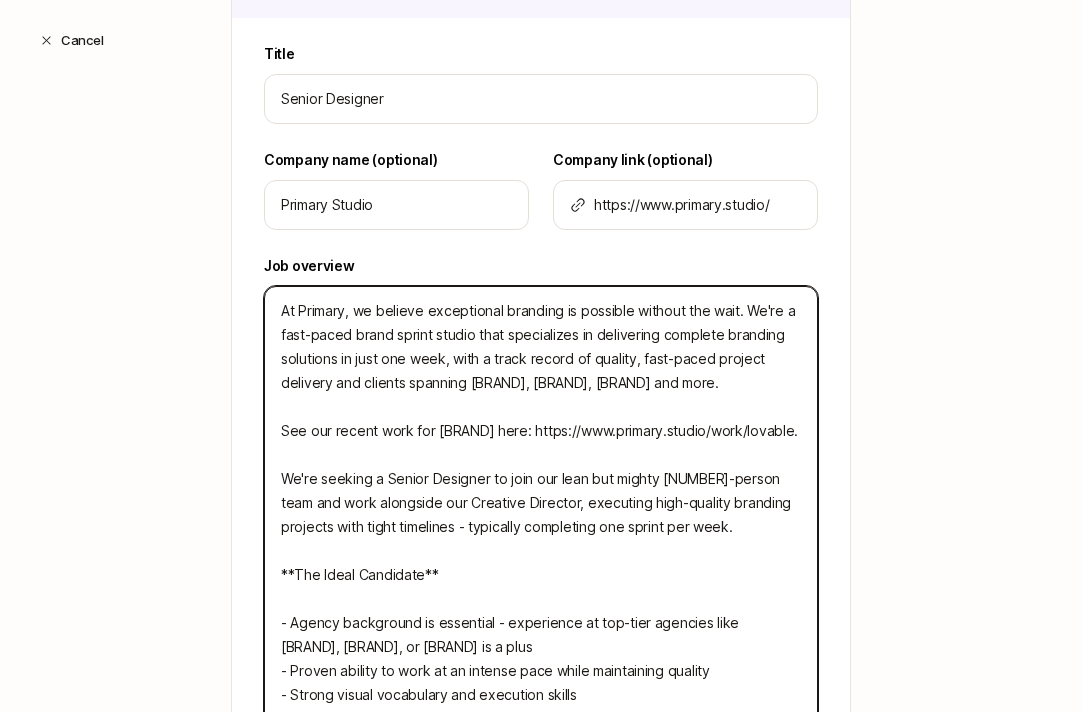 click on "At Primary, we believe exceptional branding is possible without the wait. We're a fast-paced brand sprint studio that specializes in delivering complete branding solutions in just one week, with a track record of quality, fast-paced project delivery and clients spanning [BRAND], [BRAND], [BRAND] and more.
See our recent work for [BRAND] here: https://www.primary.studio/work/lovable.
We're seeking a Senior Designer to join our lean but mighty [NUMBER]-person team and work alongside our Creative Director, executing high-quality branding projects with tight timelines - typically completing one sprint per week.
**The Ideal Candidate**
- Agency background is essential - experience at top-tier agencies like [BRAND], [BRAND], or [BRAND] is a plus
- Proven ability to work at an intense pace while maintaining quality
- Strong visual vocabulary and execution skills
- Grit and tenacity to thrive in our sprint-based workflow" at bounding box center [541, 515] 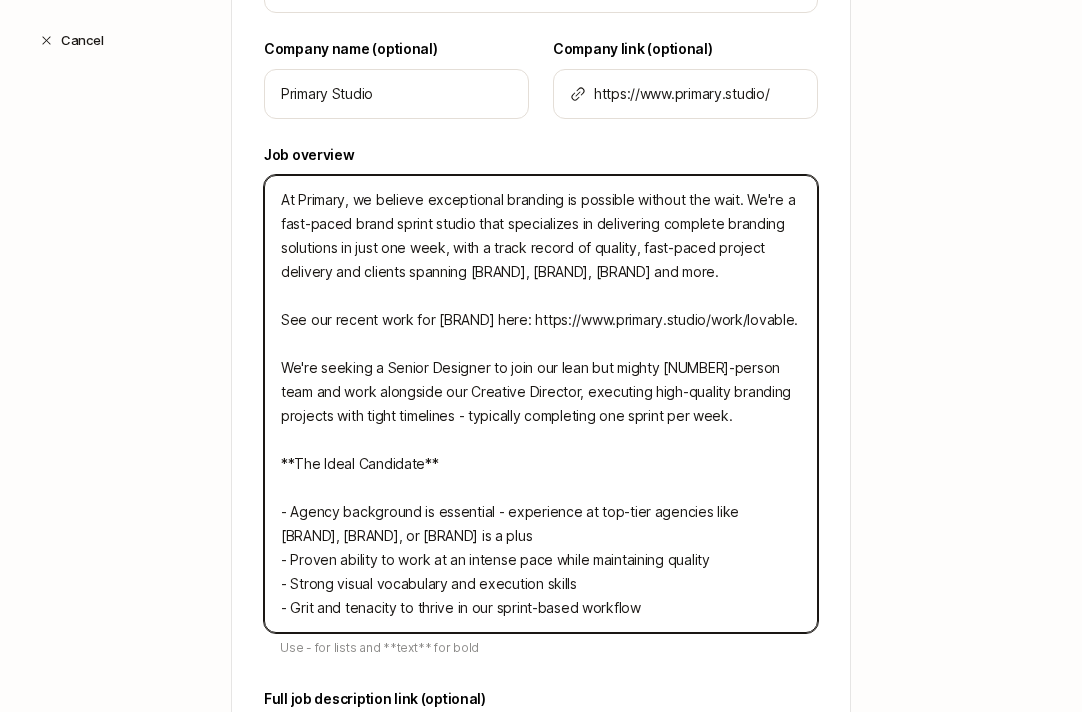 scroll, scrollTop: 605, scrollLeft: 0, axis: vertical 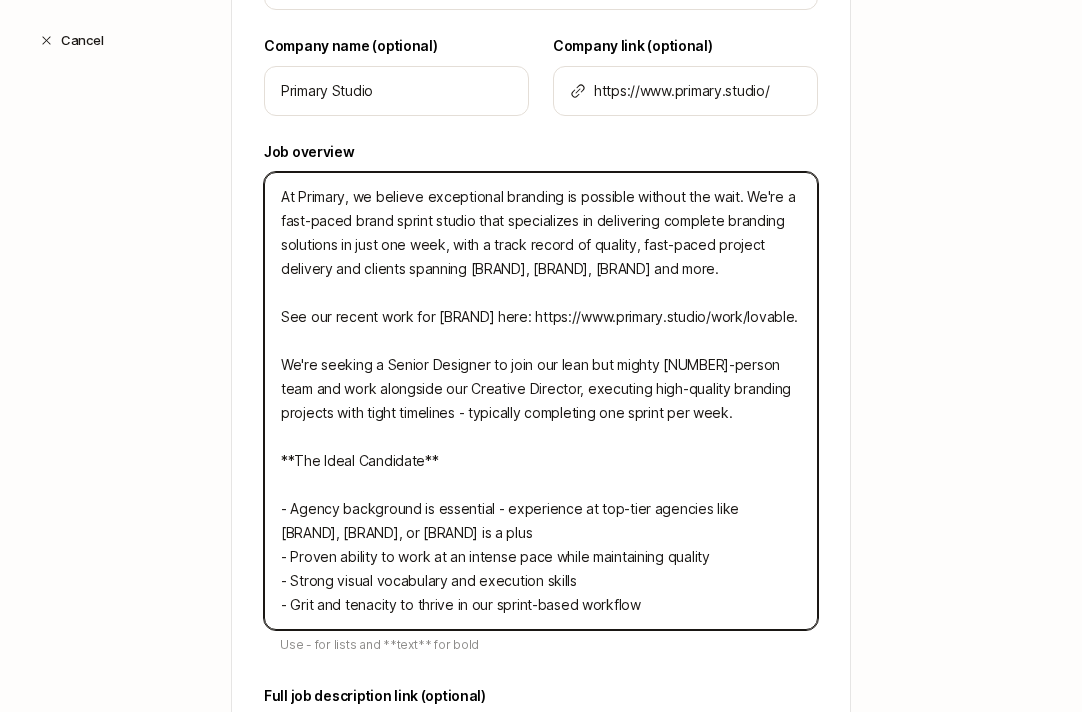 click on "At Primary, we believe exceptional branding is possible without the wait. We're a fast-paced brand sprint studio that specializes in delivering complete branding solutions in just one week, with a track record of quality, fast-paced project delivery and clients spanning [BRAND], [BRAND], [BRAND] and more.
See our recent work for [BRAND] here: https://www.primary.studio/work/lovable.
We're seeking a Senior Designer to join our lean but mighty [NUMBER]-person team and work alongside our Creative Director, executing high-quality branding projects with tight timelines - typically completing one sprint per week.
**The Ideal Candidate**
- Agency background is essential - experience at top-tier agencies like [BRAND], [BRAND], or [BRAND] is a plus
- Proven ability to work at an intense pace while maintaining quality
- Strong visual vocabulary and execution skills
- Grit and tenacity to thrive in our sprint-based workflow" at bounding box center (541, 401) 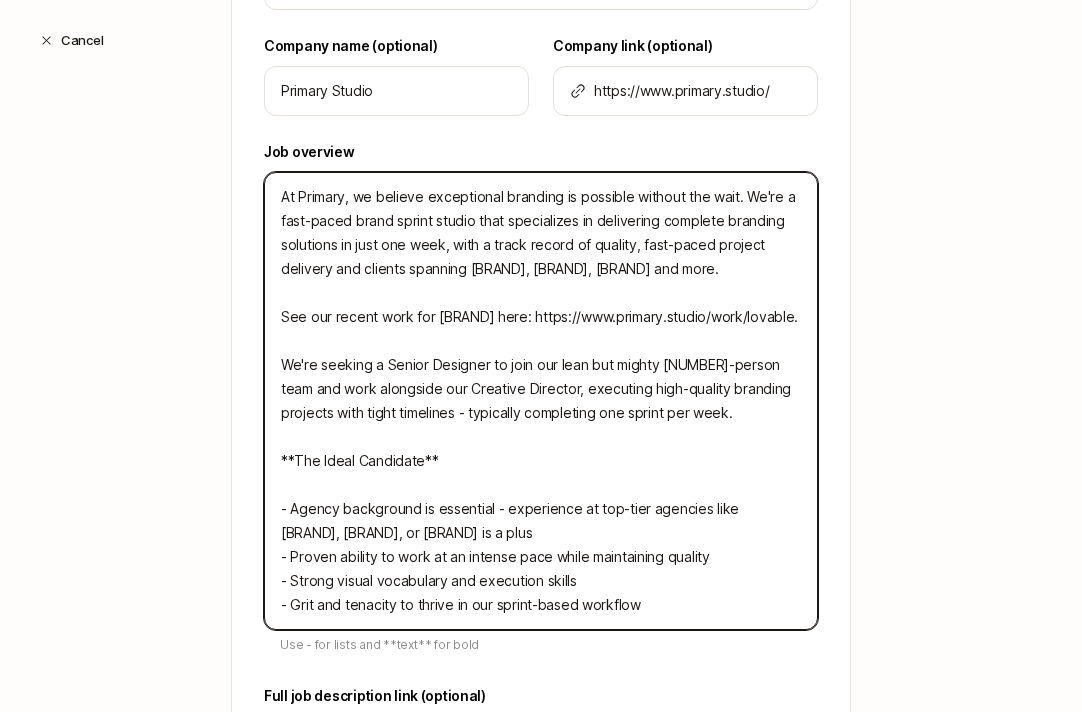 drag, startPoint x: 472, startPoint y: 269, endPoint x: 740, endPoint y: 273, distance: 268.02985 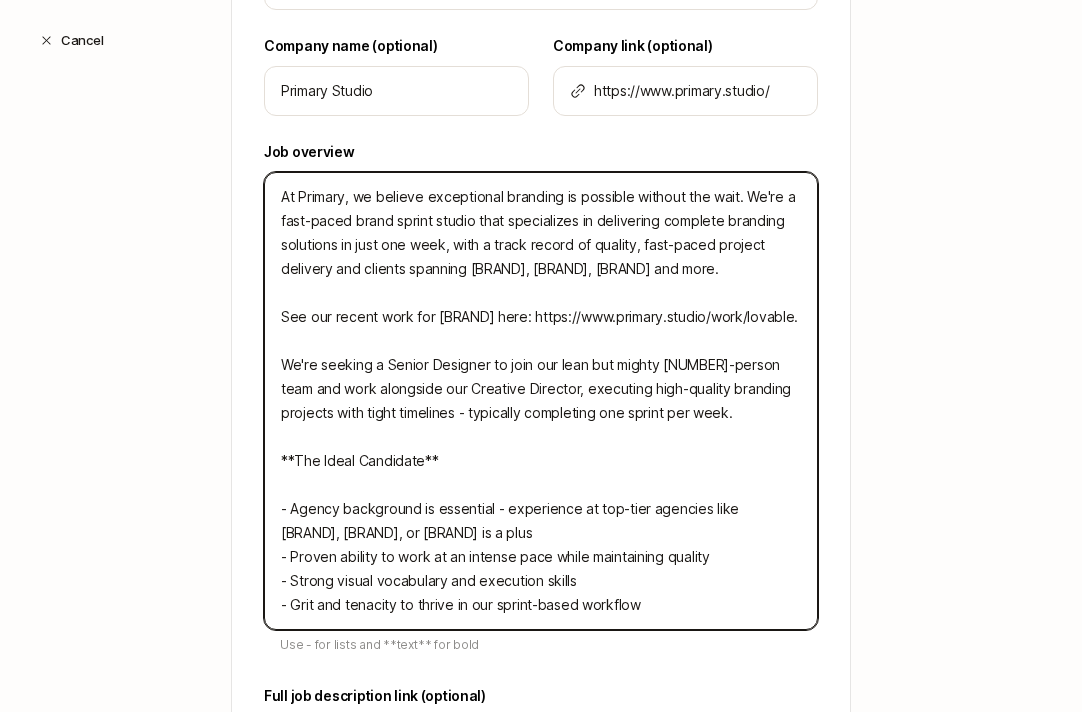 click on "At Primary, we believe exceptional branding is possible without the wait. We're a fast-paced brand sprint studio that specializes in delivering complete branding solutions in just one week, with a track record of quality, fast-paced project delivery and clients spanning [BRAND], [BRAND], [BRAND] and more.
See our recent work for [BRAND] here: https://www.primary.studio/work/lovable.
We're seeking a Senior Designer to join our lean but mighty [NUMBER]-person team and work alongside our Creative Director, executing high-quality branding projects with tight timelines - typically completing one sprint per week.
**The Ideal Candidate**
- Agency background is essential - experience at top-tier agencies like [BRAND], [BRAND], or [BRAND] is a plus
- Proven ability to work at an intense pace while maintaining quality
- Strong visual vocabulary and execution skills
- Grit and tenacity to thrive in our sprint-based workflow" at bounding box center [541, 401] 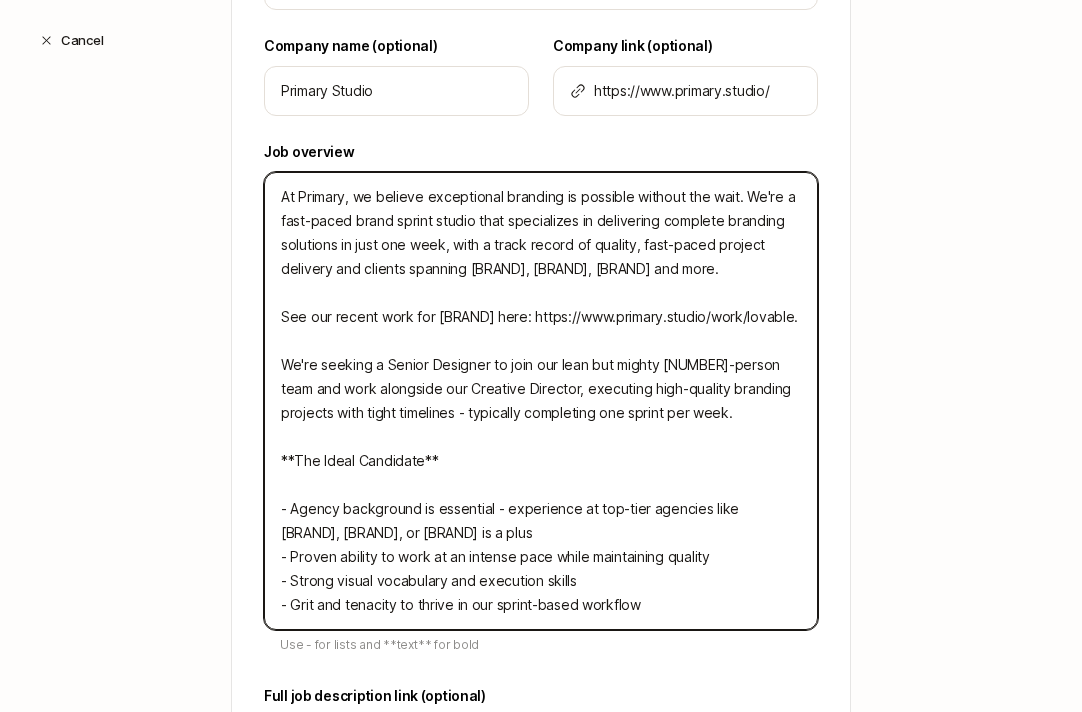 type on "At Primary, we believe exceptional branding is possible without the wait. We're a fast-paced brand sprint studio that specializes in delivering complete branding solutions in just one week, with a track record of quality, fast-paced project delivery and clients spanning L. .
See our recent work for [CLIENT_NAME] here: https://www.primary.studio/work/[CLIENT_NAME].
We're seeking a Senior Designer to join our lean but mighty 3-person team and work alongside our Creative Director, executing high-quality branding projects with tight timelines - typically completing one sprint per week.
**The Ideal Candidate**
- Agency background is essential - experience at top-tier agencies like Collins, Porto Rocha, or Pentagram is a plus
- Proven ability to work at an intense pace while maintaining quality
- Strong visual vocabulary and execution skills
- Grit and tenacity to thrive in our sprint-based workflow" 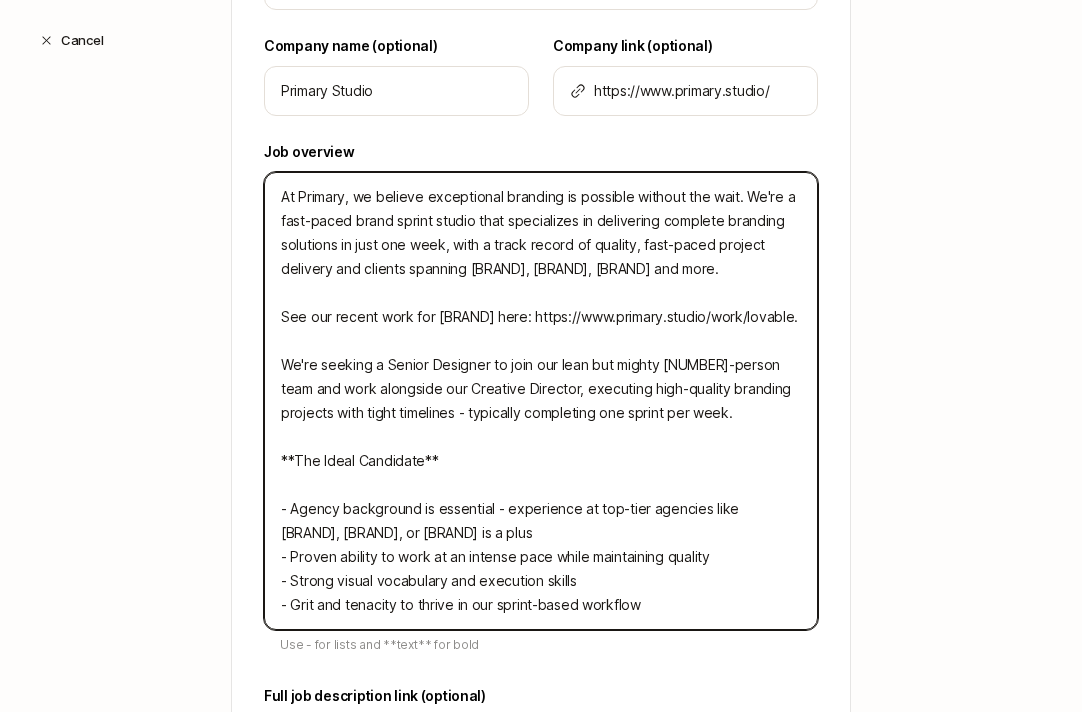 type on "x" 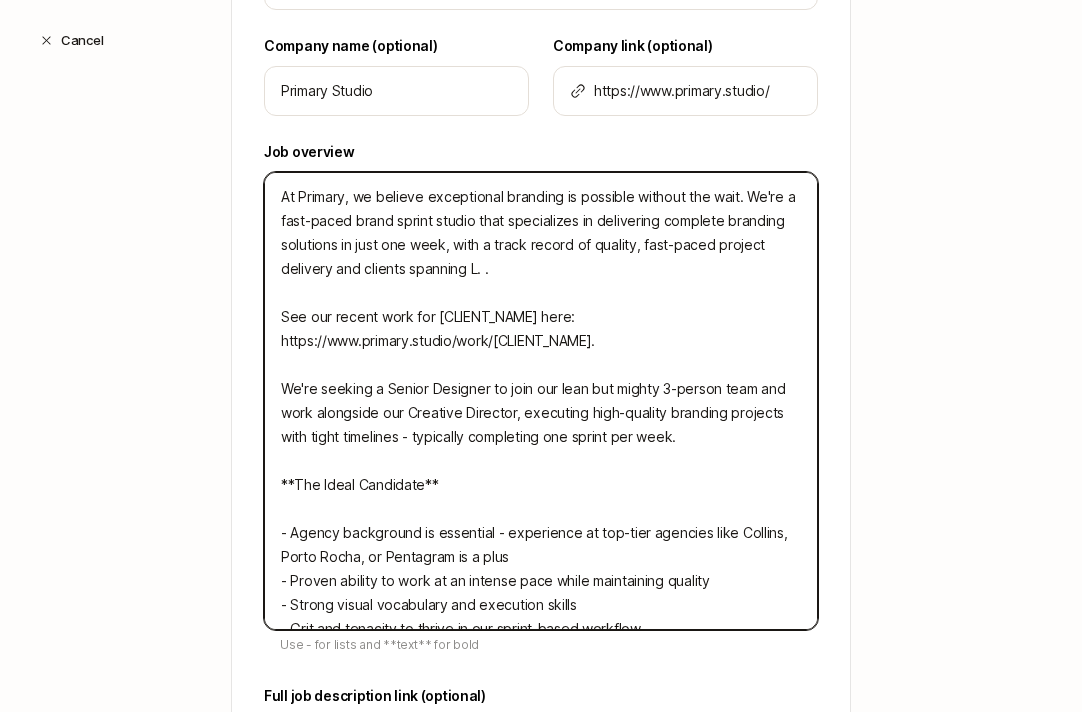 type on "At Primary, we believe exceptional branding is possible without the wait. We're a fast-paced brand sprint studio that specializes in delivering complete branding solutions in just one week, with a track record of quality, fast-paced project delivery and clients spanning Lo.
See our recent work for [CLIENT] here: https://www.primary.studio/work/[CLIENT].
We're seeking a Senior Designer to join our lean but mighty 3-person team and work alongside our Creative Director, executing high-quality branding projects with tight timelines - typically completing one sprint per week.
**The Ideal Candidate**
- Agency background is essential - experience at top-tier agencies like Collins, Porto Rocha, or Pentagram is a plus
- Proven ability to work at an intense pace while maintaining quality
- Strong visual vocabulary and execution skills
- Grit and tenacity to thrive in our sprint-based workflow" 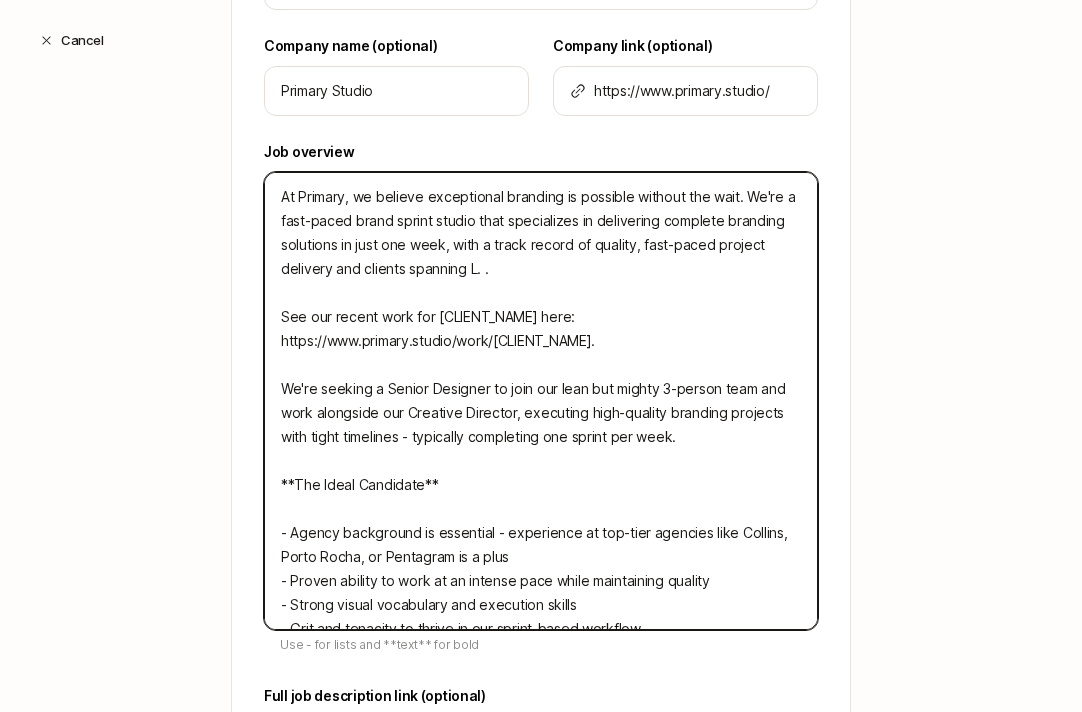 type on "x" 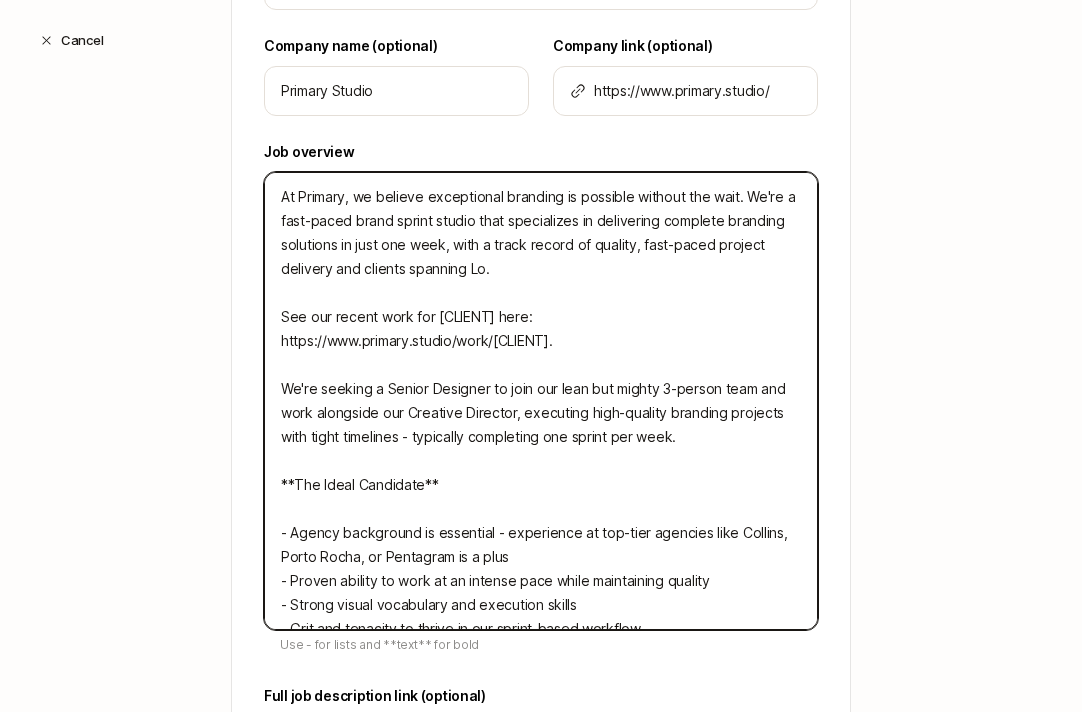 type on "At Primary, we believe exceptional branding is possible without the wait. We're a fast-paced brand sprint studio that specializes in delivering complete branding solutions in just one week, with a track record of quality, fast-paced project delivery and clients spanning Lovable.
See our recent work for Lovable here: https://www.primary.studio/work/lovable.
We're seeking a Senior Designer to join our lean but mighty 3-person team and work alongside our Creative Director, executing high-quality branding projects with tight timelines - typically completing one sprint per week.
**The Ideal Candidate**
- Agency background is essential - experience at top-tier agencies like Collins, Porto Rocha, or Pentagram is a plus
- Proven ability to work at an intense pace while maintaining quality
- Strong visual vocabulary and execution skills
- Grit and tenacity to thrive in our sprint-based workflow" 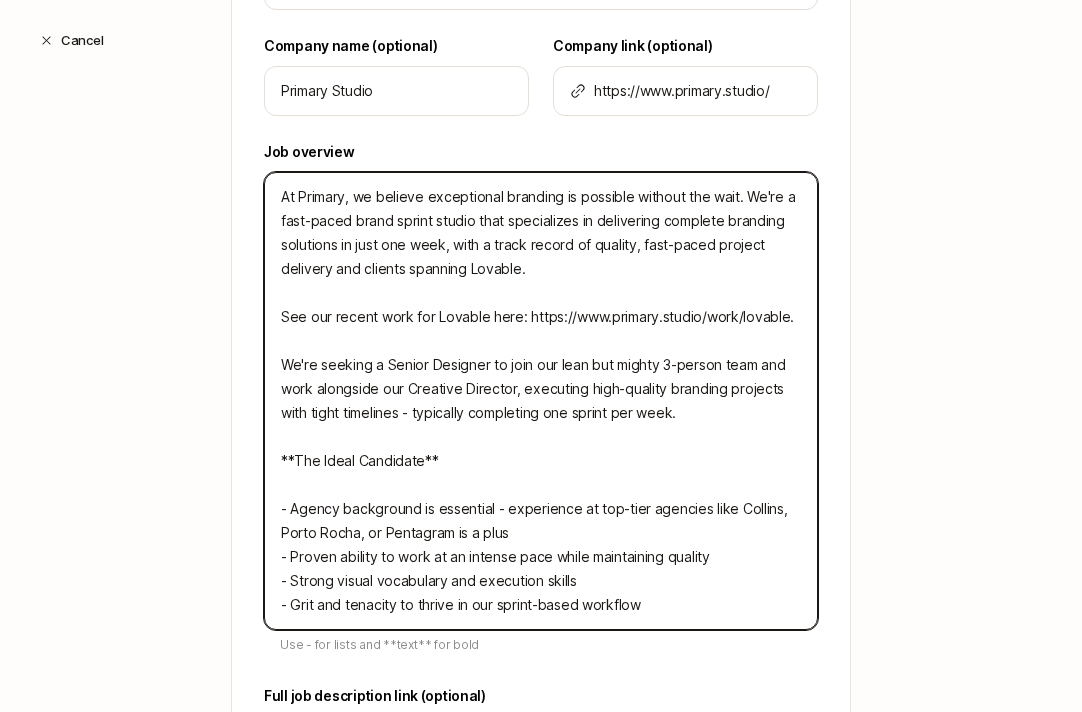 type on "At Primary, we believe exceptional branding is possible without the wait. We're a fast-paced brand sprint studio that specializes in delivering complete branding solutions in just one week, with a track record of quality, fast-paced project delivery and clients spanning [COMPANY].
See our recent work for [COMPANY] here: https://www.primary.studio/work/[COMPANY].
We're seeking a Senior Designer to join our lean but mighty 3-person team and work alongside our Creative Director, executing high-quality branding projects with tight timelines - typically completing one sprint per week.
**The Ideal Candidate**
- Agency background is essential - experience at top-tier agencies like Collins, Porto Rocha, or Pentagram is a plus
- Proven ability to work at an intense pace while maintaining quality
- Strong visual vocabulary and execution skills
- Grit and tenacity to thrive in our sprint-based workflow" 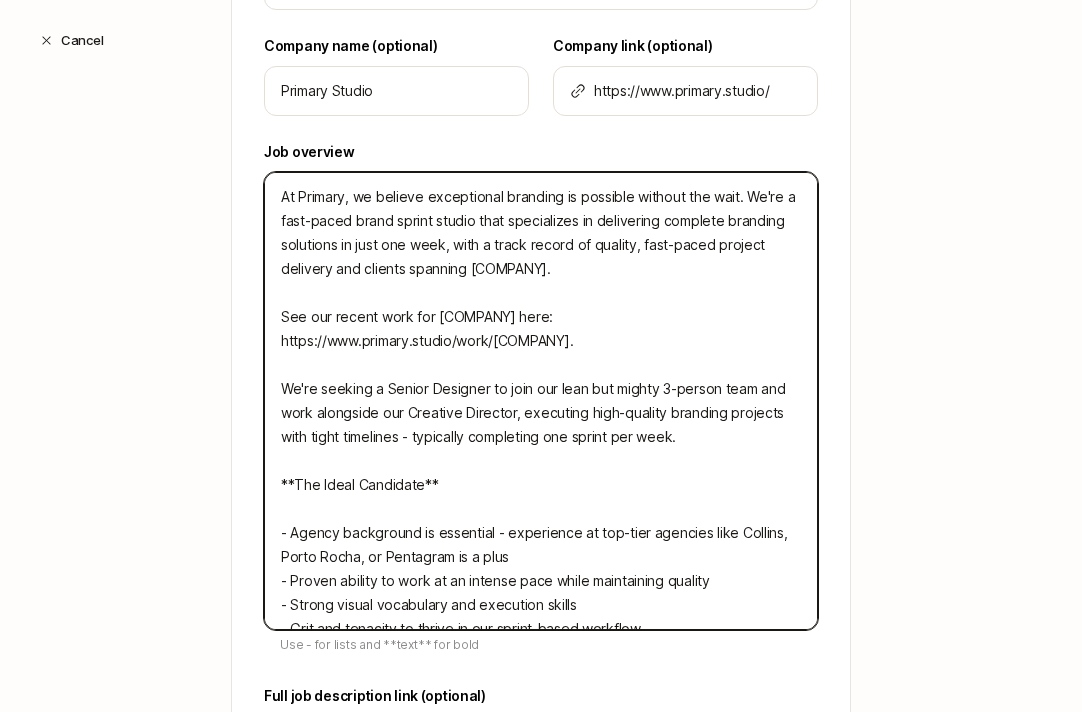 type on "At Primary, we believe exceptional branding is possible without the wait. We're a fast-paced brand sprint studio that specializes in delivering complete branding solutions in just one week, with a track record of quality, fast-paced project delivery and clients spanning [COMPANY].
See our recent work for [COMPANY] here: https://www.primary.studio/work/[COMPANY].
We're seeking a Senior Designer to join our lean but mighty 3-person team and work alongside our Creative Director, executing high-quality branding projects with tight timelines - typically completing one sprint per week.
**The Ideal Candidate**
- Agency background is essential - experience at top-tier agencies like Collins, Porto Rocha, or Pentagram is a plus
- Proven ability to work at an intense pace while maintaining quality
- Strong visual vocabulary and execution skills
- Grit and tenacity to thrive in our sprint-based workflow" 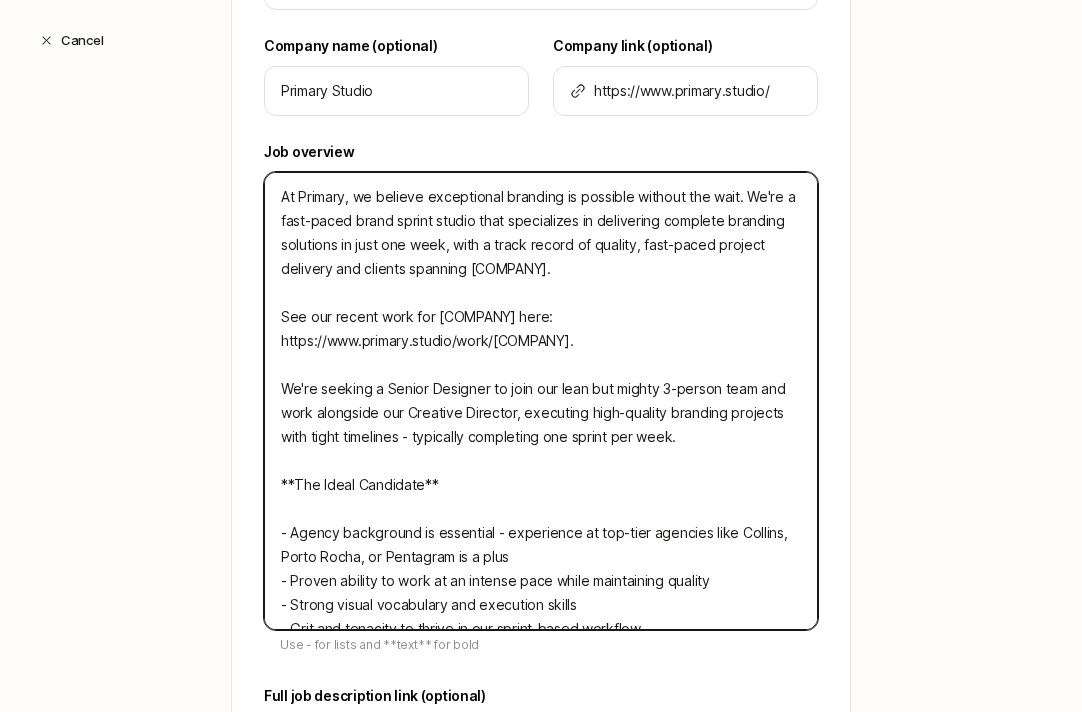 type on "x" 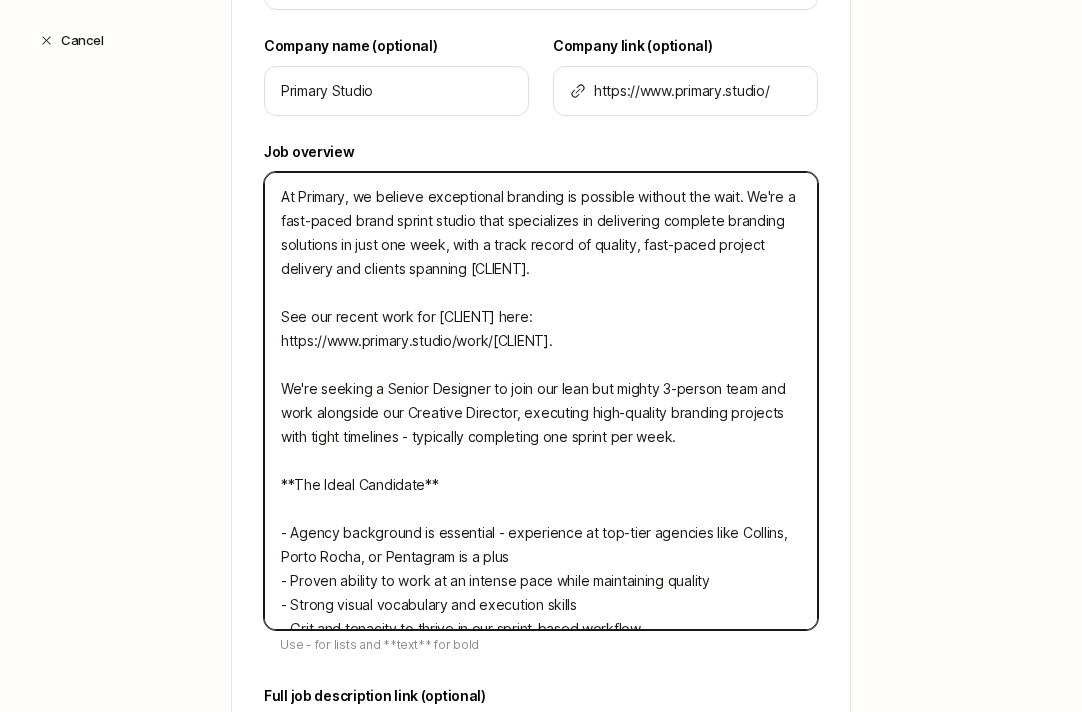 type on "At Primary, we believe exceptional branding is possible without the wait. We're a fast-paced brand sprint studio that specializes in delivering complete branding solutions in just one week, with a track record of quality, fast-paced project delivery and clients spanning [CLIENT].
See our recent work for [CLIENT] here: https://www.primary.studio/work/lovable.
We're seeking a Senior Designer to join our lean but mighty 3-person team and work alongside our Creative Director, executing high-quality branding projects with tight timelines - typically completing one sprint per week.
**The Ideal Candidate**
- Agency background is essential - experience at top-tier agencies like Collins, Porto Rocha, or Pentagram is a plus
- Proven ability to work at an intense pace while maintaining quality
- Strong visual vocabulary and execution skills
- Grit and tenacity to thrive in our sprint-based workflow" 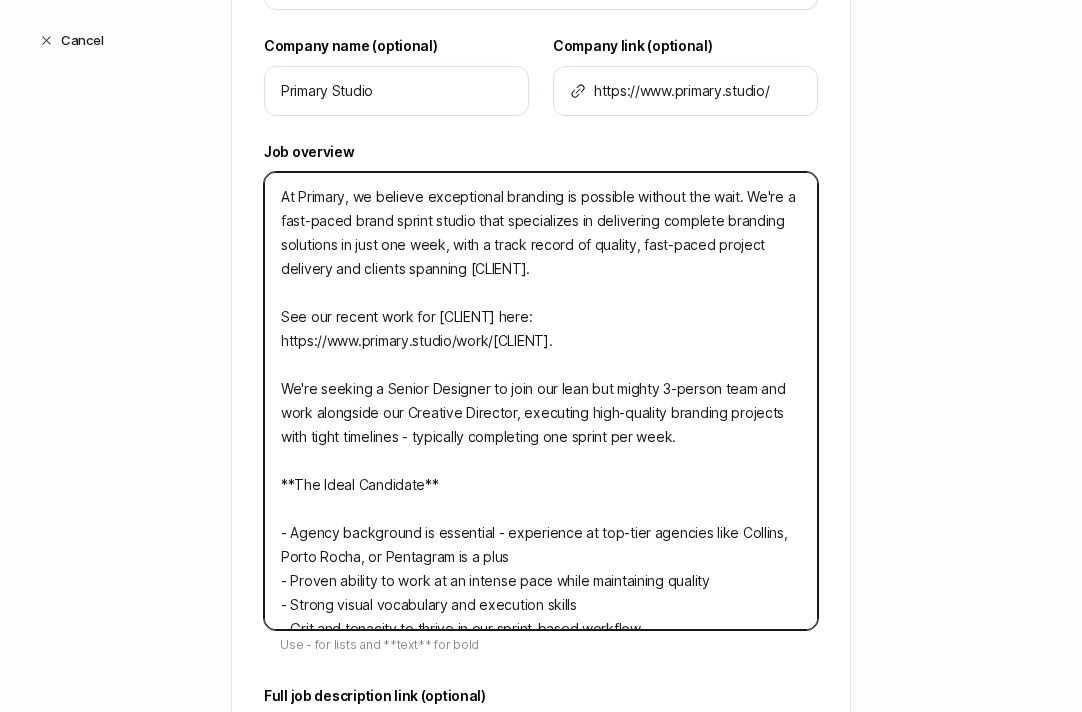 type on "x" 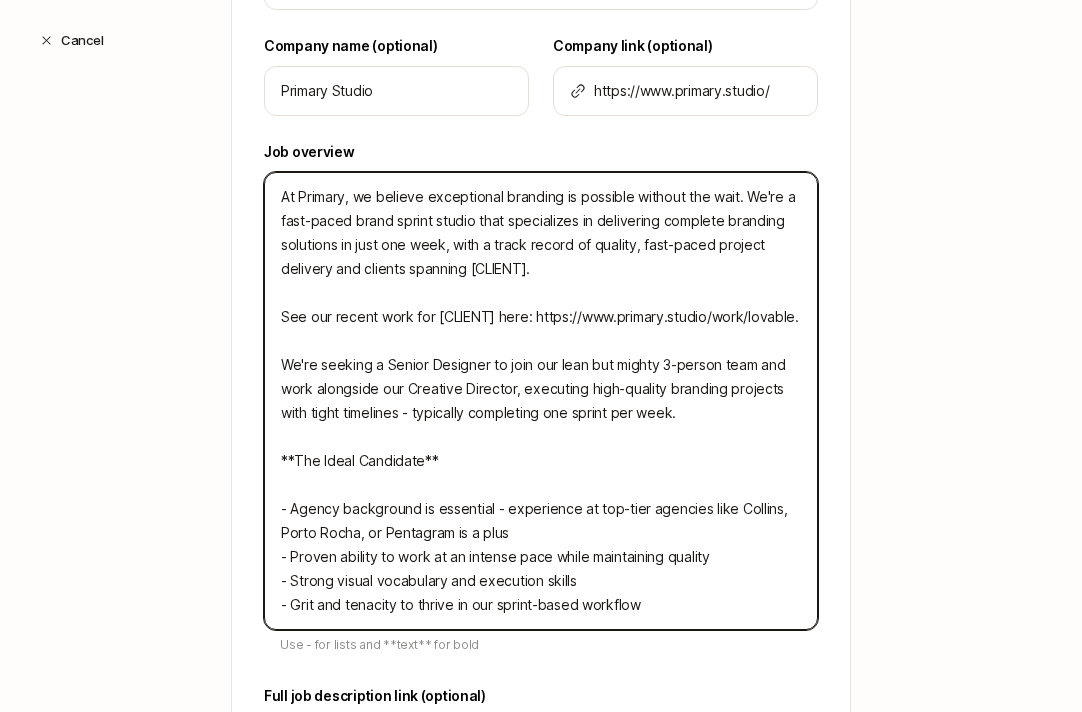 type on "At Primary, we believe exceptional branding is possible without the wait. We're a fast-paced brand sprint studio that specializes in delivering complete branding solutions in just one week, with a track record of quality, fast-paced project delivery and clients spanning [CLIENT],.
See our recent work for [CLIENT] here: https://www.primary.studio/work/[CLIENT].
We're seeking a Senior Designer to join our lean but mighty 3-person team and work alongside our Creative Director, executing high-quality branding projects with tight timelines - typically completing one sprint per week.
**The Ideal Candidate**
- Agency background is essential - experience at top-tier agencies like Collins, Porto Rocha, or Pentagram is a plus
- Proven ability to work at an intense pace while maintaining quality
- Strong visual vocabulary and execution skills
- Grit and tenacity to thrive in our sprint-based workflow" 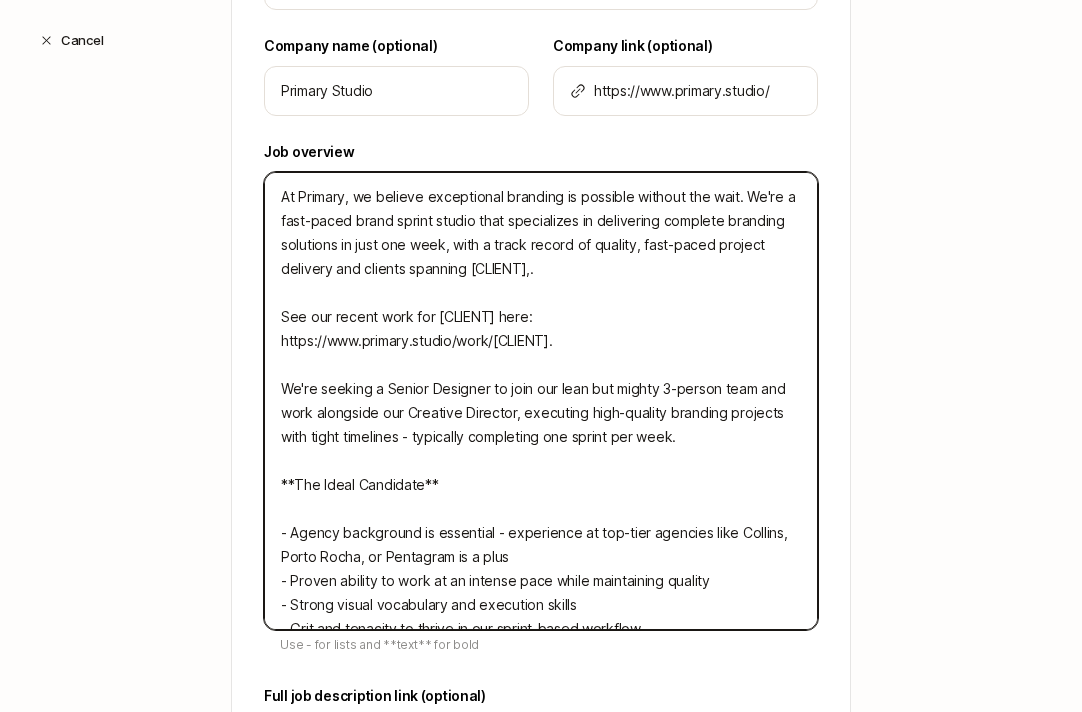 type on "At Primary, we believe exceptional branding is possible without the wait. We're a fast-paced brand sprint studio that specializes in delivering complete branding solutions in just one week, with a track record of quality, fast-paced project delivery and clients spanning Lovable, .
See our recent work for Lovable here: https://www.primary.studio/work/lovable.
We're seeking a Senior Designer to join our lean but mighty 3-person team and work alongside our Creative Director, executing high-quality branding projects with tight timelines - typically completing one sprint per week.
**The Ideal Candidate**
- Agency background is essential - experience at top-tier agencies like Collins, Porto Rocha, or [COMPANY] is a plus
- Proven ability to work at an intense pace while maintaining quality
- Strong visual vocabulary and execution skills
- Grit and tenacity to thrive in our sprint-based workflow" 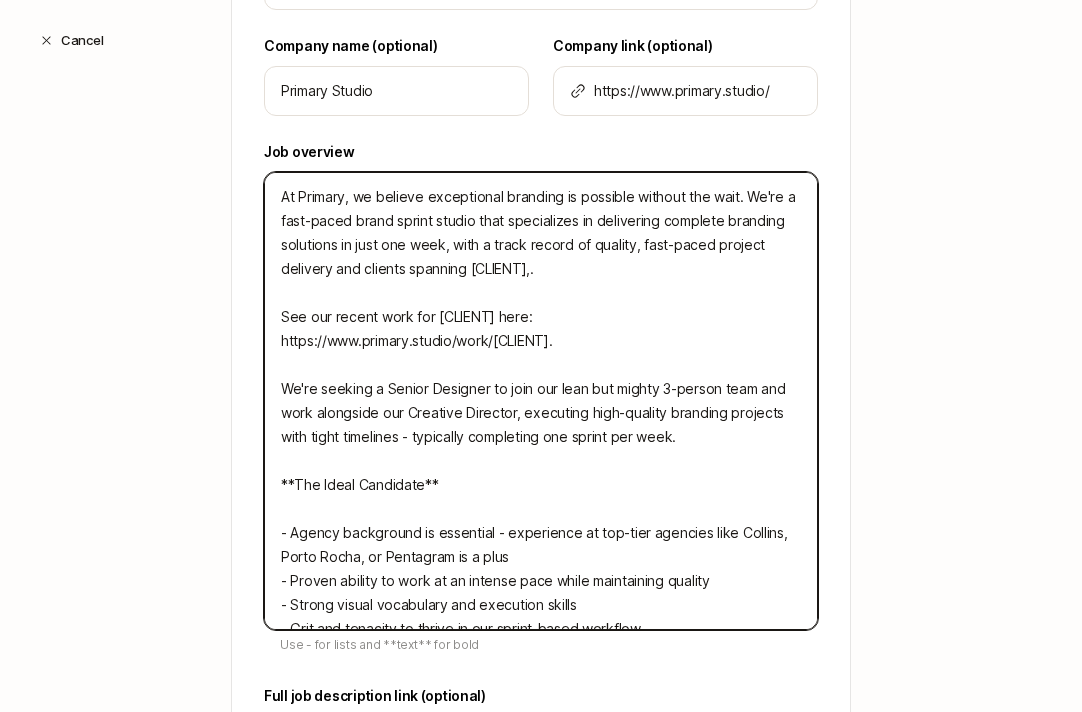 type on "x" 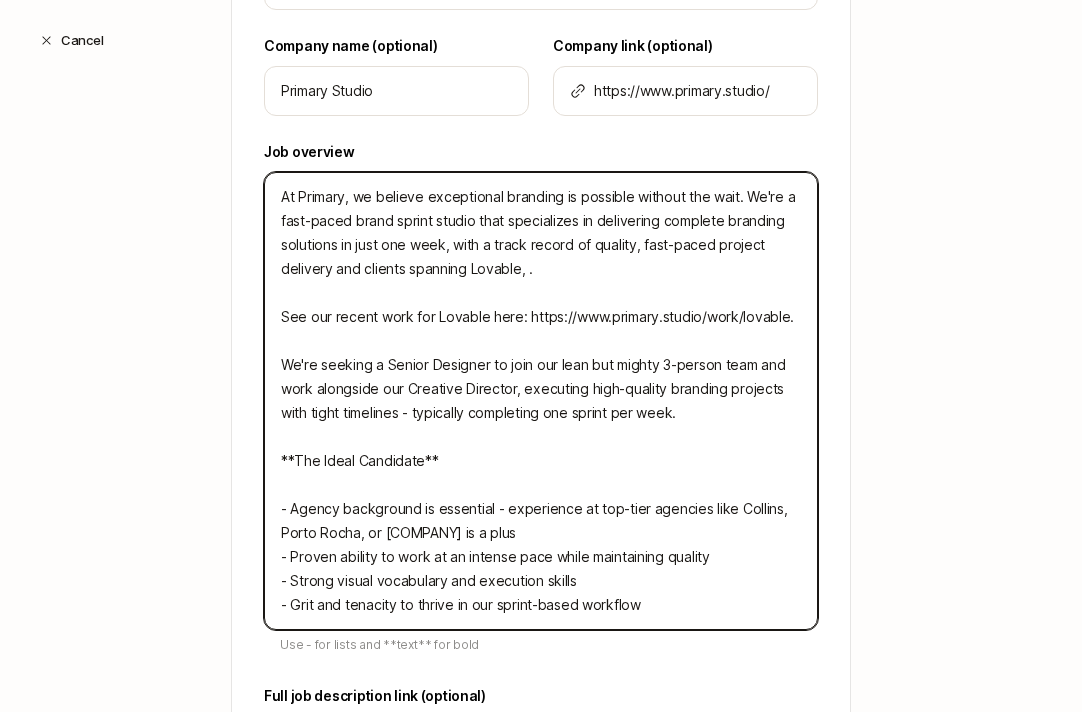 click on "At Primary, we believe exceptional branding is possible without the wait. We're a fast-paced brand sprint studio that specializes in delivering complete branding solutions in just one week, with a track record of quality, fast-paced project delivery and clients spanning Lovable, .
See our recent work for Lovable here: https://www.primary.studio/work/lovable.
We're seeking a Senior Designer to join our lean but mighty 3-person team and work alongside our Creative Director, executing high-quality branding projects with tight timelines - typically completing one sprint per week.
**The Ideal Candidate**
- Agency background is essential - experience at top-tier agencies like Collins, Porto Rocha, or [COMPANY] is a plus
- Proven ability to work at an intense pace while maintaining quality
- Strong visual vocabulary and execution skills
- Grit and tenacity to thrive in our sprint-based workflow" at bounding box center [541, 401] 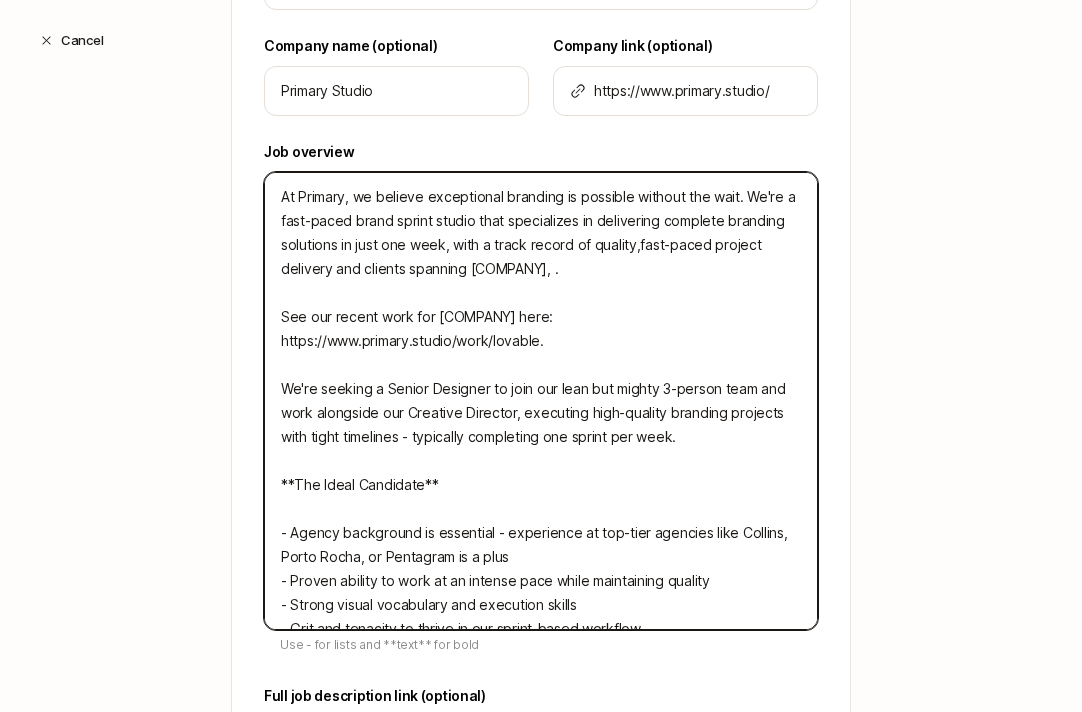 type on "At Primary, we believe exceptional branding is possible without the wait. We're a fast-paced brand sprint studio that specializes in delivering complete branding solutions in just one week, with a track record of qualityfast-paced project delivery and clients spanning [COMPANY], .
See our recent work for [COMPANY] here: https://www.primary.studio/work/[COMPANY].
We're seeking a Senior Designer to join our lean but mighty [NUMBER]-person team and work alongside our Creative Director, executing high-quality branding projects with tight timelines - typically completing one sprint per week.
**The Ideal Candidate**
- Agency background is essential - experience at top-tier agencies like Collins, Porto Rocha, or Pentagram is a plus
- Proven ability to work at an intense pace while maintaining quality
- Strong visual vocabulary and execution skills
- Grit and tenacity to thrive in our sprint-based workflow" 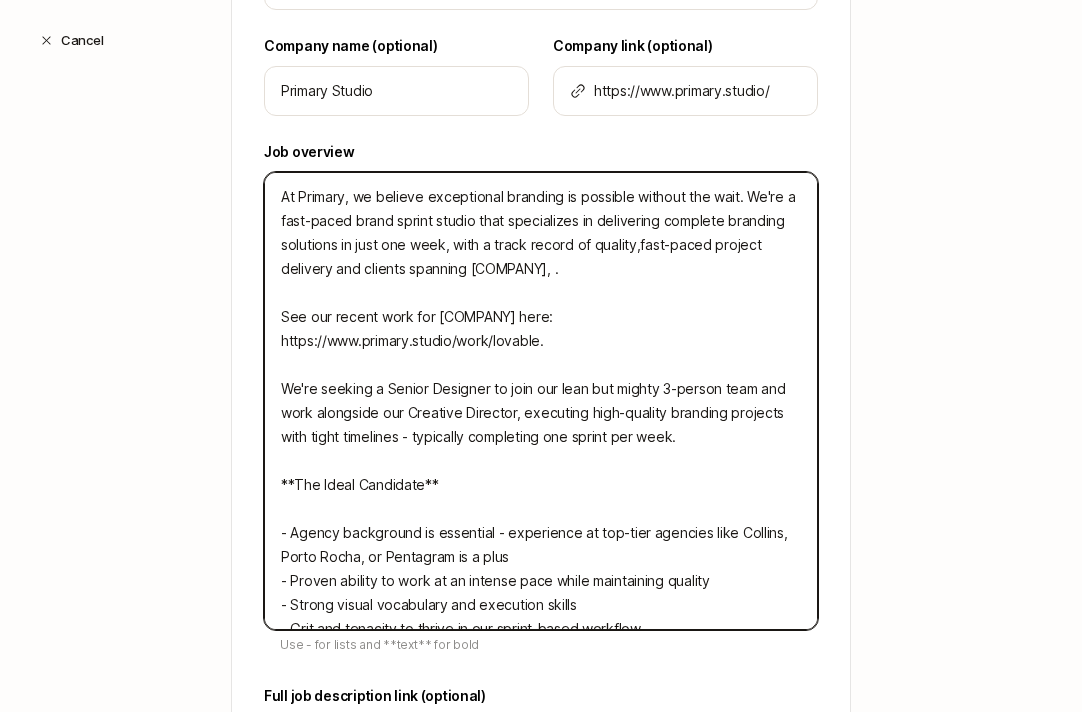type on "x" 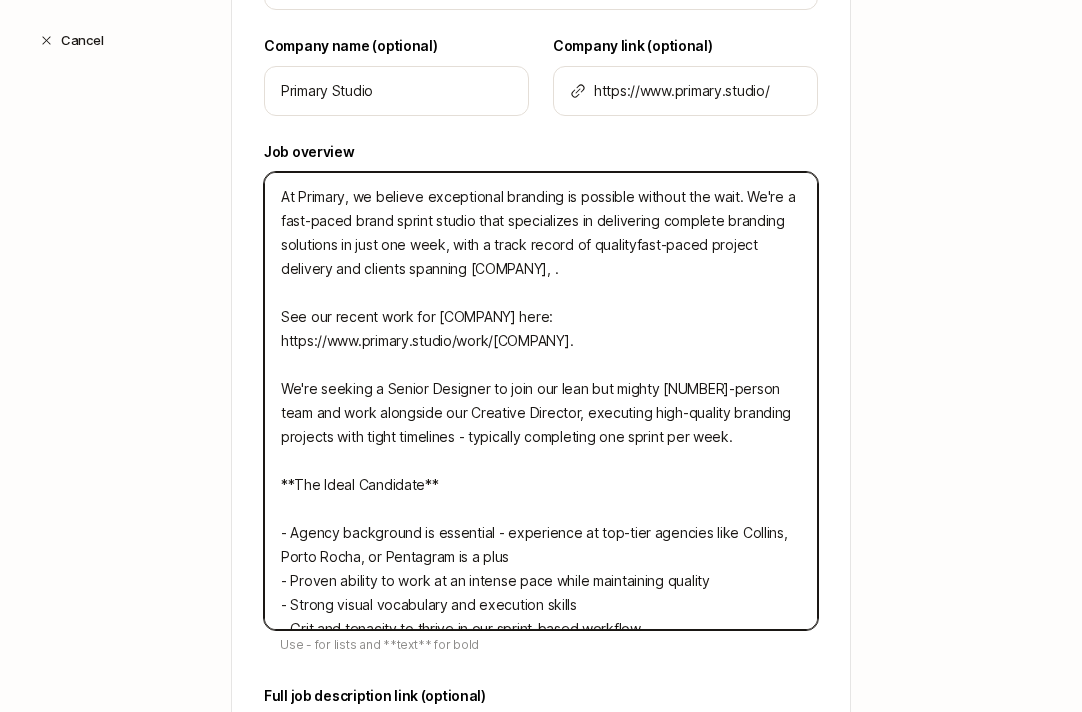 type on "At Primary, we believe exceptional branding is possible without the wait. We're a fast-paced brand sprint studio that specializes in delivering complete branding solutions in just one week, with a track record of quality fast-paced project delivery and clients spanning [CLIENT], .
See our recent work for [CLIENT] here: https://www.primary.studio/work/[CLIENT].
We're seeking a Senior Designer to join our lean but mighty 3-person team and work alongside our Creative Director, executing high-quality branding projects with tight timelines - typically completing one sprint per week.
**The Ideal Candidate**
- Agency background is essential - experience at top-tier agencies like Collins, Porto Rocha, or Pentagram is a plus
- Proven ability to work at an intense pace while maintaining quality
- Strong visual vocabulary and execution skills
- Grit and tenacity to thrive in our sprint-based workflow" 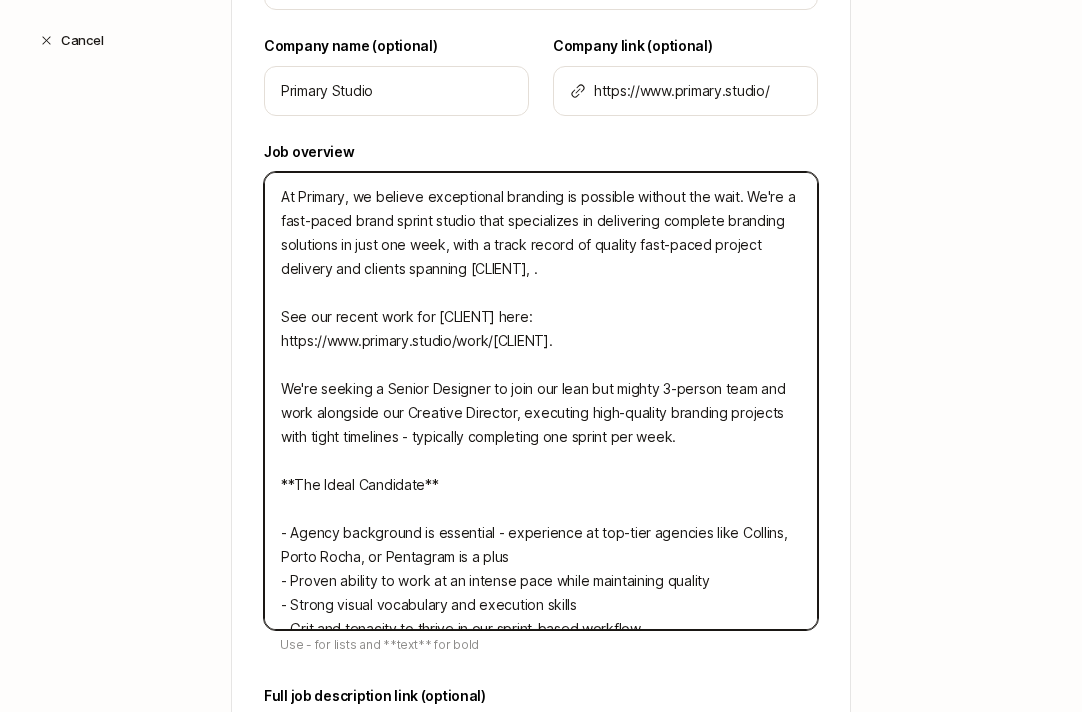 type on "At Primary, we believe exceptional branding is possible without the wait. We're a fast-paced brand sprint studio that specializes in delivering complete branding solutions in just one week, with a track record of quality afast-paced project delivery and clients spanning [CLIENT], .
See our recent work for [CLIENT] here: https://www.primary.studio/work/[CLIENT].
We're seeking a Senior Designer to join our lean but mighty 3-person team and work alongside our Creative Director, executing high-quality branding projects with tight timelines - typically completing one sprint per week.
**The Ideal Candidate**
- Agency background is essential - experience at top-tier agencies like Collins, Porto Rocha, or Pentagram is a plus
- Proven ability to work at an intense pace while maintaining quality
- Strong visual vocabulary and execution skills
- Grit and tenacity to thrive in our sprint-based workflow" 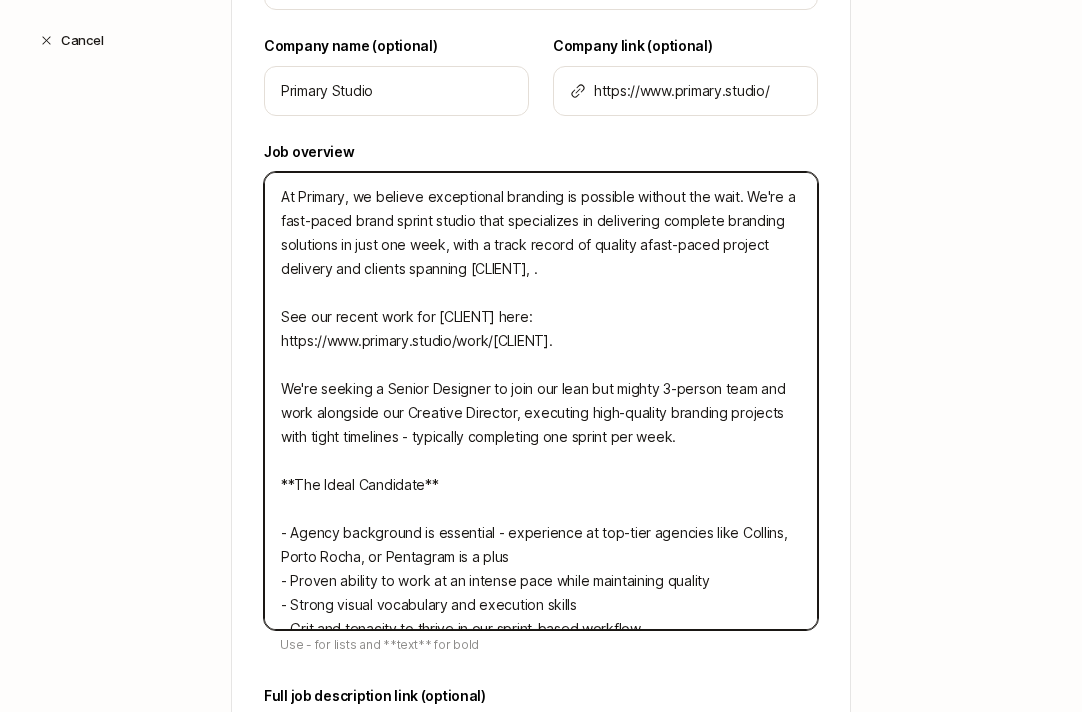 type on "At Primary, we believe exceptional branding is possible without the wait. We're a fast-paced brand sprint studio that specializes in delivering complete branding solutions in just one week, with a track record of quality anfast-paced project delivery and clients spanning [CLIENT], .
See our recent work for [CLIENT] here: https://www.primary.studio/work/[CLIENT].
We're seeking a Senior Designer to join our lean but mighty 3-person team and work alongside our Creative Director, executing high-quality branding projects with tight timelines - typically completing one sprint per week.
**The Ideal Candidate**
- Agency background is essential - experience at top-tier agencies like [AGENCY], [AGENCY], or [AGENCY] is a plus
- Proven ability to work at an intense pace while maintaining quality
- Strong visual vocabulary and execution skills
- Grit and tenacity to thrive in our sprint-based workflow" 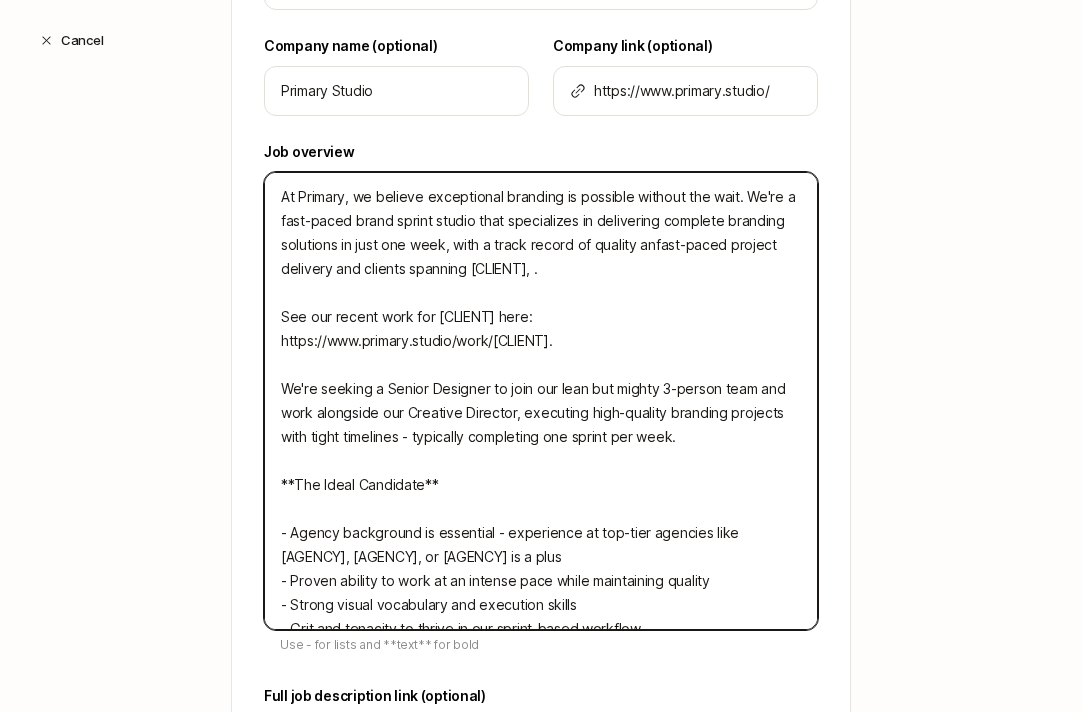 type on "At Primary, we believe exceptional branding is possible without the wait. We're a fast-paced brand sprint studio that specializes in delivering complete branding solutions in just one week, with a track record of quality andfast-paced project delivery and clients spanning [CLIENT], .
See our recent work for [CLIENT] here: https://www.primary.studio/work/[CLIENT].
We're seeking a Senior Designer to join our lean but mighty 3-person team and work alongside our Creative Director, executing high-quality branding projects with tight timelines - typically completing one sprint per week.
**The Ideal Candidate**
- Agency background is essential - experience at top-tier agencies like Collins, Porto Rocha, or Pentagram is a plus
- Proven ability to work at an intense pace while maintaining quality
- Strong visual vocabulary and execution skills
- Grit and tenacity to thrive in our sprint-based workflow" 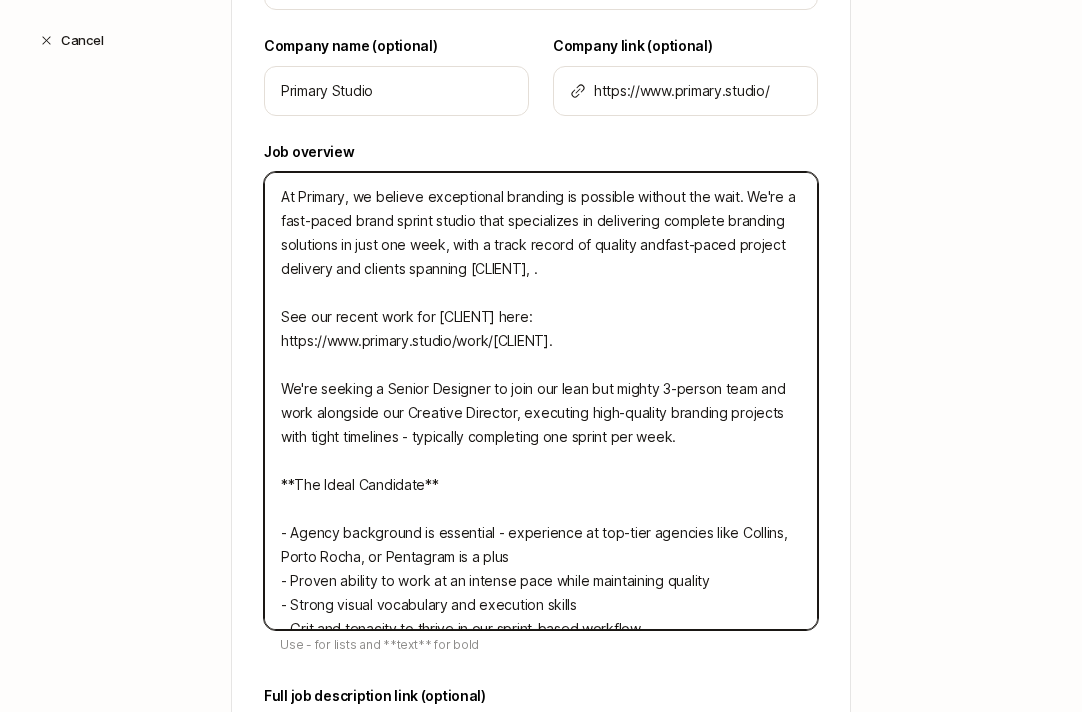 type on "At Primary, we believe exceptional branding is possible without the wait. We're a fast-paced brand sprint studio that specializes in delivering complete branding solutions in just one week, with a track record of quality and fast-paced project delivery and clients spanning Lovable, [COMPANY].
See our recent work for Lovable here: https://www.primary.studio/work/lovable.
We're seeking a Senior Designer to join our lean but mighty 3-person team and work alongside our Creative Director, executing high-quality branding projects with tight timelines - typically completing one sprint per week.
**The Ideal Candidate**
- Agency background is essential - experience at top-tier agencies like Collins, Porto Rocha, or Pentagram is a plus
- Proven ability to work at an intense pace while maintaining quality
- Strong visual vocabulary and execution skills
- Grit and tenacity to thrive in our sprint-based workflow" 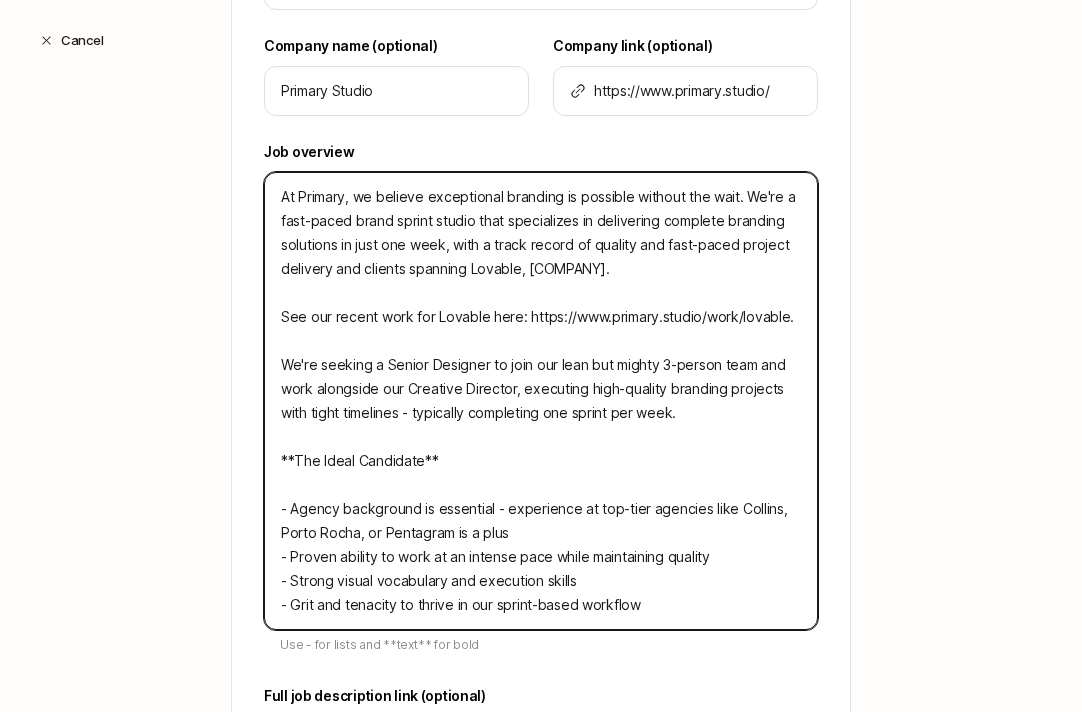 drag, startPoint x: 367, startPoint y: 271, endPoint x: 331, endPoint y: 271, distance: 36 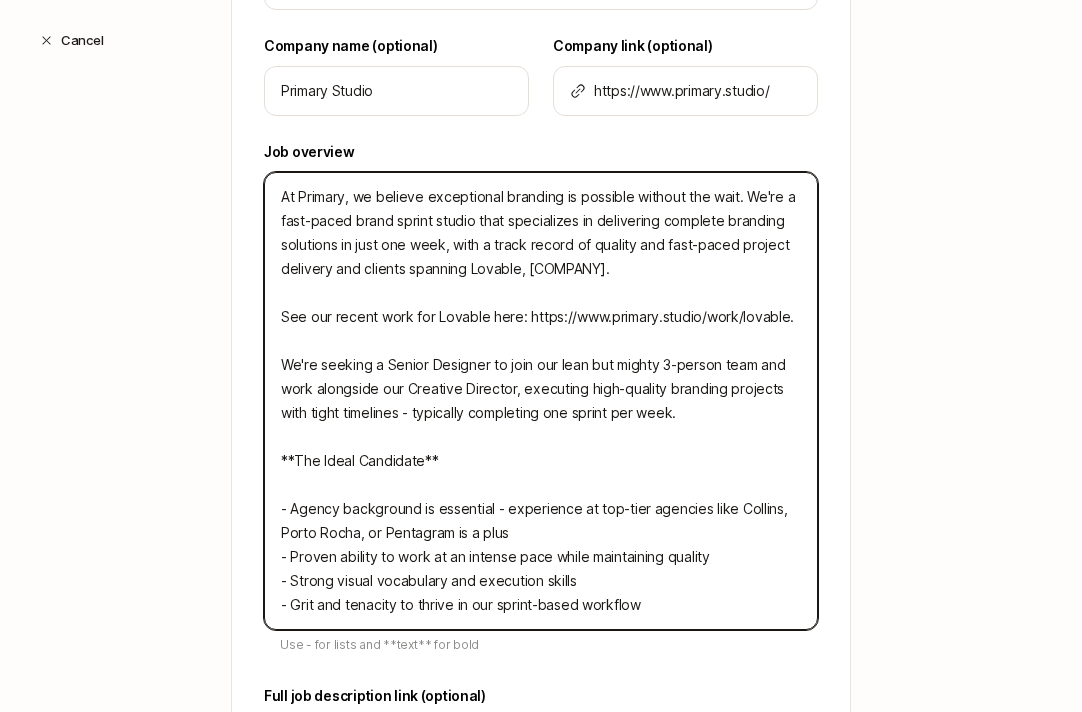click on "At Primary, we believe exceptional branding is possible without the wait. We're a fast-paced brand sprint studio that specializes in delivering complete branding solutions in just one week, with a track record of quality and fast-paced project delivery and clients spanning Lovable, [COMPANY].
See our recent work for Lovable here: https://www.primary.studio/work/lovable.
We're seeking a Senior Designer to join our lean but mighty 3-person team and work alongside our Creative Director, executing high-quality branding projects with tight timelines - typically completing one sprint per week.
**The Ideal Candidate**
- Agency background is essential - experience at top-tier agencies like Collins, Porto Rocha, or Pentagram is a plus
- Proven ability to work at an intense pace while maintaining quality
- Strong visual vocabulary and execution skills
- Grit and tenacity to thrive in our sprint-based workflow" at bounding box center (541, 401) 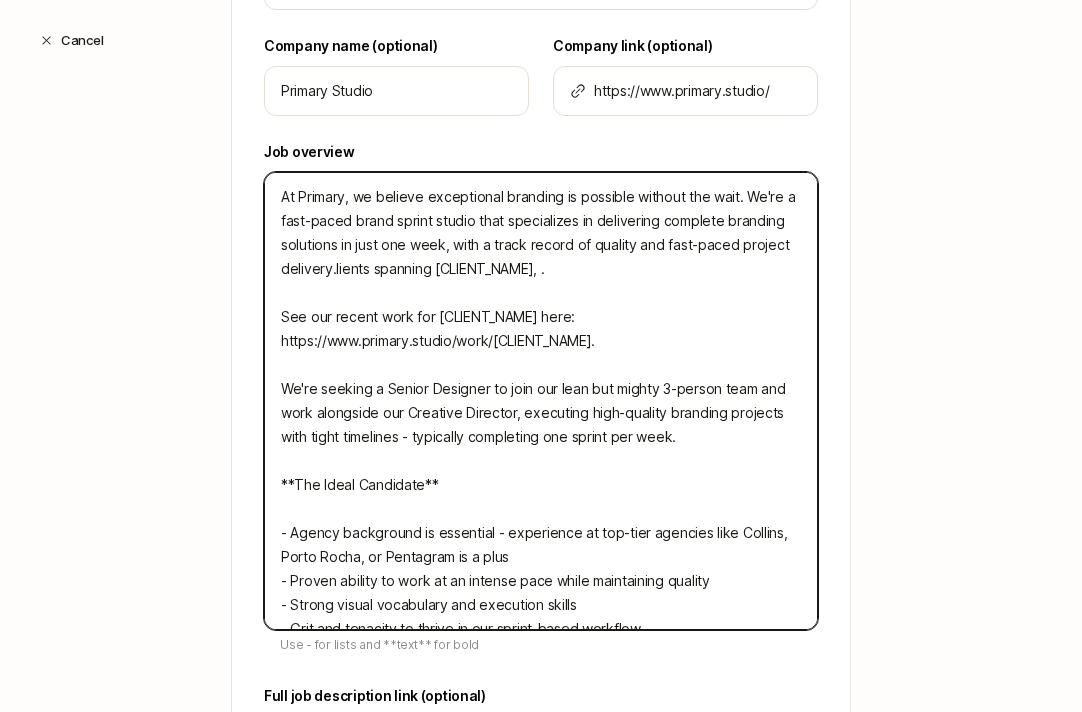 type on "At Primary, we believe exceptional branding is possible without the wait. We're a fast-paced brand sprint studio that specializes in delivering complete branding solutions in just one week, with a track record of quality and fast-paced project delivery. clients spanning [BRAND], .
See our recent work for [BRAND] here: https://www.primary.studio/work/[BRAND].
We're seeking a Senior Designer to join our lean but mighty 3-person team and work alongside our Creative Director, executing high-quality branding projects with tight timelines - typically completing one sprint per week.
**The Ideal Candidate**
- Agency background is essential - experience at top-tier agencies like Collins, Porto Rocha, or Pentagram is a plus
- Proven ability to work at an intense pace while maintaining quality
- Strong visual vocabulary and execution skills
- Grit and tenacity to thrive in our sprint-based workflow" 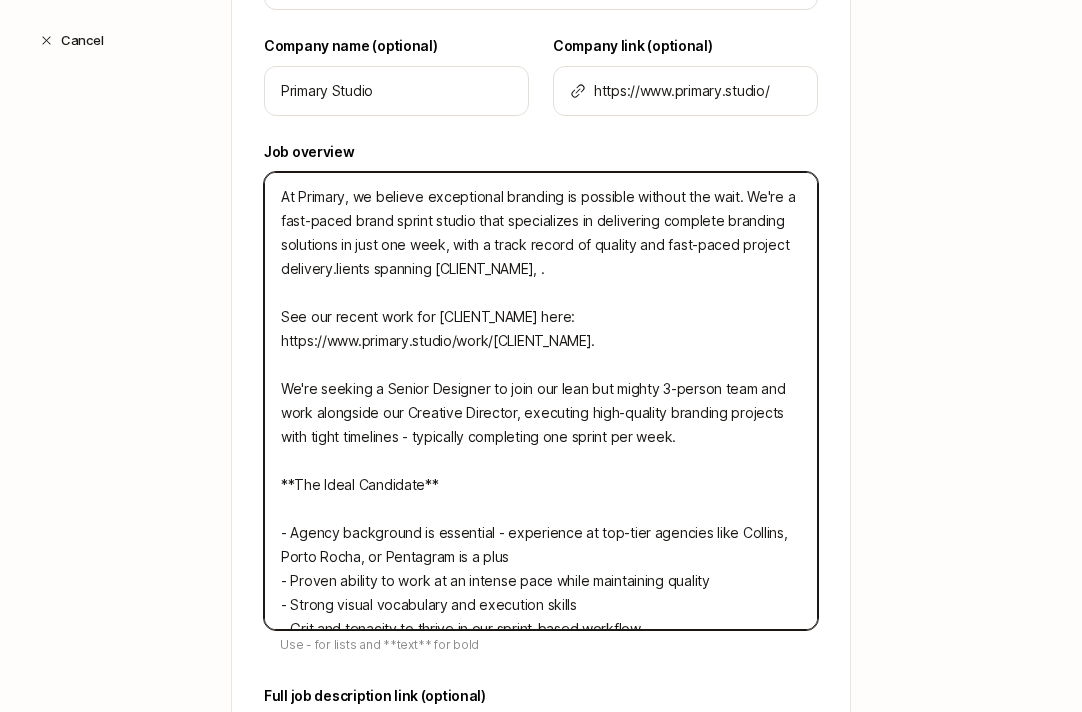 type on "x" 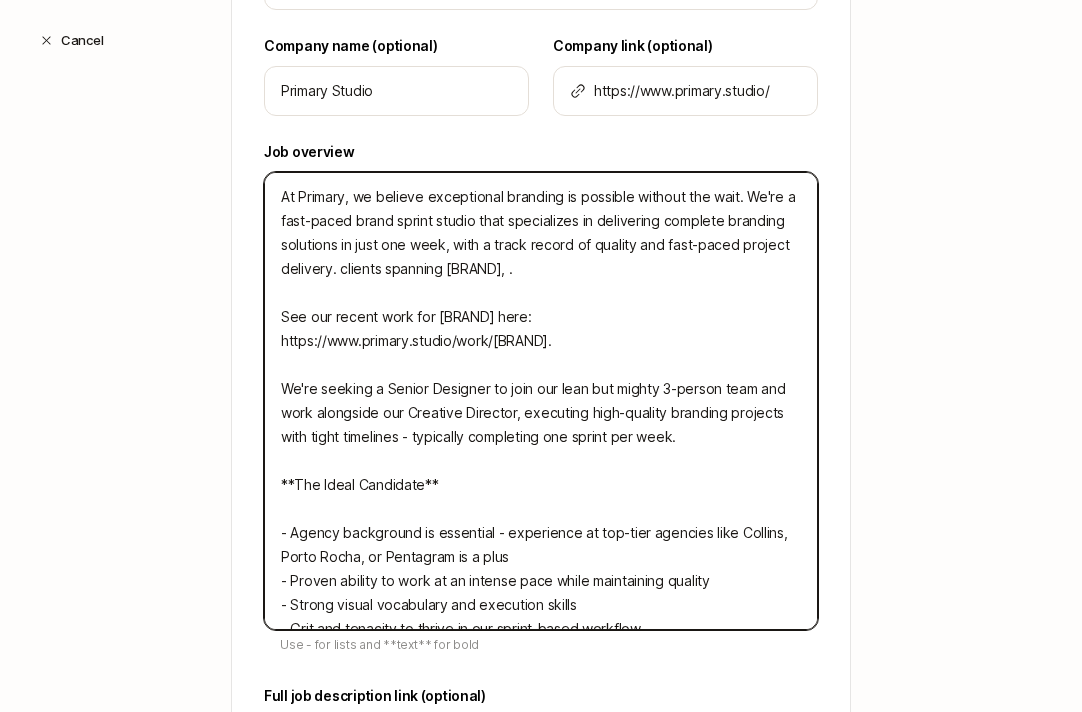 type on "At Primary, we believe exceptional branding is possible without the wait. We're a fast-paced brand sprint studio that specializes in delivering complete branding solutions in just one week, with a track record of quality and fast-paced project delivery. Olients spanning [CLIENT], .
See our recent work for [CLIENT] here: https://www.primary.studio/work/[CLIENT].
We're seeking a Senior Designer to join our lean but mighty 3-person team and work alongside our Creative Director, executing high-quality branding projects with tight timelines - typically completing one sprint per week.
**The Ideal Candidate**
- Agency background is essential - experience at top-tier agencies like [AGENCY], [AGENCY], or [AGENCY] is a plus
- Proven ability to work at an intense pace while maintaining quality
- Strong visual vocabulary and execution skills
- Grit and tenacity to thrive in our sprint-based workflow" 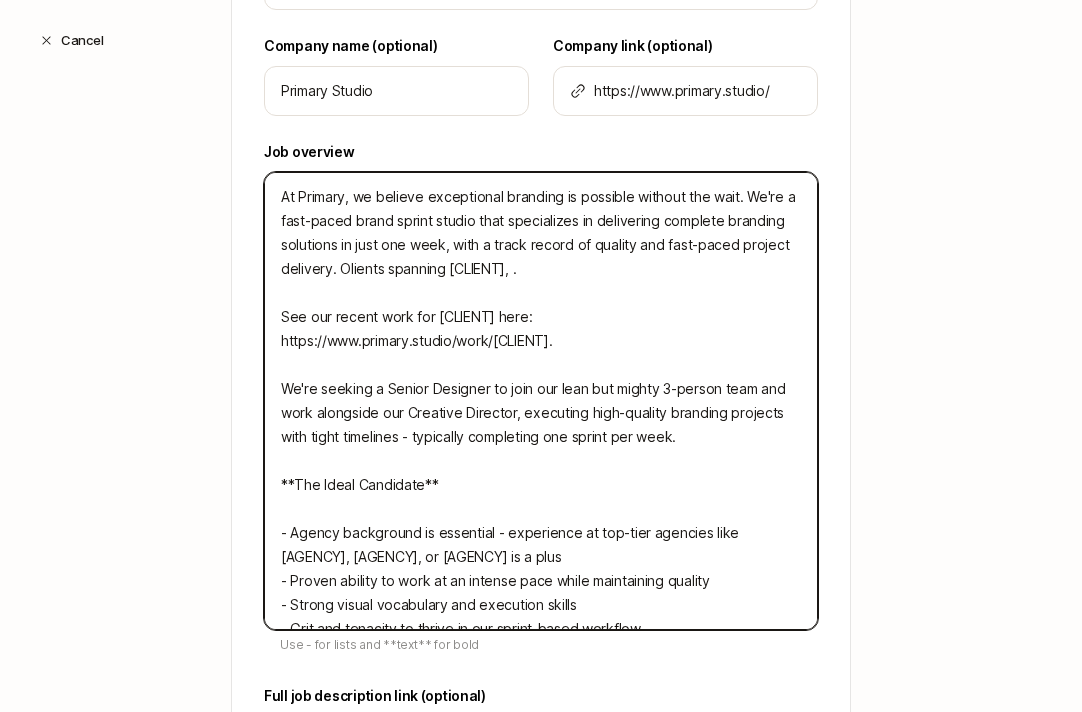 type on "At Primary, we believe exceptional branding is possible without the wait. We're a fast-paced brand sprint studio that specializes in delivering complete branding solutions in just one week, with a track record of quality and fast-paced project delivery. Oulients spanning [CLIENT], .
See our recent work for [CLIENT] here: https://www.primary.studio/work/[CLIENT].
We're seeking a Senior Designer to join our lean but mighty 3-person team and work alongside our Creative Director, executing high-quality branding projects with tight timelines - typically completing one sprint per week.
**The Ideal Candidate**
- Agency background is essential - experience at top-tier agencies like Collins, Porto Rocha, or Pentagram is a plus
- Proven ability to work at an intense pace while maintaining quality
- Strong visual vocabulary and execution skills
- Grit and tenacity to thrive in our sprint-based workflow" 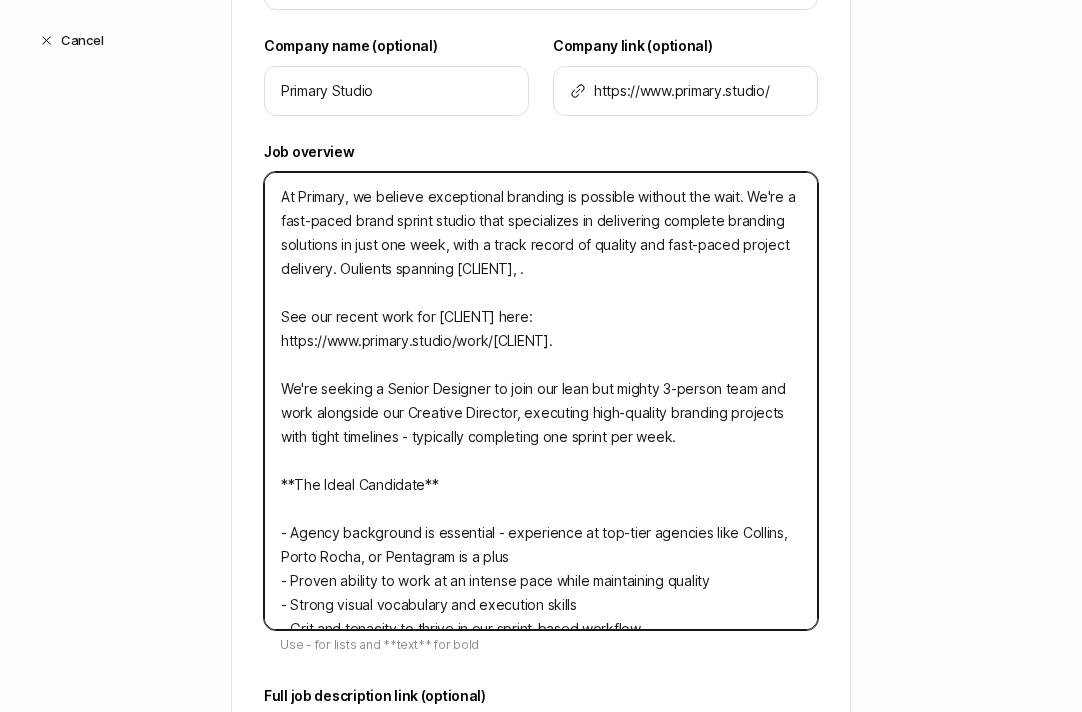 type on "At Primary, we believe exceptional branding is possible without the wait. We're a fast-paced brand sprint studio that specializes in delivering complete branding solutions in just one week, with a track record of quality and fast-paced project delivery. Our clients spanning [BRAND], .
See our recent work for [BRAND] here: https://www.primary.studio/work/[BRAND].
We're seeking a Senior Designer to join our lean but mighty 3-person team and work alongside our Creative Director, executing high-quality branding projects with tight timelines - typically completing one sprint per week.
**The Ideal Candidate**
- Agency background is essential - experience at top-tier agencies like Collins, Porto Rocha, or Pentagram is a plus
- Proven ability to work at an intense pace while maintaining quality
- Strong visual vocabulary and execution skills
- Grit and tenacity to thrive in our sprint-based workflow" 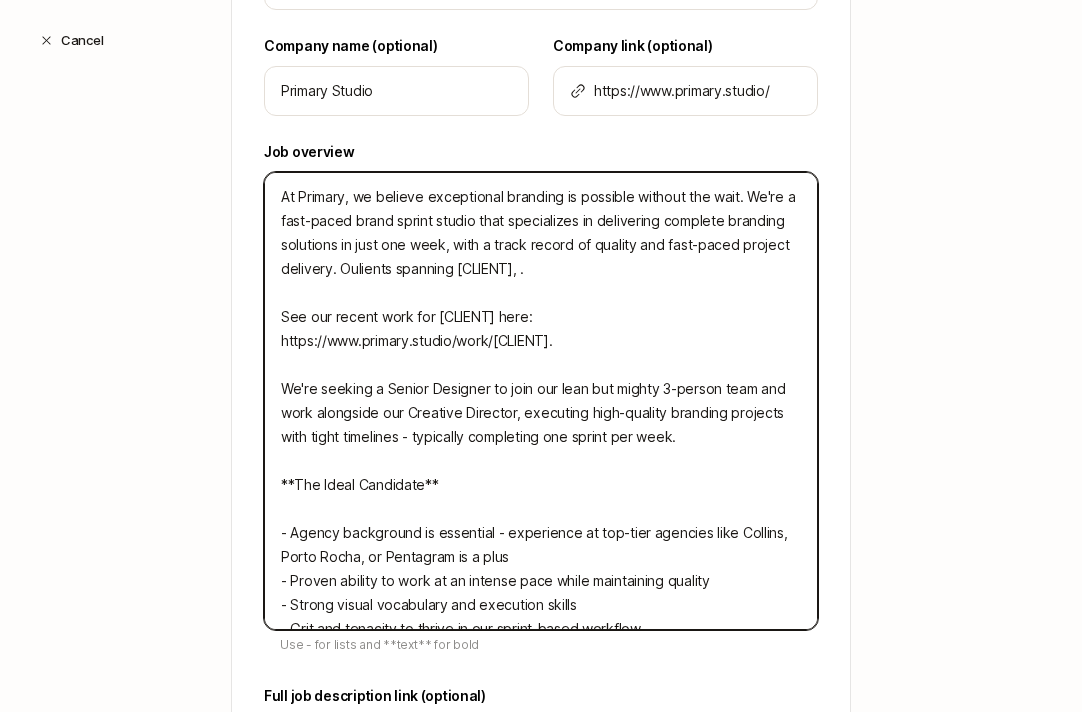 type on "x" 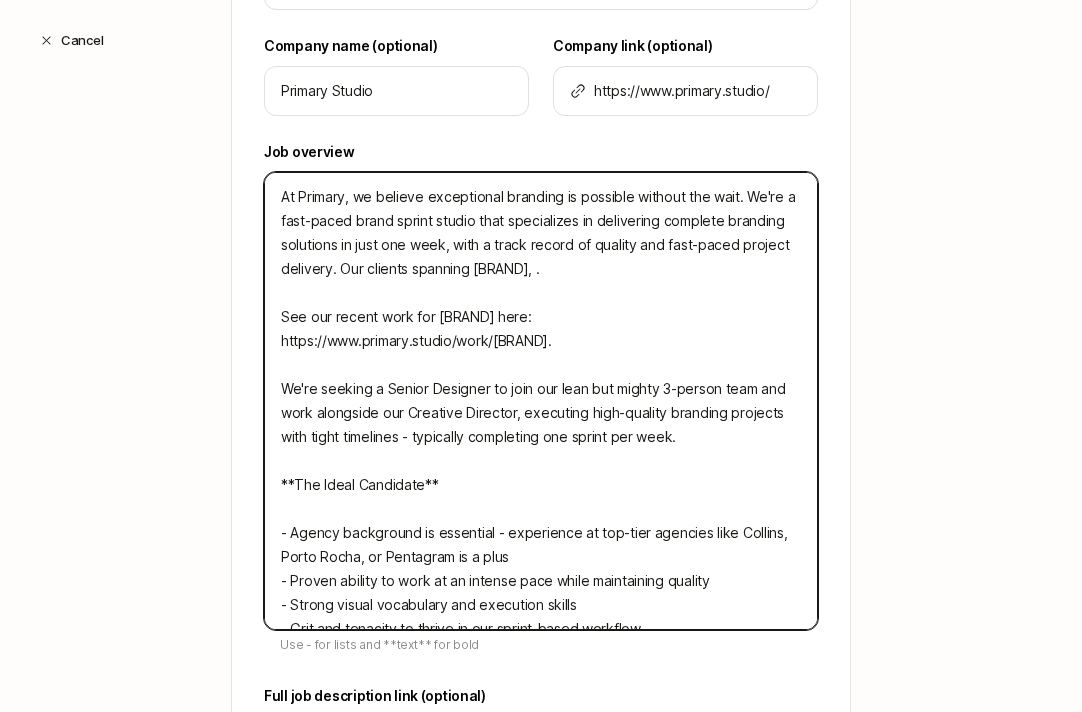 type on "At Primary, we believe exceptional branding is possible without the wait. We're a fast-paced brand sprint studio that specializes in delivering complete branding solutions in just one week, with a track record of quality and fast-paced project delivery. Our lients spanning Lovable, .
See our recent work for Lovable here: https://www.primary.studio/work/lovable.
We're seeking a Senior Designer to join our lean but mighty 3-person team and work alongside our Creative Director, executing high-quality branding projects with tight timelines - typically completing one sprint per week.
**The Ideal Candidate**
- Agency background is essential - experience at top-tier agencies like Collins, Porto Rocha, or [COMPANY] is a plus
- Proven ability to work at an intense pace while maintaining quality
- Strong visual vocabulary and execution skills
- Grit and tenacity to thrive in our sprint-based workflow" 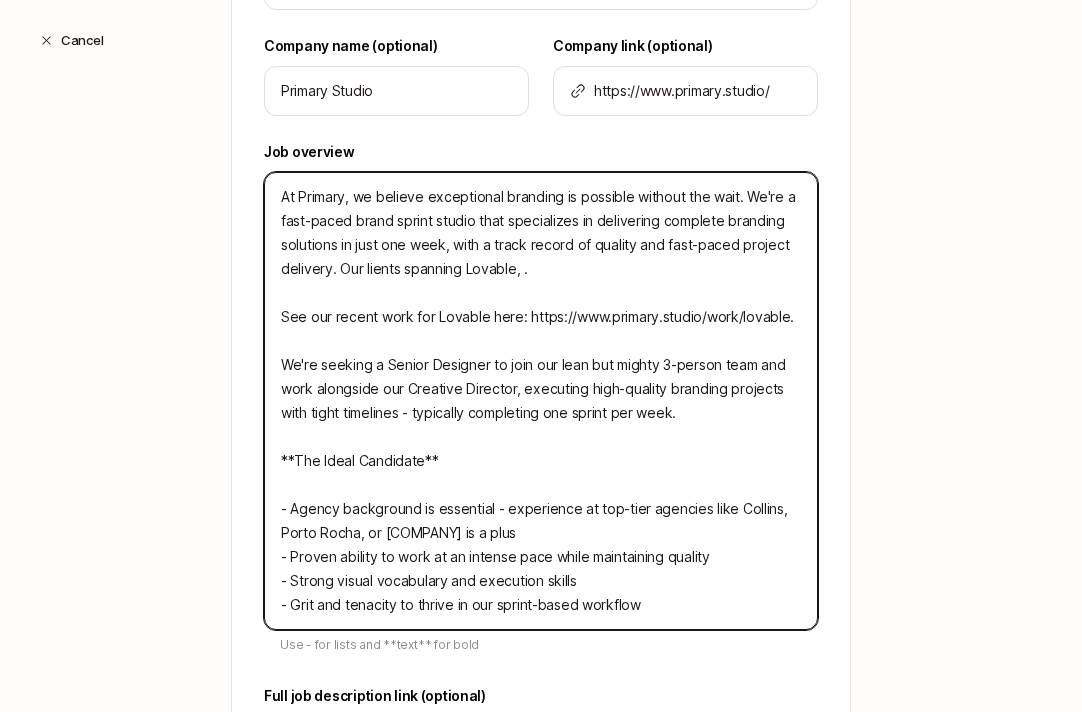 type on "At Primary, we believe exceptional branding is possible without the wait. We're a fast-paced brand sprint studio that specializes in delivering complete branding solutions in just one week, with a track record of quality and fast-paced project delivery. Our clients spanning [BRAND], .
See our recent work for [BRAND] here: https://www.primary.studio/work/[BRAND].
We're seeking a Senior Designer to join our lean but mighty 3-person team and work alongside our Creative Director, executing high-quality branding projects with tight timelines - typically completing one sprint per week.
**The Ideal Candidate**
- Agency background is essential - experience at top-tier agencies like [BRAND], [BRAND], or [BRAND] is a plus
- Proven ability to work at an intense pace while maintaining quality
- Strong visual vocabulary and execution skills
- Grit and tenacity to thrive in our sprint-based workflow" 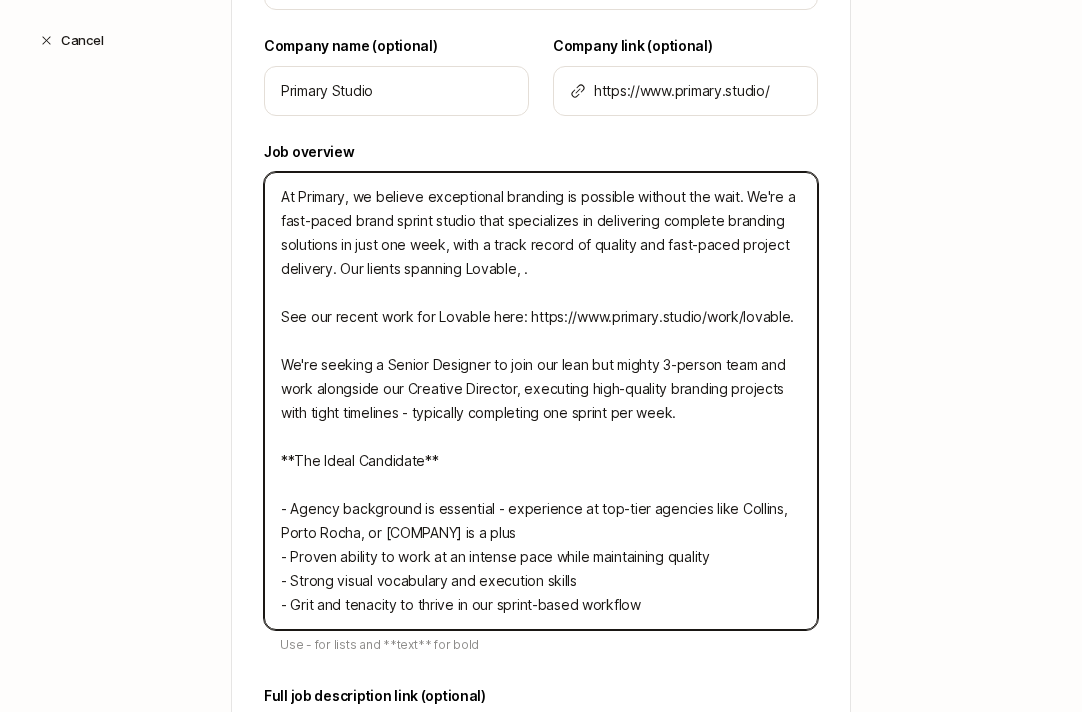 type on "x" 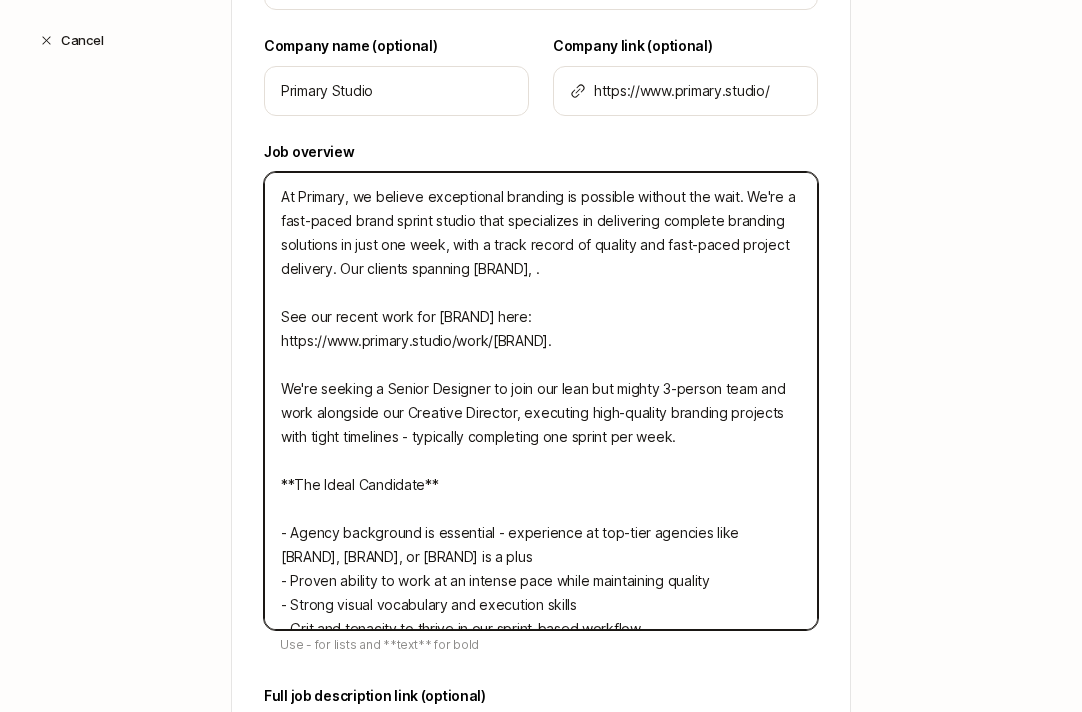 drag, startPoint x: 466, startPoint y: 271, endPoint x: 413, endPoint y: 271, distance: 53 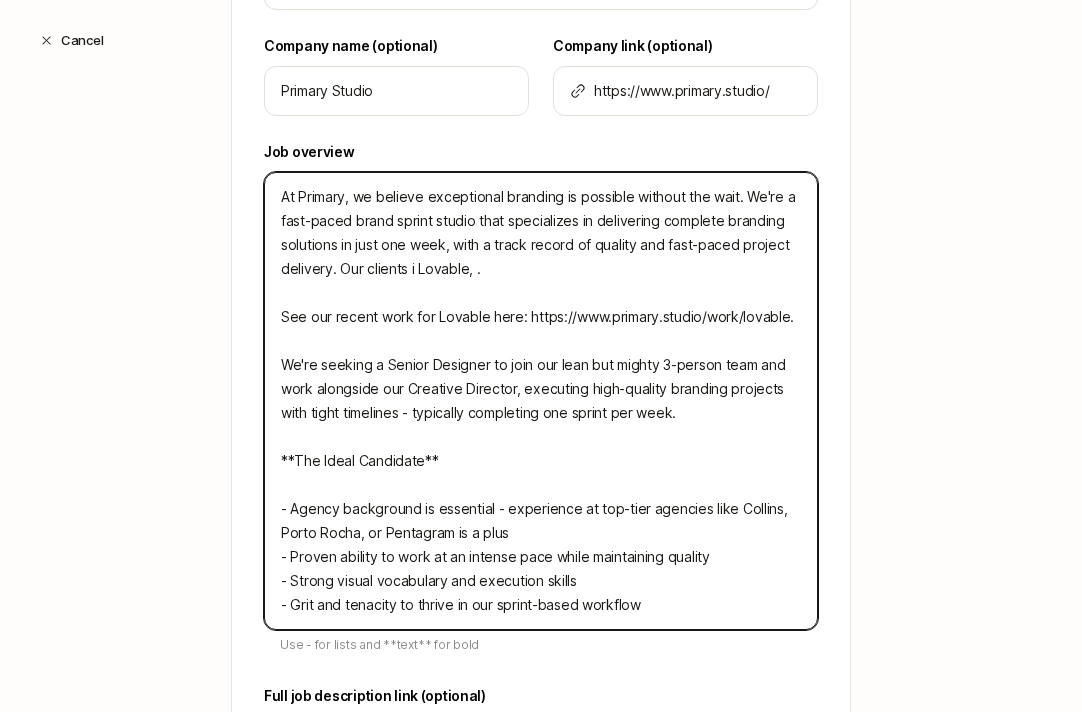type on "At Primary, we believe exceptional branding is possible without the wait. We're a fast-paced brand sprint studio that specializes in delivering complete branding solutions in just one week, with a track record of quality and fast-paced project delivery. Our clients in [CLIENT], .
See our recent work for [CLIENT] here: https://www.primary.studio/work/[CLIENT].
We're seeking a Senior Designer to join our lean but mighty 3-person team and work alongside our Creative Director, executing high-quality branding projects with tight timelines - typically completing one sprint per week.
**The Ideal Candidate**
- Agency background is essential - experience at top-tier agencies like Collins, Porto Rocha, or Pentagram is a plus
- Proven ability to work at an intense pace while maintaining quality
- Strong visual vocabulary and execution skills
- Grit and tenacity to thrive in our sprint-based workflow" 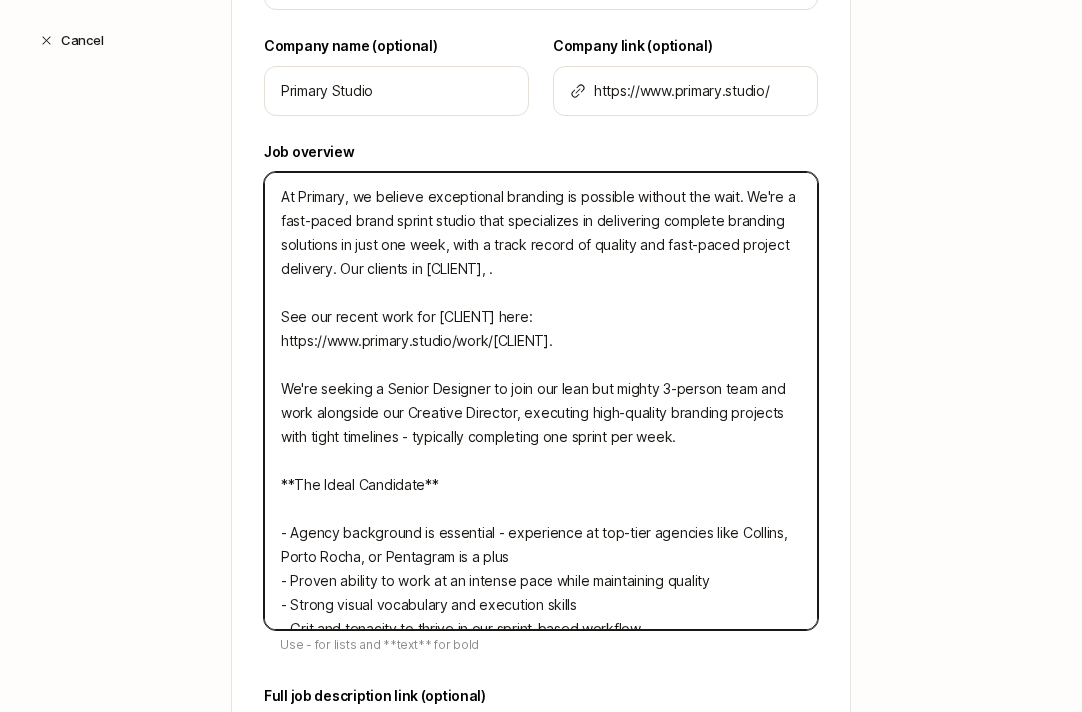 type on "At Primary, we believe exceptional branding is possible without the wait. We're a fast-paced brand sprint studio that specializes in delivering complete branding solutions in just one week, with a track record of quality and fast-paced project delivery. Our clients inc [CLIENT], .
See our recent work for [CLIENT] here: https://www.primary.studio/work/lovable.
We're seeking a Senior Designer to join our lean but mighty 3-person team and work alongside our Creative Director, executing high-quality branding projects with tight timelines - typically completing one sprint per week.
**The Ideal Candidate**
- Agency background is essential - experience at top-tier agencies like [AGENCY], [AGENCY], or [AGENCY] is a plus
- Proven ability to work at an intense pace while maintaining quality
- Strong visual vocabulary and execution skills
- Grit and tenacity to thrive in our sprint-based workflow" 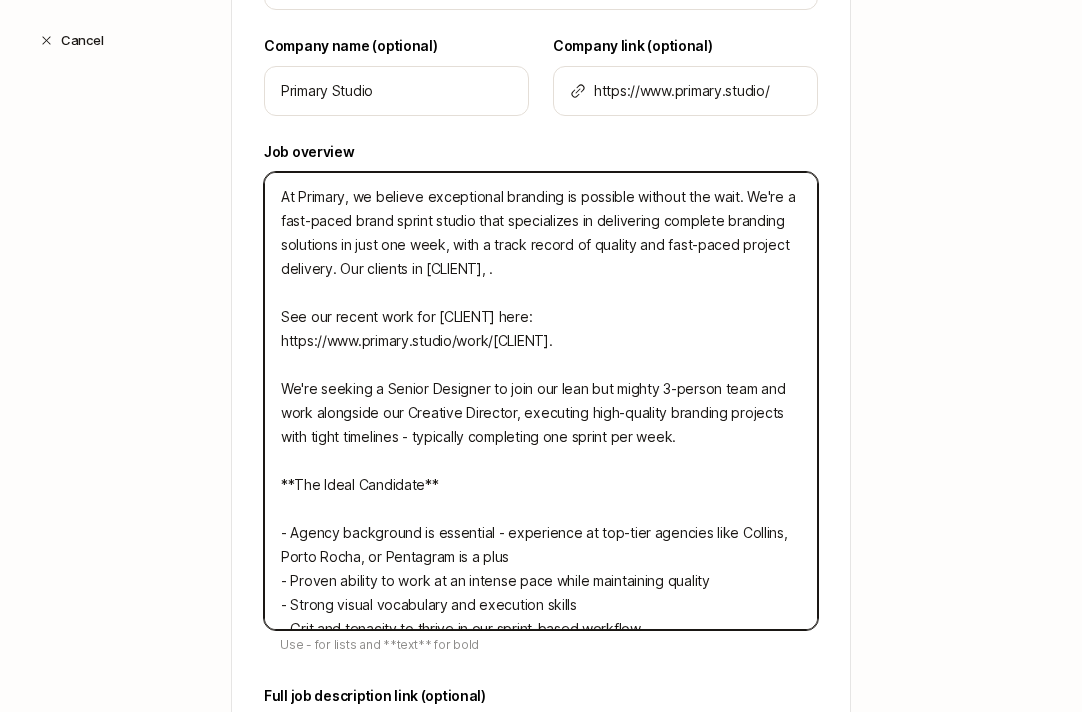 type on "x" 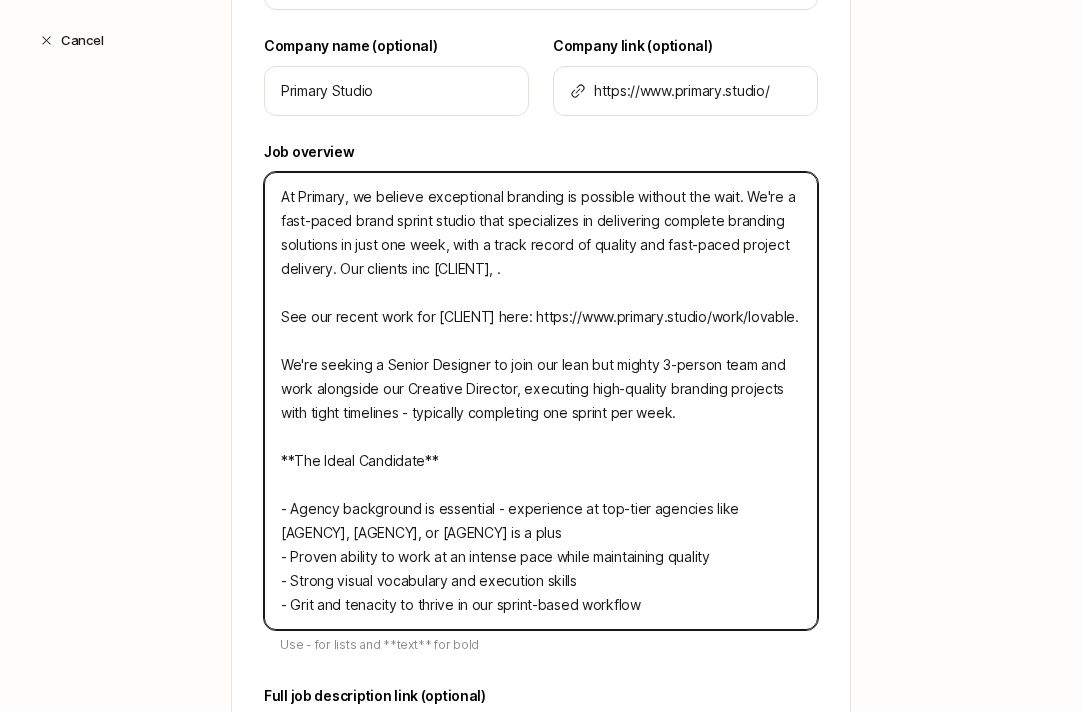type on "At Primary, we believe exceptional branding is possible without the wait. We're a fast-paced brand sprint studio that specializes in delivering complete branding solutions in just one week, with a track record of quality and fast-paced project delivery. Our clients incl [BRAND], .
See our recent work for [BRAND] here: https://www.primary.studio/work/[BRAND].
We're seeking a Senior Designer to join our lean but mighty 3-person team and work alongside our Creative Director, executing high-quality branding projects with tight timelines - typically completing one sprint per week.
**The Ideal Candidate**
- Agency background is essential - experience at top-tier agencies like Collins, Porto Rocha, or Pentagram is a plus
- Proven ability to work at an intense pace while maintaining quality
- Strong visual vocabulary and execution skills
- Grit and tenacity to thrive in our sprint-based workflow" 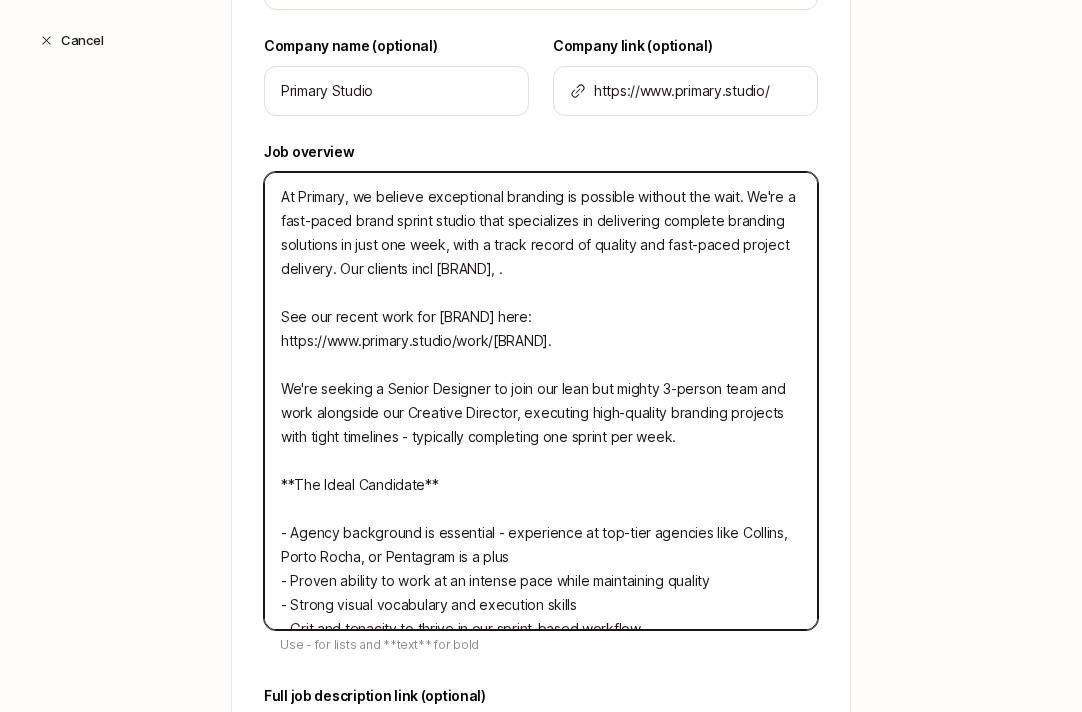 type on "At Primary, we believe exceptional branding is possible without the wait. We're a fast-paced brand sprint studio that specializes in delivering complete branding solutions in just one week, with a track record of quality and fast-paced project delivery. Our clients inc [CLIENT], .
See our recent work for [CLIENT] here: https://www.primary.studio/work/lovable.
We're seeking a Senior Designer to join our lean but mighty 3-person team and work alongside our Creative Director, executing high-quality branding projects with tight timelines - typically completing one sprint per week.
**The Ideal Candidate**
- Agency background is essential - experience at top-tier agencies like [AGENCY], [AGENCY], or [AGENCY] is a plus
- Proven ability to work at an intense pace while maintaining quality
- Strong visual vocabulary and execution skills
- Grit and tenacity to thrive in our sprint-based workflow" 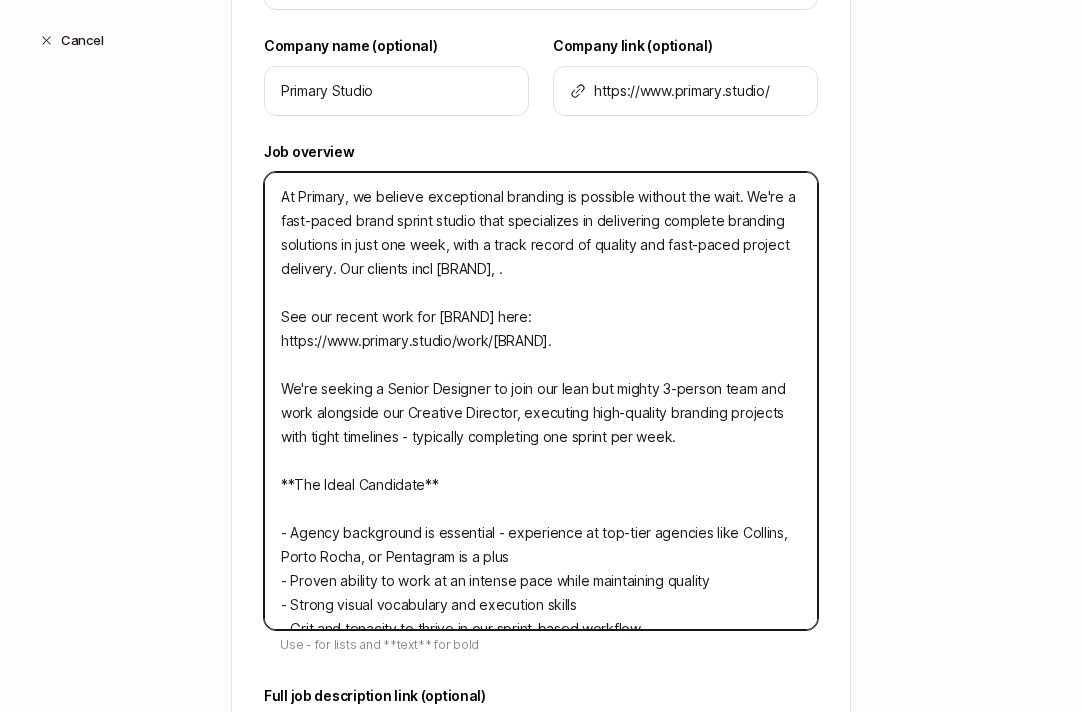 type on "x" 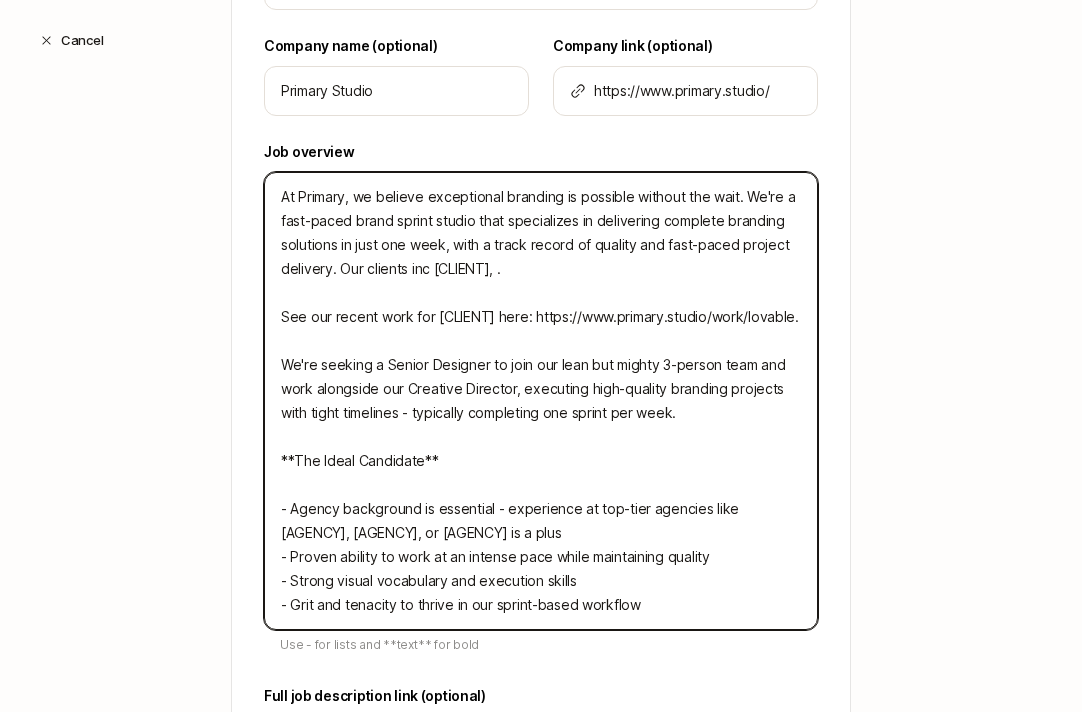 type on "At Primary, we believe exceptional branding is possible without the wait. We're a fast-paced brand sprint studio that specializes in delivering complete branding solutions in just one week, with a track record of quality and fast-paced project delivery. Our clients in [CLIENT], .
See our recent work for [CLIENT] here: https://www.primary.studio/work/[CLIENT].
We're seeking a Senior Designer to join our lean but mighty 3-person team and work alongside our Creative Director, executing high-quality branding projects with tight timelines - typically completing one sprint per week.
**The Ideal Candidate**
- Agency background is essential - experience at top-tier agencies like Collins, Porto Rocha, or Pentagram is a plus
- Proven ability to work at an intense pace while maintaining quality
- Strong visual vocabulary and execution skills
- Grit and tenacity to thrive in our sprint-based workflow" 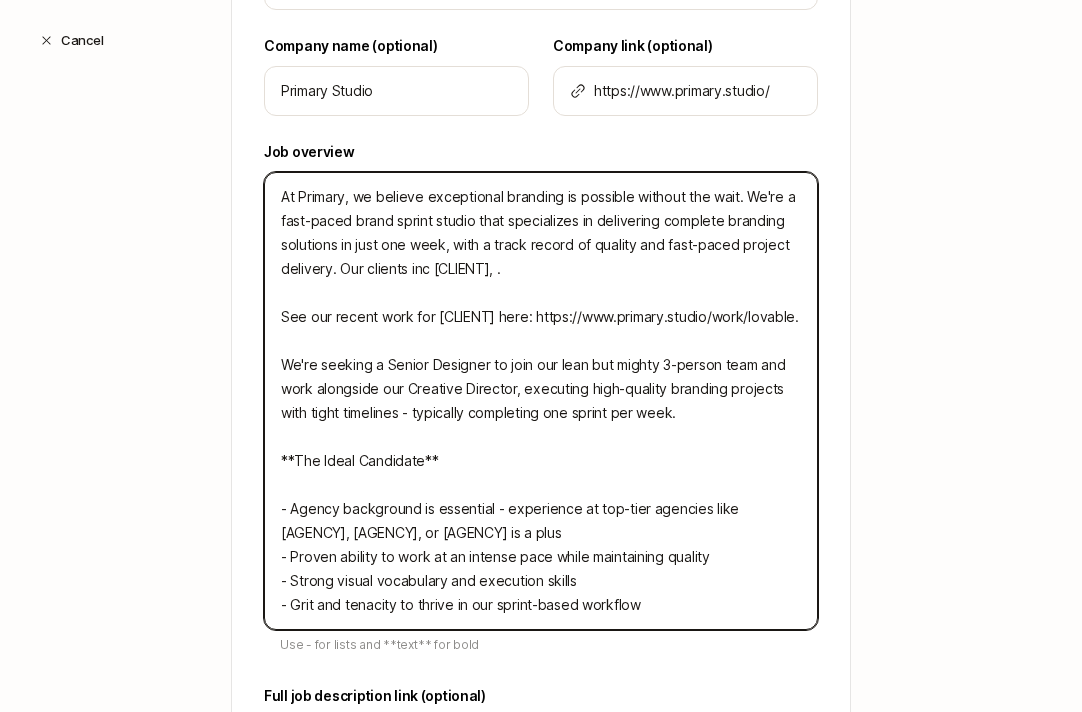 type on "x" 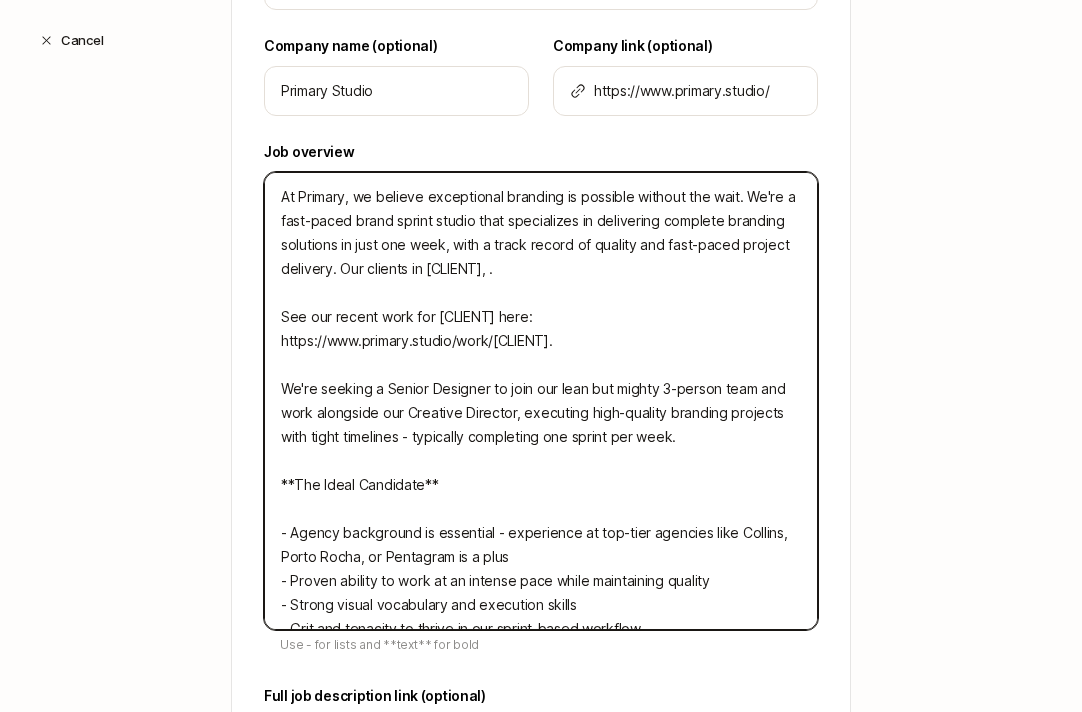 type on "At Primary, we believe exceptional branding is possible without the wait. We're a fast-paced brand sprint studio that specializes in delivering complete branding solutions in just one week, with a track record of quality and fast-paced project delivery. Our clients i Lovable, .
See our recent work for Lovable here: https://www.primary.studio/work/lovable.
We're seeking a Senior Designer to join our lean but mighty 3-person team and work alongside our Creative Director, executing high-quality branding projects with tight timelines - typically completing one sprint per week.
**The Ideal Candidate**
- Agency background is essential - experience at top-tier agencies like Collins, Porto Rocha, or Pentagram is a plus
- Proven ability to work at an intense pace while maintaining quality
- Strong visual vocabulary and execution skills
- Grit and tenacity to thrive in our sprint-based workflow" 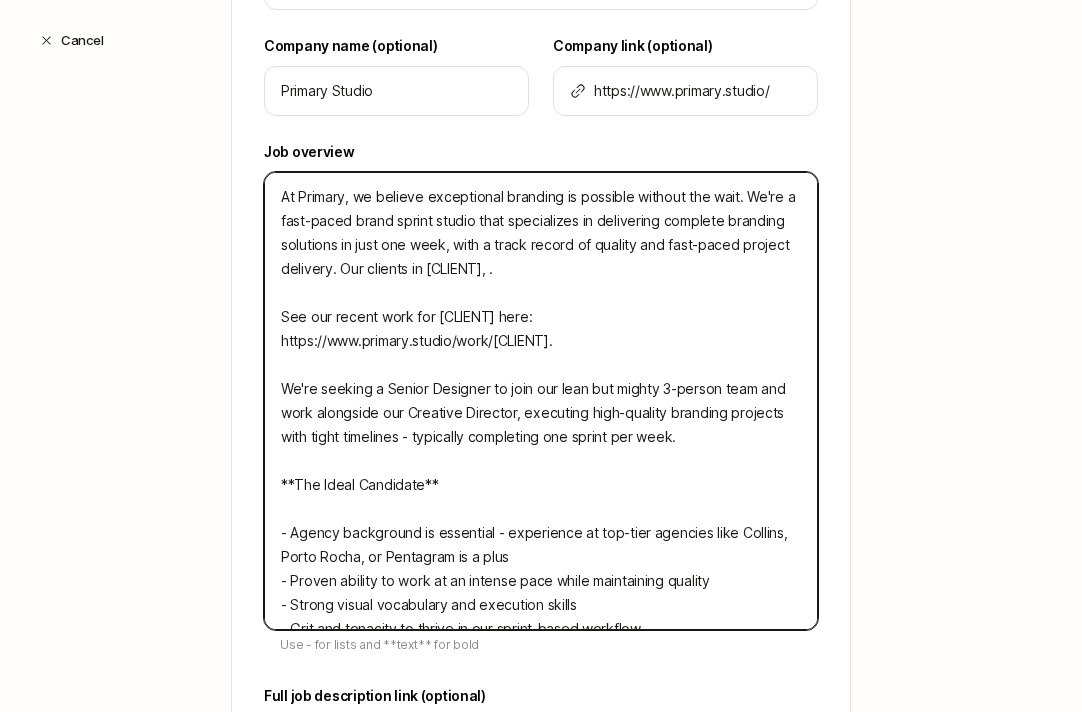 type on "x" 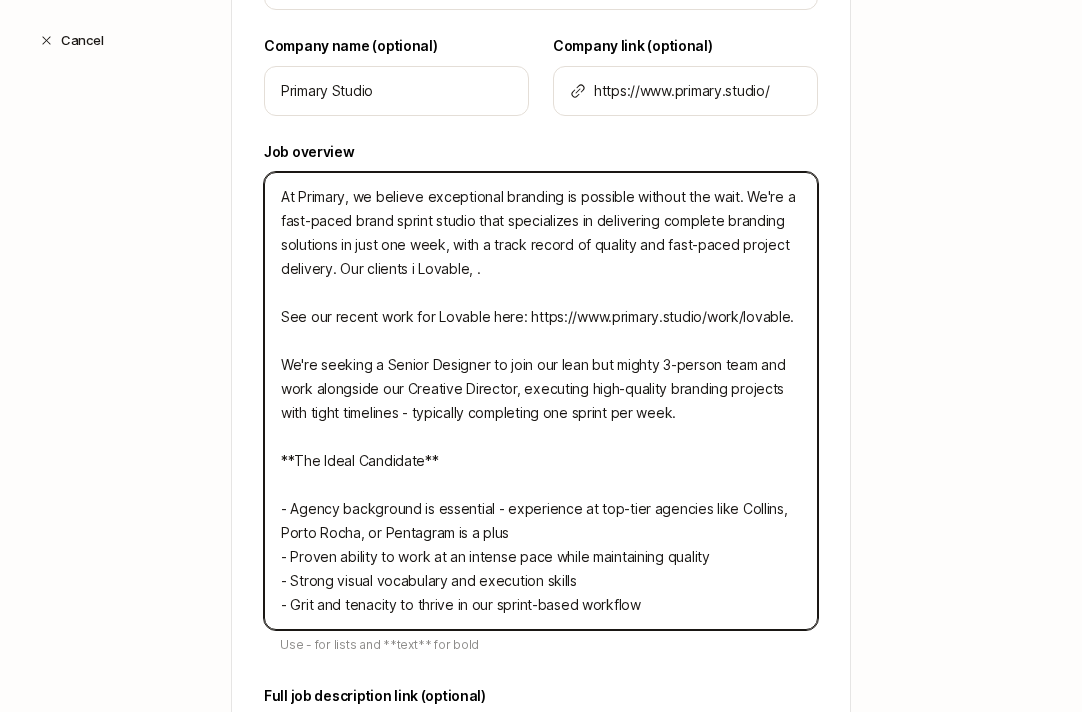 type on "At Primary, we believe exceptional branding is possible without the wait. We're a fast-paced brand sprint studio that specializes in delivering complete branding solutions in just one week, with a track record of quality and fast-paced project delivery. Our clients  [CLIENT], .
See our recent work for [CLIENT] here: https://www.primary.studio/work/[CLIENT].
We're seeking a Senior Designer to join our lean but mighty 3-person team and work alongside our Creative Director, executing high-quality branding projects with tight timelines - typically completing one sprint per week.
**The Ideal Candidate**
- Agency background is essential - experience at top-tier agencies like [AGENCY], [AGENCY], or [AGENCY] is a plus
- Proven ability to work at an intense pace while maintaining quality
- Strong visual vocabulary and execution skills
- Grit and tenacity to thrive in our sprint-based workflow" 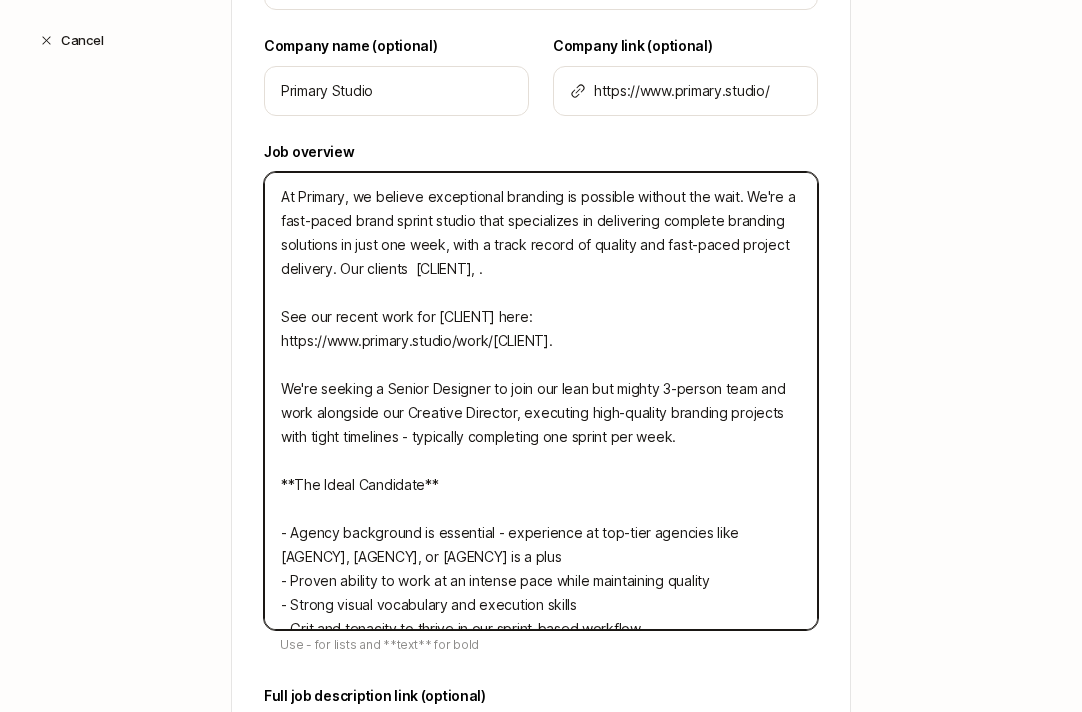 type on "At Primary, we believe exceptional branding is possible without the wait. We're a fast-paced brand sprint studio that specializes in delivering complete branding solutions in just one week, with a track record of quality and fast-paced project delivery. Our clients i Lovable, .
See our recent work for Lovable here: https://www.primary.studio/work/lovable.
We're seeking a Senior Designer to join our lean but mighty 3-person team and work alongside our Creative Director, executing high-quality branding projects with tight timelines - typically completing one sprint per week.
**The Ideal Candidate**
- Agency background is essential - experience at top-tier agencies like Collins, Porto Rocha, or Pentagram is a plus
- Proven ability to work at an intense pace while maintaining quality
- Strong visual vocabulary and execution skills
- Grit and tenacity to thrive in our sprint-based workflow" 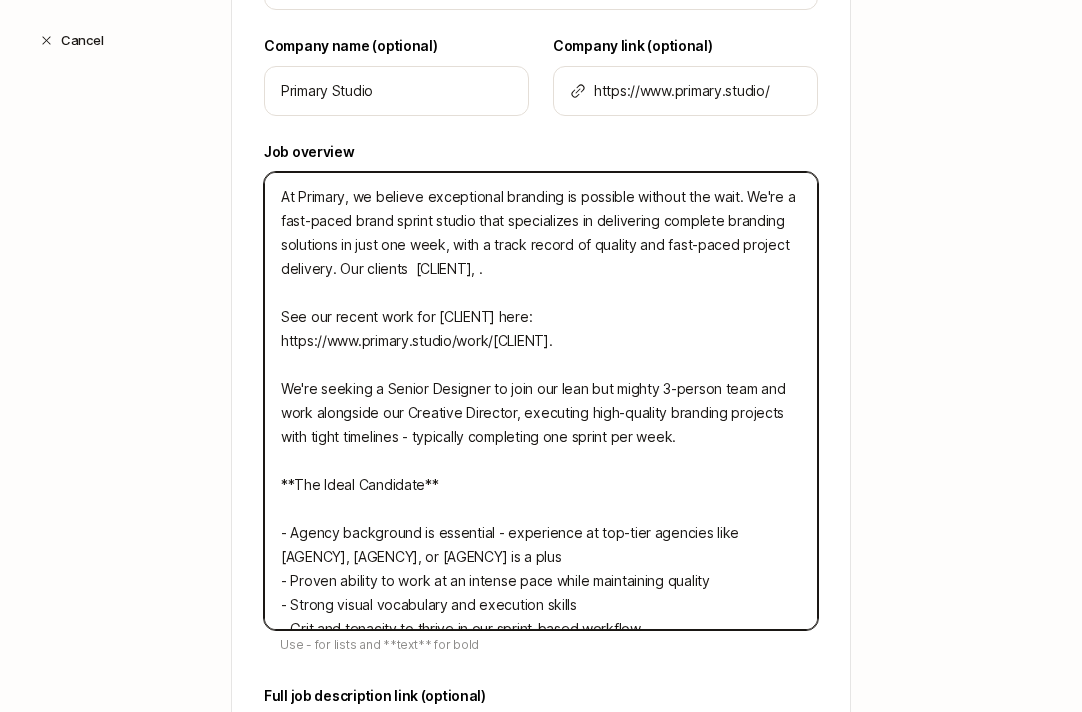 type on "x" 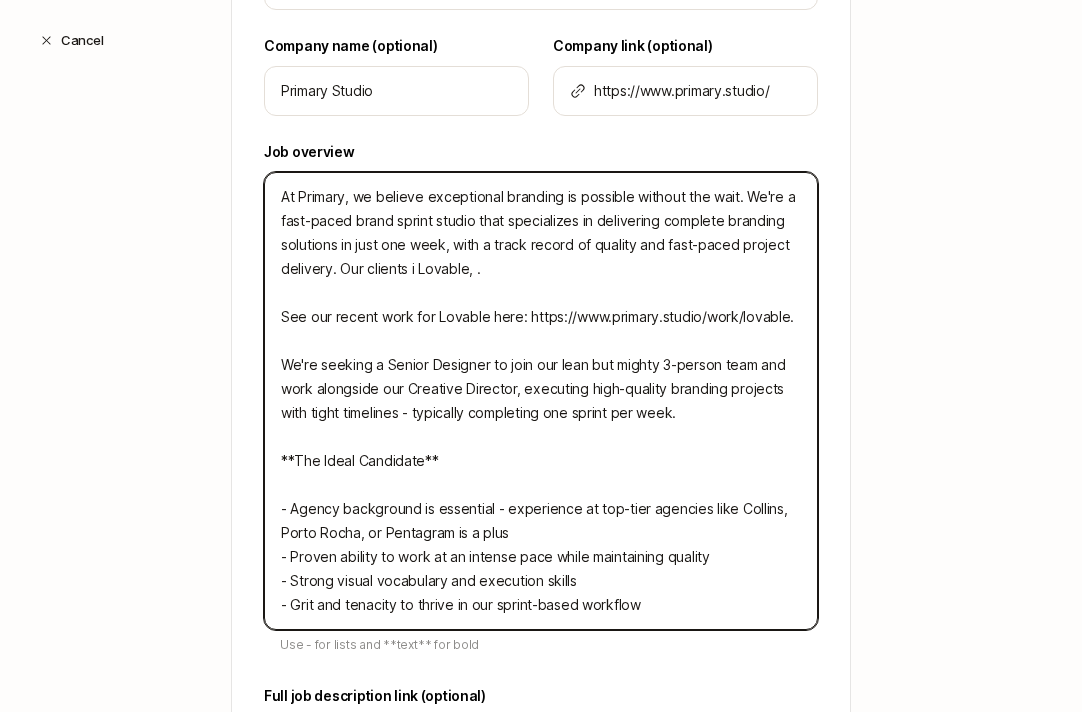 type on "At Primary, we believe exceptional branding is possible without the wait. We're a fast-paced brand sprint studio that specializes in delivering complete branding solutions in just one week, with a track record of quality and fast-paced project delivery. Our clients in [CLIENT], .
See our recent work for [CLIENT] here: https://www.primary.studio/work/[CLIENT].
We're seeking a Senior Designer to join our lean but mighty 3-person team and work alongside our Creative Director, executing high-quality branding projects with tight timelines - typically completing one sprint per week.
**The Ideal Candidate**
- Agency background is essential - experience at top-tier agencies like Collins, Porto Rocha, or Pentagram is a plus
- Proven ability to work at an intense pace while maintaining quality
- Strong visual vocabulary and execution skills
- Grit and tenacity to thrive in our sprint-based workflow" 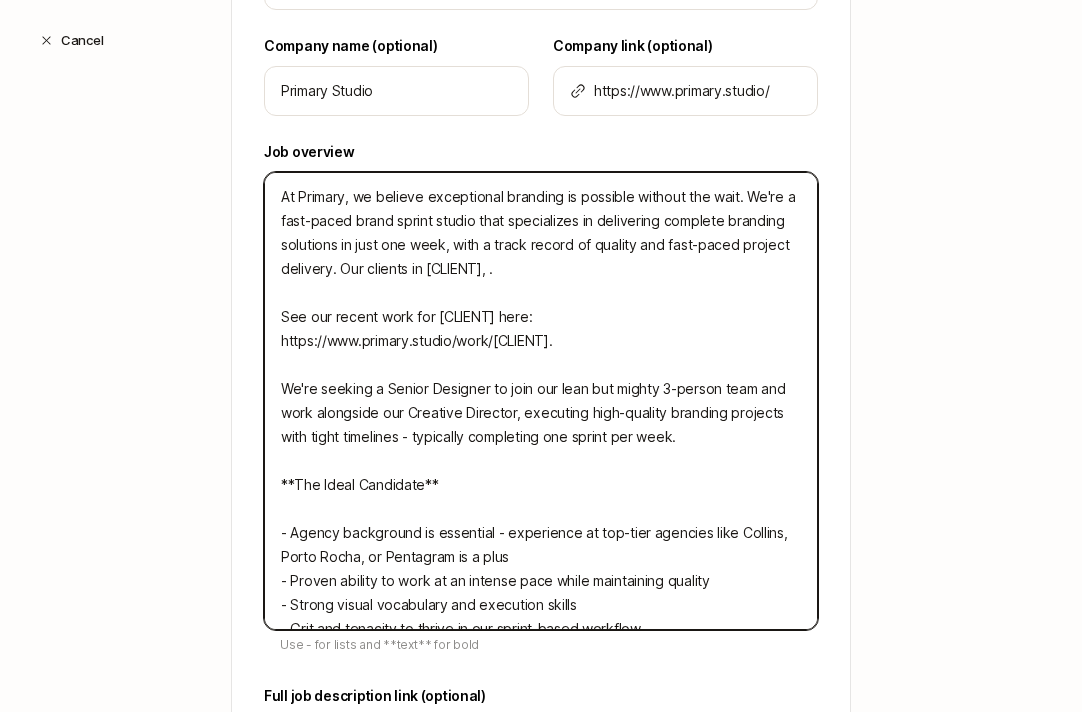 type on "At Primary, we believe exceptional branding is possible without the wait. We're a fast-paced brand sprint studio that specializes in delivering complete branding solutions in just one week, with a track record of quality and fast-paced project delivery. Our clients inc [CLIENT], .
See our recent work for [CLIENT] here: https://www.primary.studio/work/lovable.
We're seeking a Senior Designer to join our lean but mighty 3-person team and work alongside our Creative Director, executing high-quality branding projects with tight timelines - typically completing one sprint per week.
**The Ideal Candidate**
- Agency background is essential - experience at top-tier agencies like [AGENCY], [AGENCY], or [AGENCY] is a plus
- Proven ability to work at an intense pace while maintaining quality
- Strong visual vocabulary and execution skills
- Grit and tenacity to thrive in our sprint-based workflow" 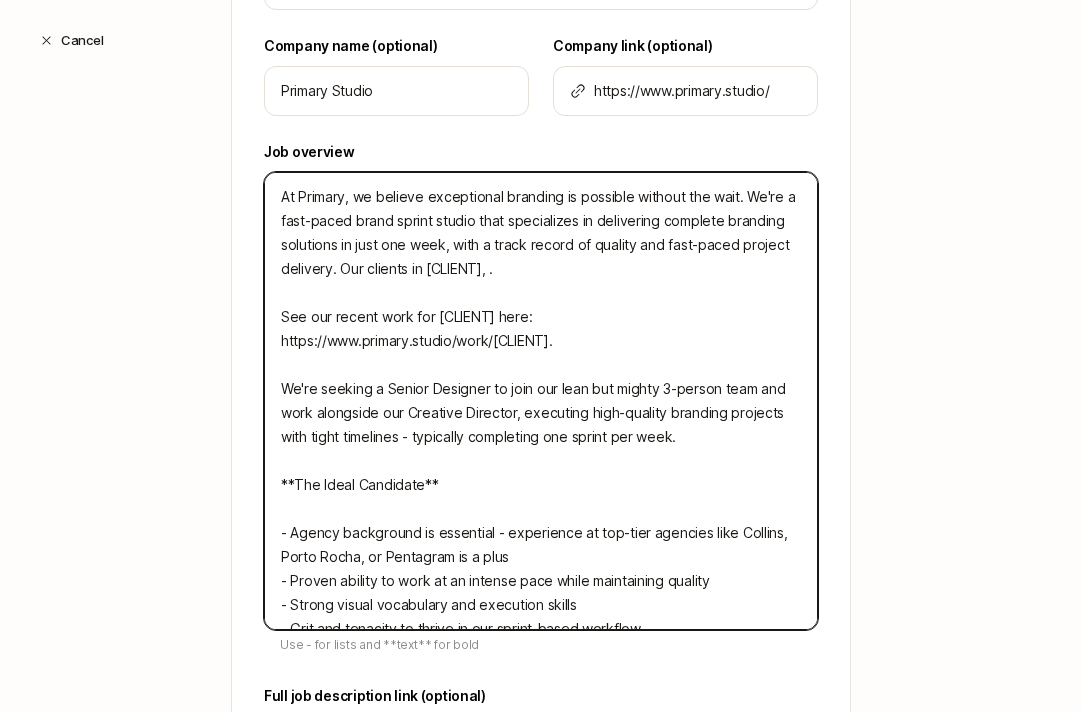 type on "x" 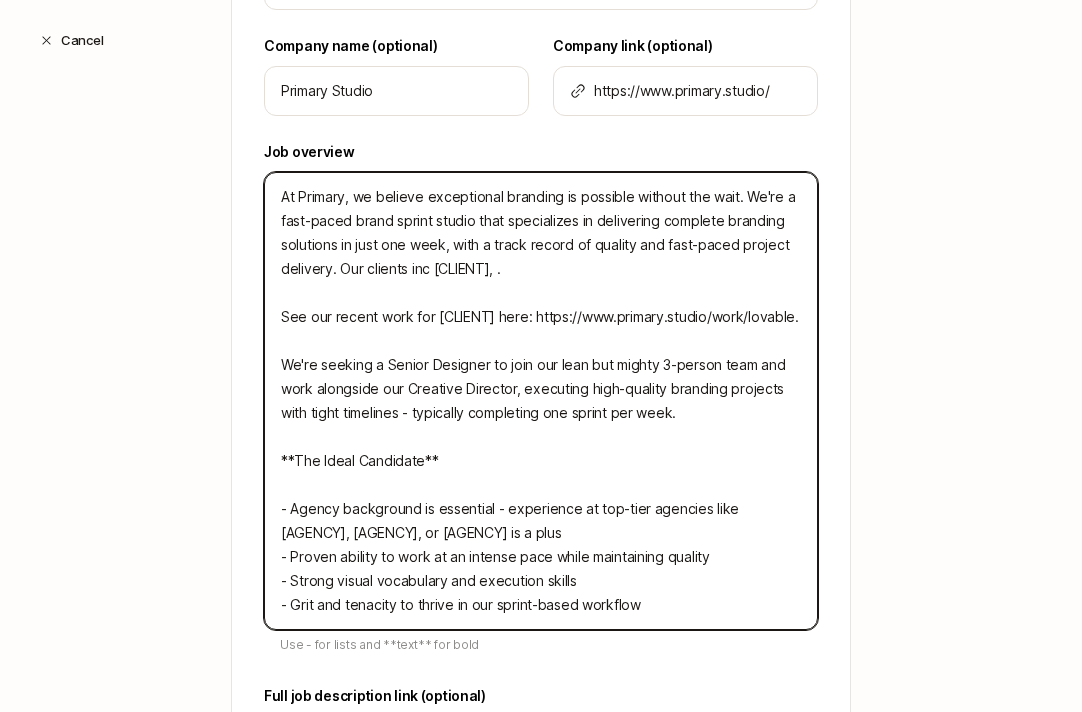 type on "At Primary, we believe exceptional branding is possible without the wait. We're a fast-paced brand sprint studio that specializes in delivering complete branding solutions in just one week, with a track record of quality and fast-paced project delivery. Our clients incl [BRAND], .
See our recent work for [BRAND] here: https://www.primary.studio/work/[BRAND].
We're seeking a Senior Designer to join our lean but mighty 3-person team and work alongside our Creative Director, executing high-quality branding projects with tight timelines - typically completing one sprint per week.
**The Ideal Candidate**
- Agency background is essential - experience at top-tier agencies like Collins, Porto Rocha, or Pentagram is a plus
- Proven ability to work at an intense pace while maintaining quality
- Strong visual vocabulary and execution skills
- Grit and tenacity to thrive in our sprint-based workflow" 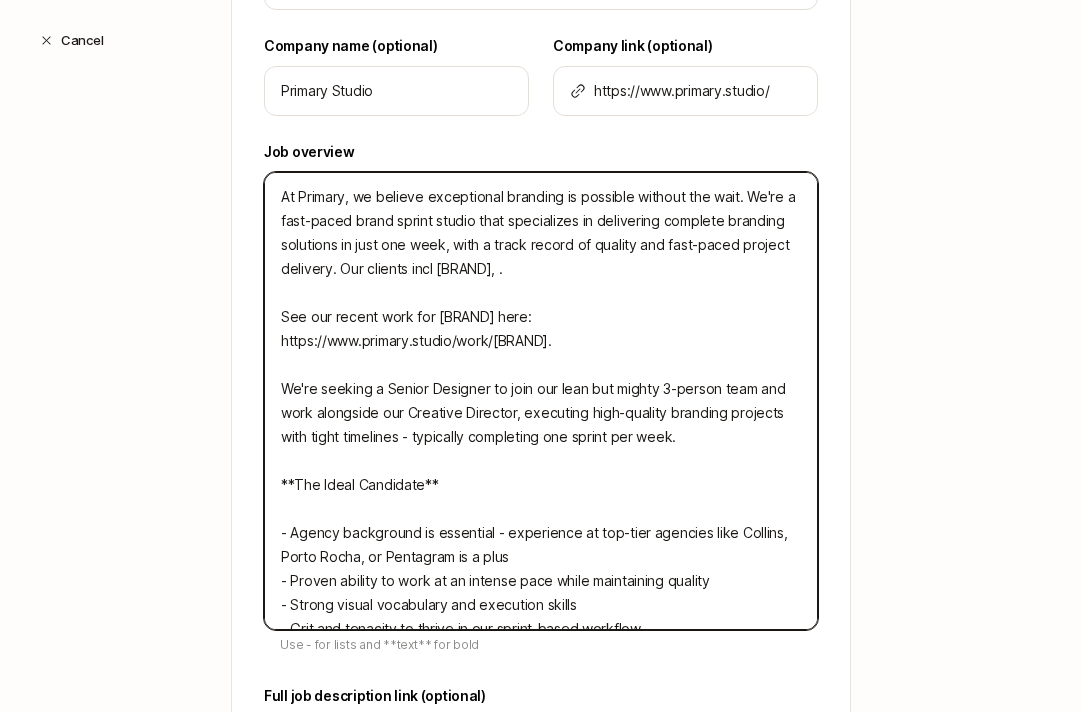 type on "At Primary, we believe exceptional branding is possible without the wait. We're a fast-paced brand sprint studio that specializes in delivering complete branding solutions in just one week, with a track record of quality and fast-paced project delivery. Our clients inclu [COMPANY], .
See our recent work for [COMPANY] here: https://www.primary.studio/work/[COMPANY].
We're seeking a Senior Designer to join our lean but mighty [NUMBER]-person team and work alongside our Creative Director, executing high-quality branding projects with tight timelines - typically completing one sprint per week.
**The Ideal Candidate**
- Agency background is essential - experience at top-tier agencies like Collins, Porto Rocha, or Pentagram is a plus
- Proven ability to work at an intense pace while maintaining quality
- Strong visual vocabulary and execution skills
- Grit and tenacity to thrive in our sprint-based workflow" 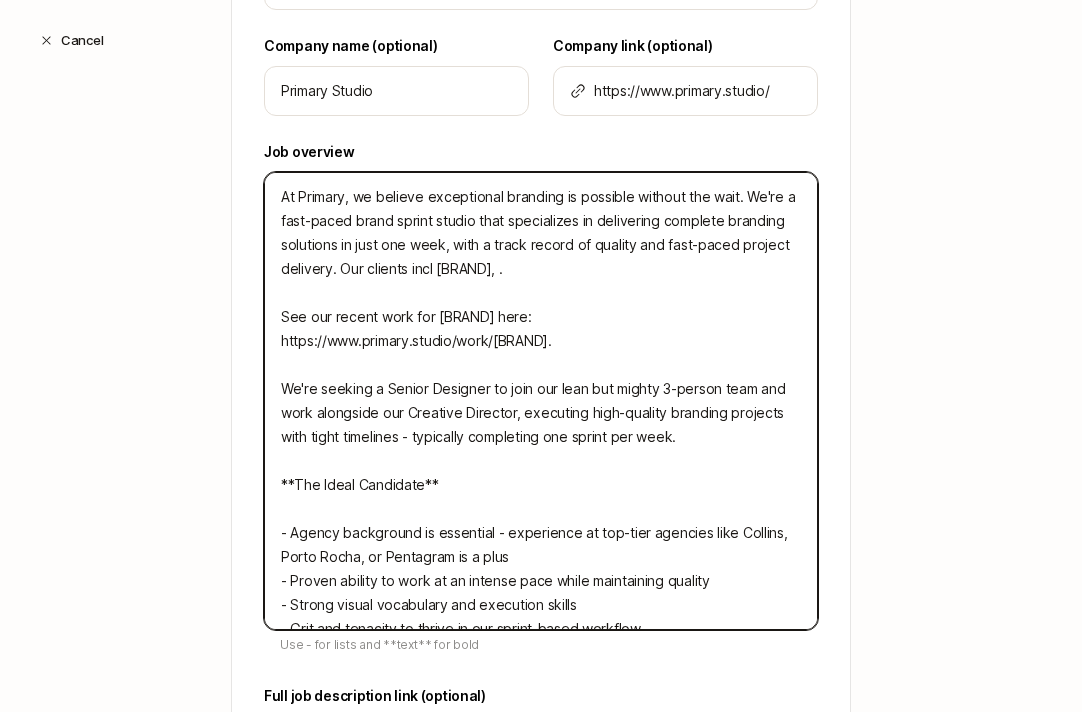 type on "x" 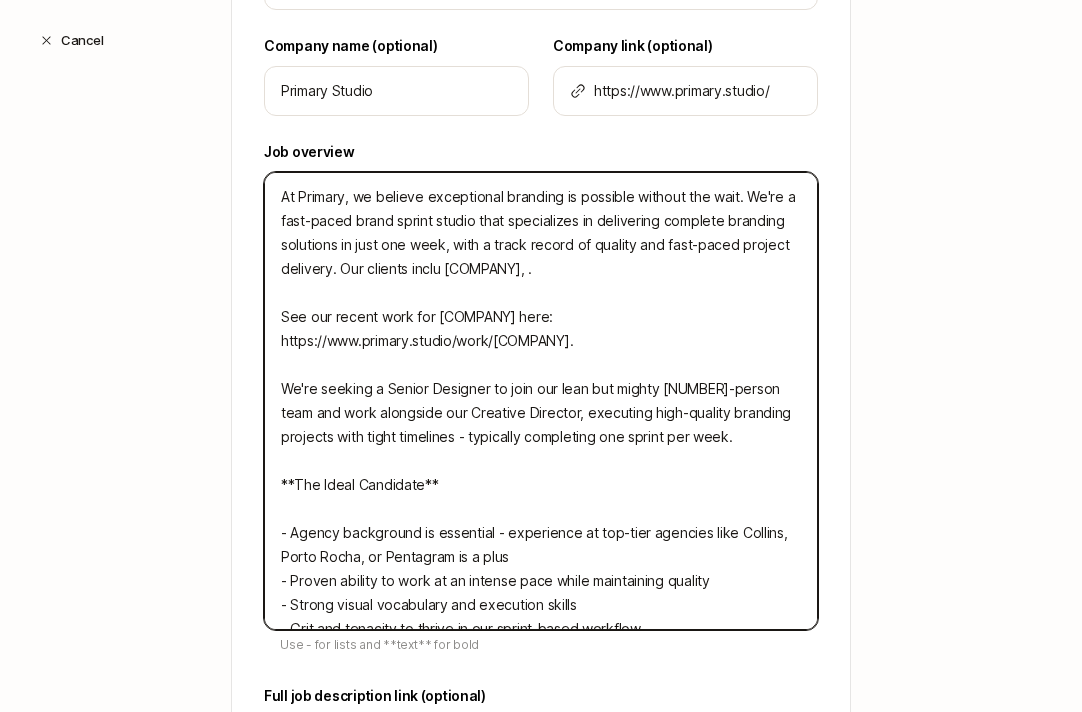type on "At Primary, we believe exceptional branding is possible without the wait. We're a fast-paced brand sprint studio that specializes in delivering complete branding solutions in just one week, with a track record of quality and fast-paced project delivery. Our clients includ [BRAND], .
See our recent work for [BRAND] here: https://www.primary.studio/work/[BRAND].
We're seeking a Senior Designer to join our lean but mighty 3-person team and work alongside our Creative Director, executing high-quality branding projects with tight timelines - typically completing one sprint per week.
**The Ideal Candidate**
- Agency background is essential - experience at top-tier agencies like Collins, Porto Rocha, or Pentagram is a plus
- Proven ability to work at an intense pace while maintaining quality
- Strong visual vocabulary and execution skills
- Grit and tenacity to thrive in our sprint-based workflow" 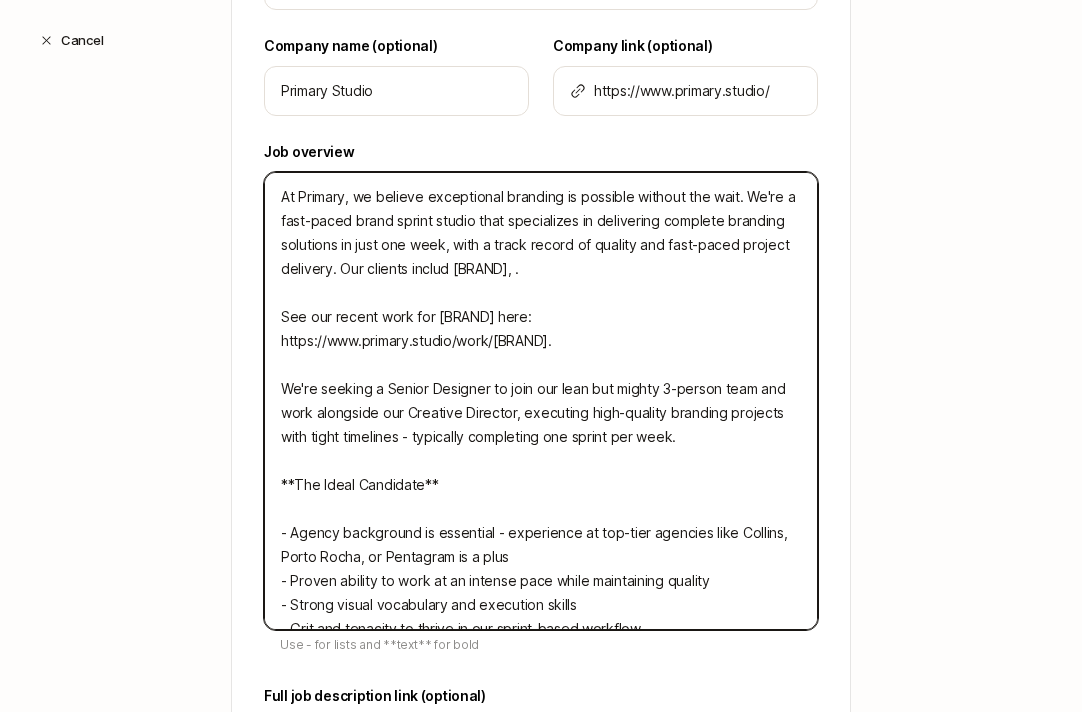 type on "At Primary, we believe exceptional branding is possible without the wait. We're a fast-paced brand sprint studio that specializes in delivering complete branding solutions in just one week, with a track record of quality and fast-paced project delivery. Our clients include [CLIENT], .
See our recent work for [CLIENT] here: https://www.primary.studio/work/[CLIENT].
We're seeking a Senior Designer to join our lean but mighty 3-person team and work alongside our Creative Director, executing high-quality branding projects with tight timelines - typically completing one sprint per week.
**The Ideal Candidate**
- Agency background is essential - experience at top-tier agencies like Collins, Porto Rocha, or Pentagram is a plus
- Proven ability to work at an intense pace while maintaining quality
- Strong visual vocabulary and execution skills
- Grit and tenacity to thrive in our sprint-based workflow" 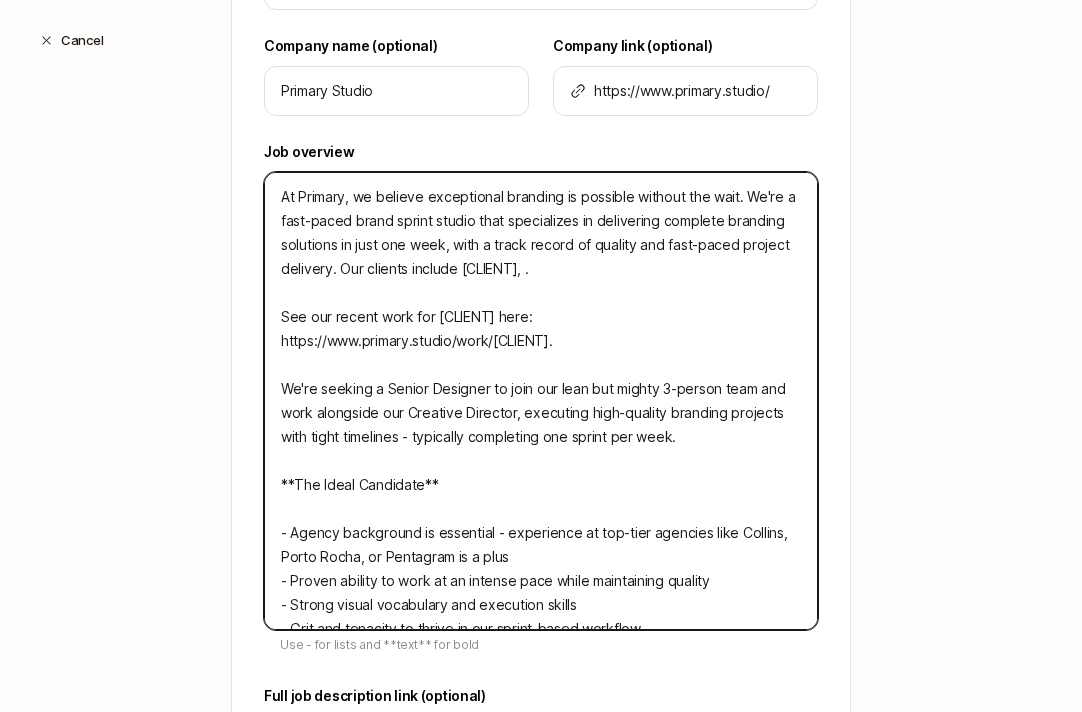 type on "At Primary, we believe exceptional branding is possible without the wait. We're a fast-paced brand sprint studio that specializes in delivering complete branding solutions in just one week, with a track record of quality and fast-paced project delivery. Our clients include  [COMPANY], .
See our recent work for [COMPANY] here: https://www.primary.studio/work/lovable.
We're seeking a Senior Designer to join our lean but mighty 3-person team and work alongside our Creative Director, executing high-quality branding projects with tight timelines - typically completing one sprint per week.
**The Ideal Candidate**
- Agency background is essential - experience at top-tier agencies like Collins, Porto Rocha, or Pentagram is a plus
- Proven ability to work at an intense pace while maintaining quality
- Strong visual vocabulary and execution skills
- Grit and tenacity to thrive in our sprint-based workflow" 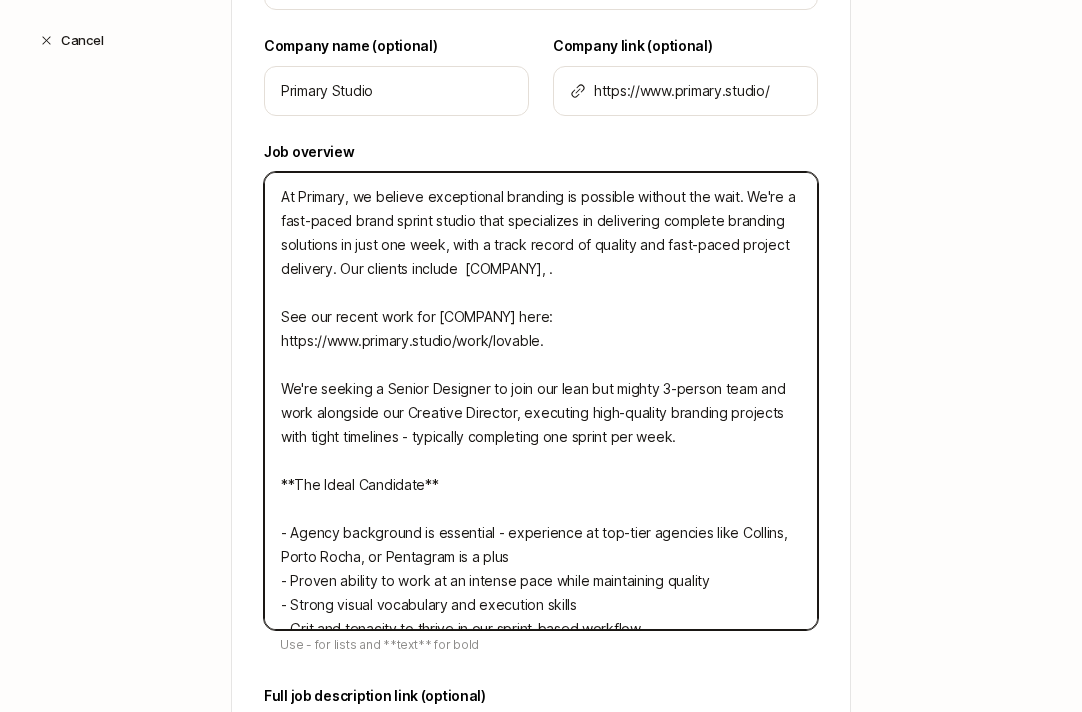 type on "At Primary, we believe exceptional branding is possible without the wait. We're a fast-paced brand sprint studio that specializes in delivering complete branding solutions in just one week, with a track record of quality and fast-paced project delivery. Our clients include t [COMPANY], .
See our recent work for [COMPANY] here: https://www.primary.studio/work/lovable.
We're seeking a Senior Designer to join our lean but mighty 3-person team and work alongside our Creative Director, executing high-quality branding projects with tight timelines - typically completing one sprint per week.
**The Ideal Candidate**
- Agency background is essential - experience at top-tier agencies like Collins, Porto Rocha, or Pentagram is a plus
- Proven ability to work at an intense pace while maintaining quality
- Strong visual vocabulary and execution skills
- Grit and tenacity to thrive in our sprint-based workflow" 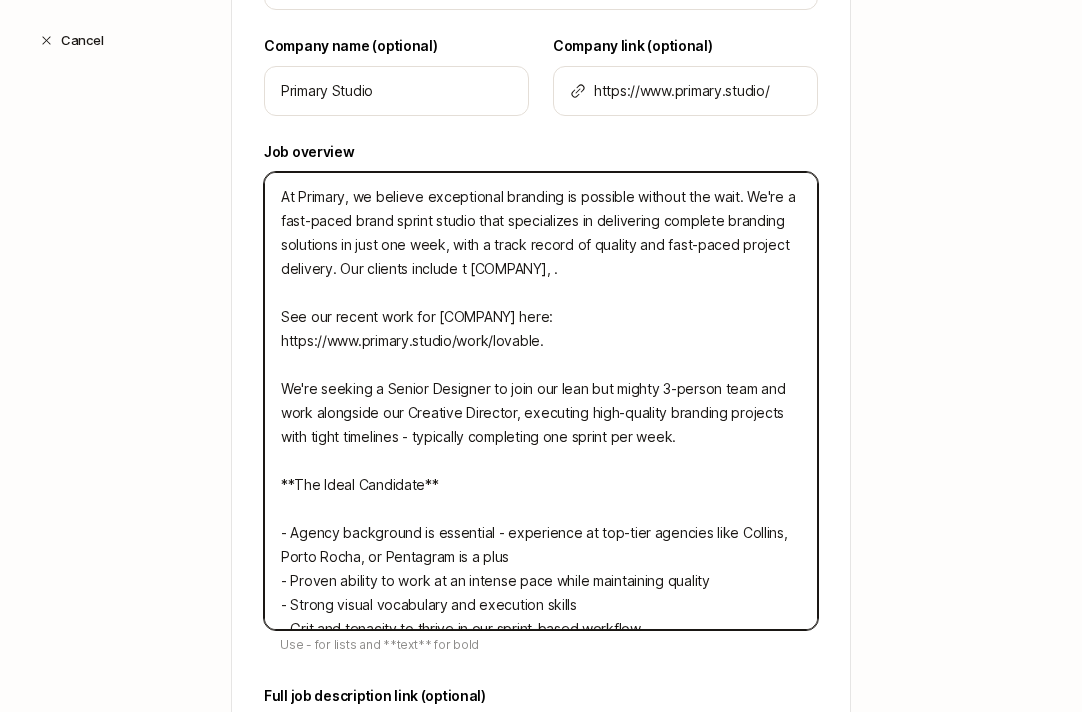 type on "At Primary, we believe exceptional branding is possible without the wait. We're a fast-paced brand sprint studio that specializes in delivering complete branding solutions in just one week, with a track record of quality and fast-paced project delivery. Our clients include to [COMPANY], .
See our recent work for [COMPANY] here: https://www.primary.studio/work/[COMPANY].
We're seeking a Senior Designer to join our lean but mighty 3-person team and work alongside our Creative Director, executing high-quality branding projects with tight timelines - typically completing one sprint per week.
**The Ideal Candidate**
- Agency background is essential - experience at top-tier agencies like Collins, Porto Rocha, or Pentagram is a plus
- Proven ability to work at an intense pace while maintaining quality
- Strong visual vocabulary and execution skills
- Grit and tenacity to thrive in our sprint-based workflow" 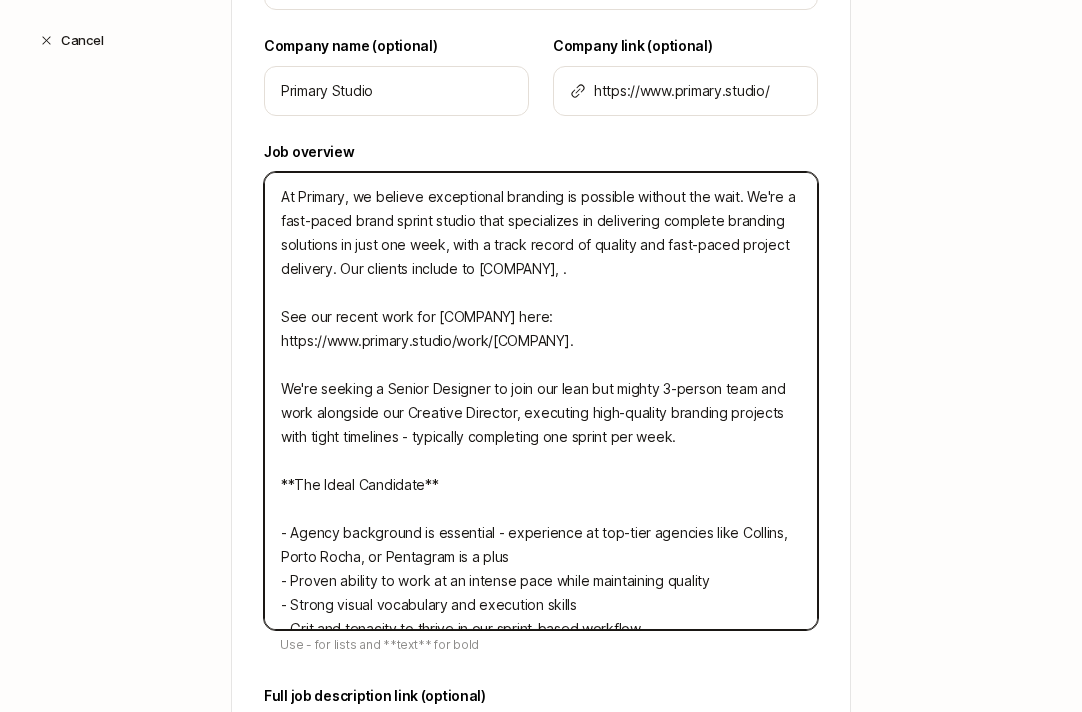 type on "At Primary, we believe exceptional branding is possible without the wait. We're a fast-paced brand sprint studio that specializes in delivering complete branding solutions in just one week, with a track record of quality and fast-paced project delivery. Our clients include top [CLIENT], .
See our recent work for [CLIENT] here: https://www.primary.studio/work/[CLIENT].
We're seeking a Senior Designer to join our lean but mighty 3-person team and work alongside our Creative Director, executing high-quality branding projects with tight timelines - typically completing one sprint per week.
**The Ideal Candidate**
- Agency background is essential - experience at top-tier agencies like Collins, Porto Rocha, or Pentagram is a plus
- Proven ability to work at an intense pace while maintaining quality
- Strong visual vocabulary and execution skills
- Grit and tenacity to thrive in our sprint-based workflow" 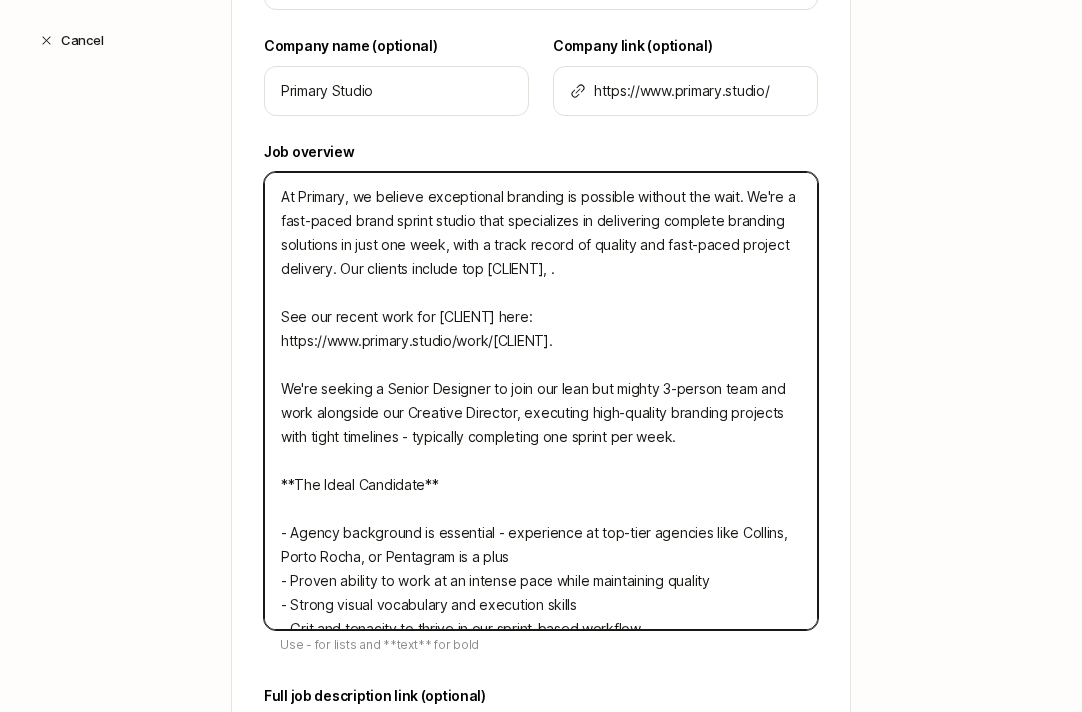 type on "At Primary, we believe exceptional branding is possible without the wait. We're a fast-paced brand sprint studio that specializes in delivering complete branding solutions in just one week, with a track record of quality and fast-paced project delivery. Our clients include top [CLIENT], .
See our recent work for [CLIENT] here: https://www.primary.studio/work/[CLIENT].
We're seeking a Senior Designer to join our lean but mighty 3-person team and work alongside our Creative Director, executing high-quality branding projects with tight timelines - typically completing one sprint per week.
**The Ideal Candidate**
- Agency background is essential - experience at top-tier agencies like Collins, Porto Rocha, or Pentagram is a plus
- Proven ability to work at an intense pace while maintaining quality
- Strong visual vocabulary and execution skills
- Grit and tenacity to thrive in our sprint-based workflow" 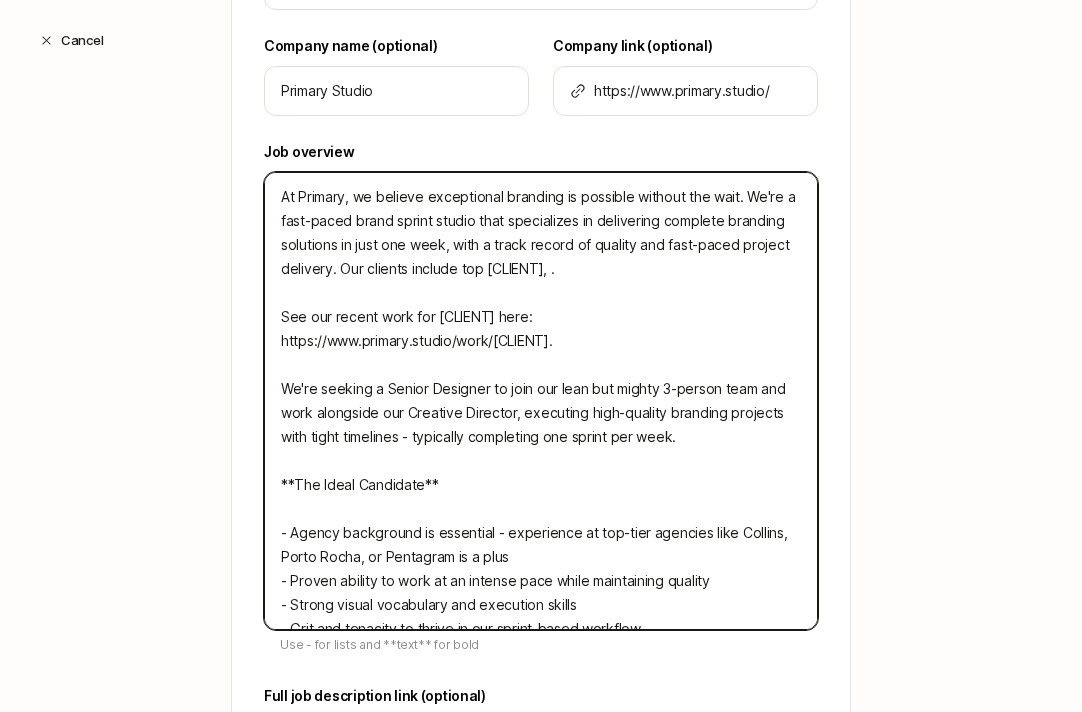 type on "At Primary, we believe exceptional branding is possible without the wait. We're a fast-paced brand sprint studio that specializes in delivering complete branding solutions in just one week, with a track record of quality and fast-paced project delivery. Our clients include top t Lovable, .
See our recent work for Lovable here: https://www.primary.studio/work/lovable.
We're seeking a Senior Designer to join our lean but mighty 3-person team and work alongside our Creative Director, executing high-quality branding projects with tight timelines - typically completing one sprint per week.
**The Ideal Candidate**
- Agency background is essential - experience at top-tier agencies like Collins, Porto Rocha, or Pentagram is a plus
- Proven ability to work at an intense pace while maintaining quality
- Strong visual vocabulary and execution skills
- Grit and tenacity to thrive in our sprint-based workflow" 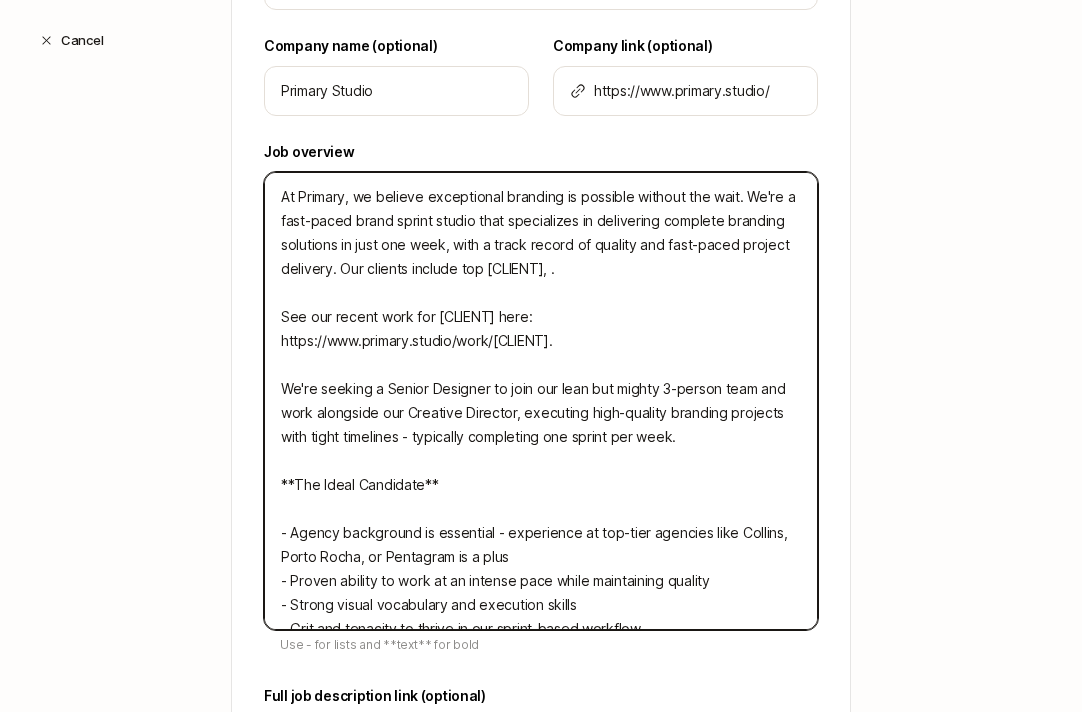 type on "x" 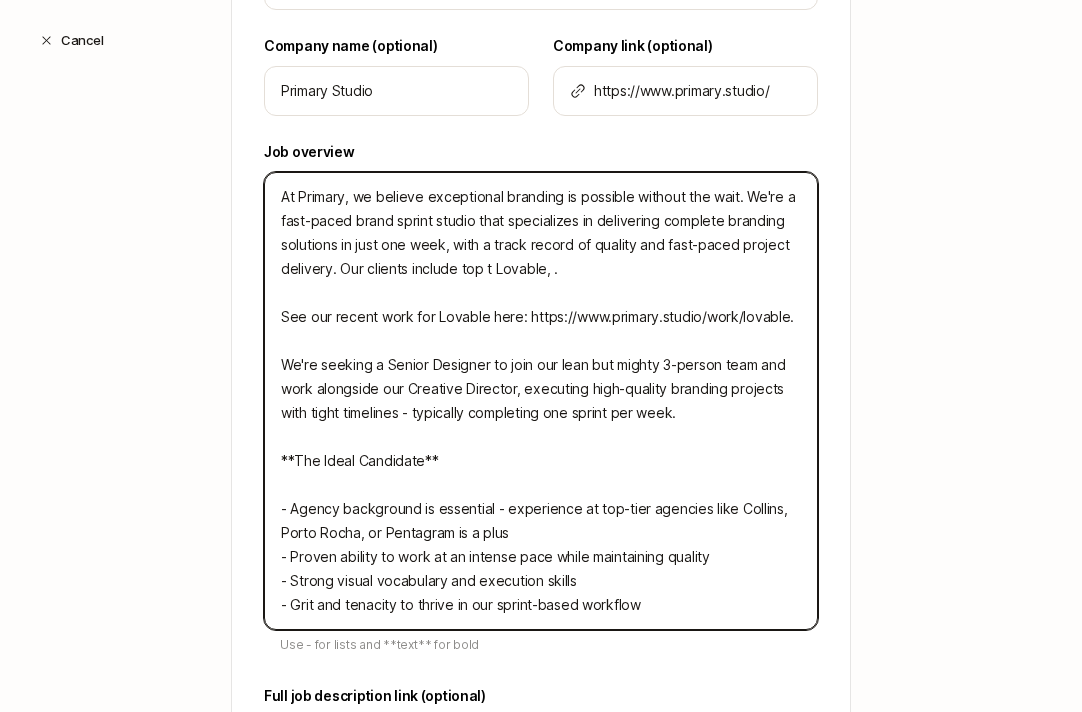 type on "At Primary, we believe exceptional branding is possible without the wait. We're a fast-paced brand sprint studio that specializes in delivering complete branding solutions in just one week, with a track record of quality and fast-paced project delivery. Our clients include top te [COMPANY], .
See our recent work for [COMPANY] here: https://www.primary.studio/work/[COMPANY].
We're seeking a Senior Designer to join our lean but mighty 3-person team and work alongside our Creative Director, executing high-quality branding projects with tight timelines - typically completing one sprint per week.
**The Ideal Candidate**
- Agency background is essential - experience at top-tier agencies like Collins, Porto Rocha, or Pentagram is a plus
- Proven ability to work at an intense pace while maintaining quality
- Strong visual vocabulary and execution skills
- Grit and tenacity to thrive in our sprint-based workflow" 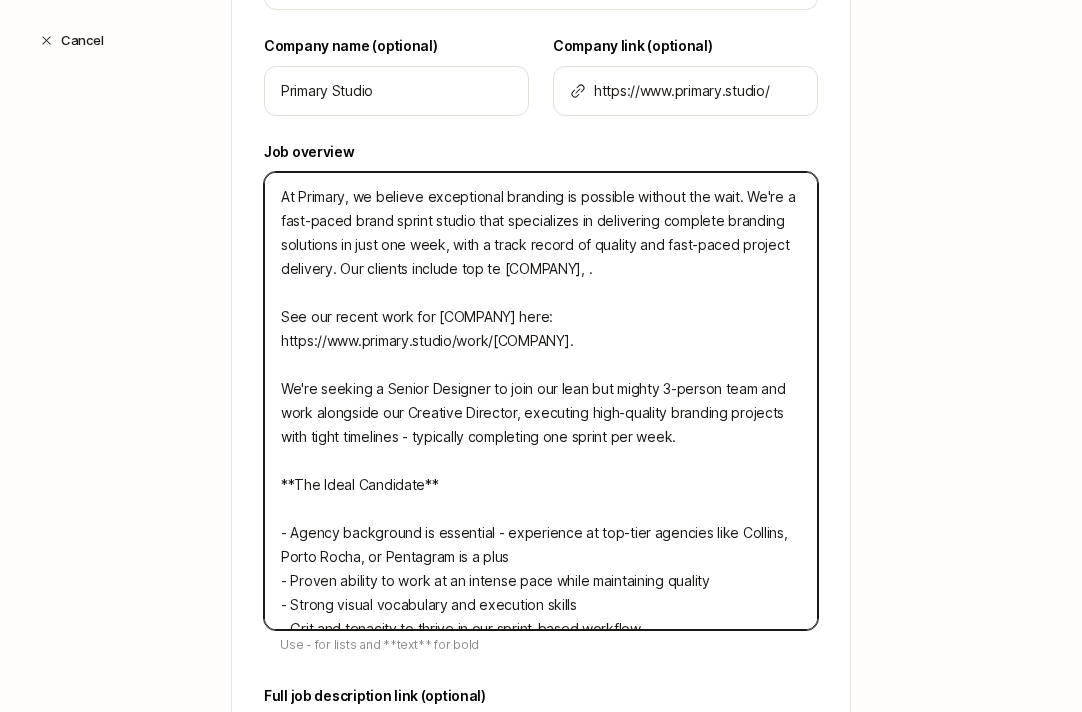 type on "At Primary, we believe exceptional branding is possible without the wait. We're a fast-paced brand sprint studio that specializes in delivering complete branding solutions in just one week, with a track record of quality and fast-paced project delivery. Our clients include top tec [CLIENT], .
See our recent work for [CLIENT] here: https://www.primary.studio/work/[CLIENT].
We're seeking a Senior Designer to join our lean but mighty 3-person team and work alongside our Creative Director, executing high-quality branding projects with tight timelines - typically completing one sprint per week.
**The Ideal Candidate**
- Agency background is essential - experience at top-tier agencies like Collins, Porto Rocha, or Pentagram is a plus
- Proven ability to work at an intense pace while maintaining quality
- Strong visual vocabulary and execution skills
- Grit and tenacity to thrive in our sprint-based workflow" 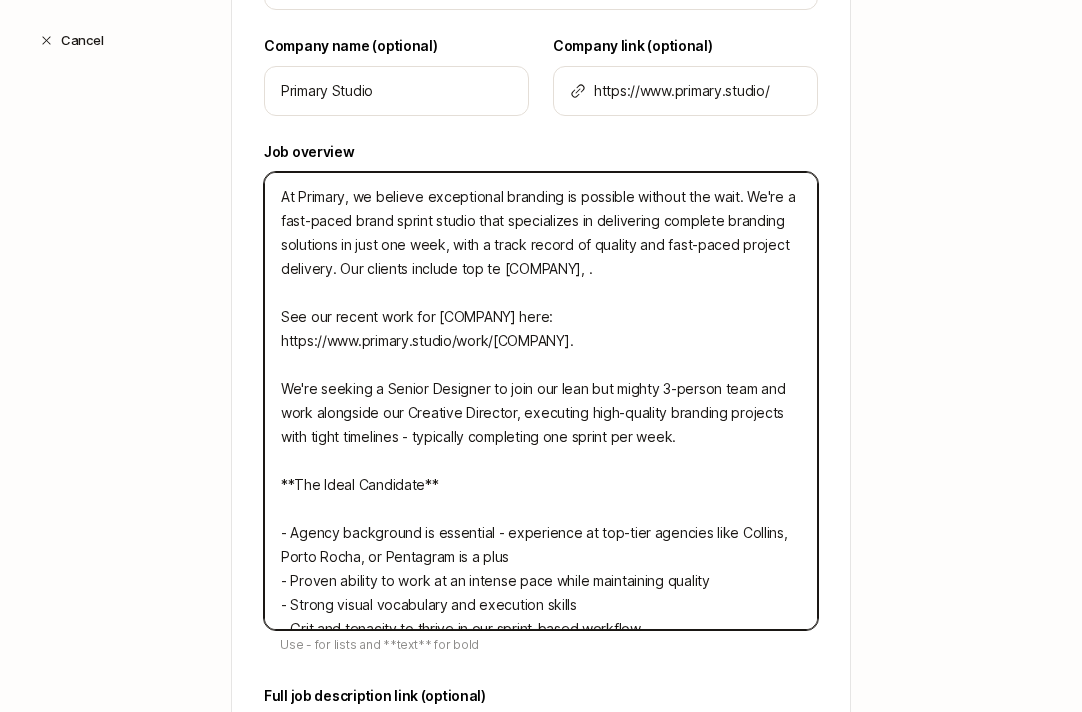 type on "x" 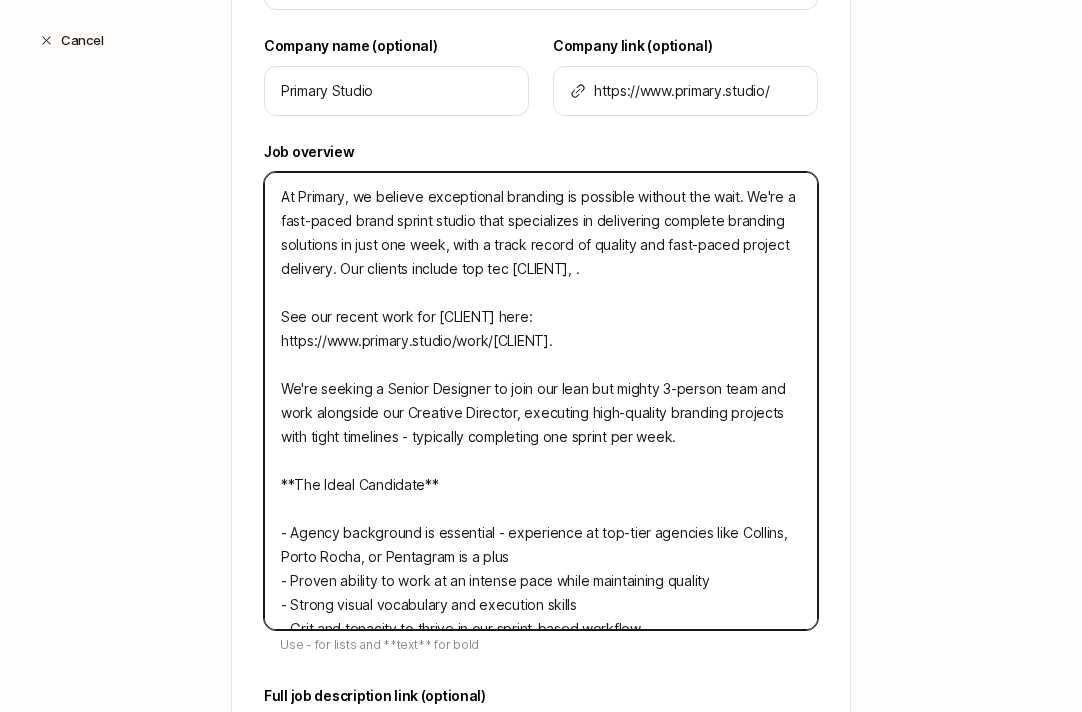 type on "At Primary, we believe exceptional branding is possible without the wait. We're a fast-paced brand sprint studio that specializes in delivering complete branding solutions in just one week, with a track record of quality and fast-paced project delivery. Our clients include top tech [CLIENT], .
See our recent work for [CLIENT] here: https://www.primary.studio/work/[CLIENT].
We're seeking a Senior Designer to join our lean but mighty 3-person team and work alongside our Creative Director, executing high-quality branding projects with tight timelines - typically completing one sprint per week.
**The Ideal Candidate**
- Agency background is essential - experience at top-tier agencies like Collins, Porto Rocha, or Pentagram is a plus
- Proven ability to work at an intense pace while maintaining quality
- Strong visual vocabulary and execution skills
- Grit and tenacity to thrive in our sprint-based workflow" 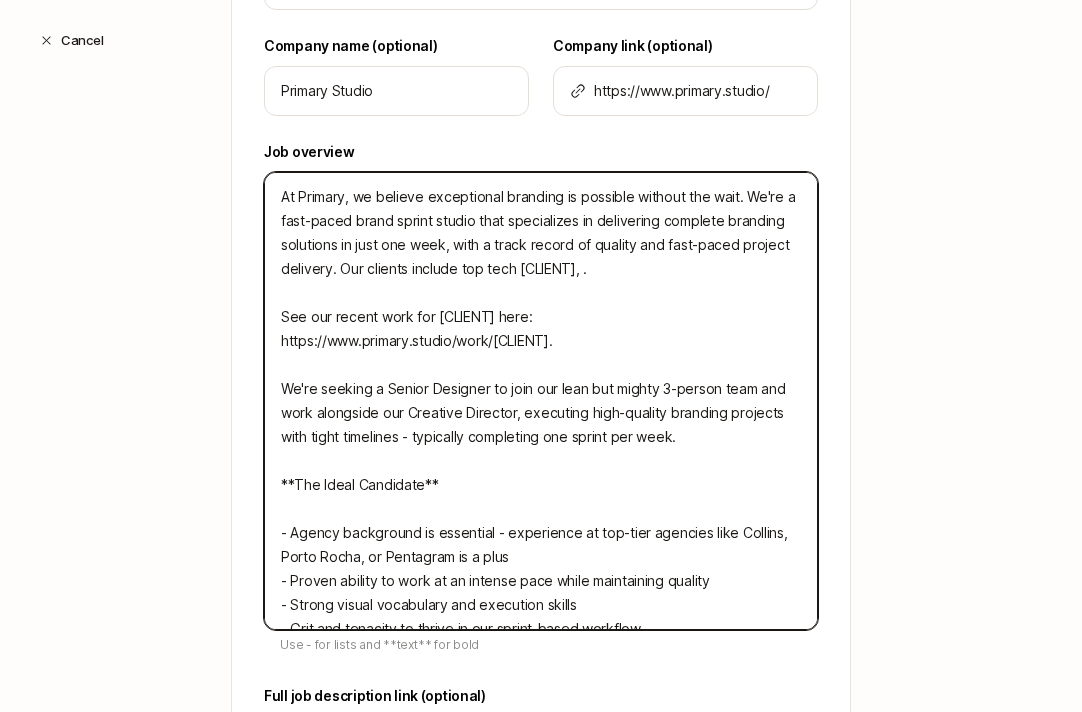 type on "At Primary, we believe exceptional branding is possible without the wait. We're a fast-paced brand sprint studio that specializes in delivering complete branding solutions in just one week, with a track record of quality and fast-paced project delivery. Our clients include top tech  [COMPANY], .
See our recent work for [COMPANY] here: https://www.primary.studio/work/[COMPANY].
We're seeking a Senior Designer to join our lean but mighty 3-person team and work alongside our Creative Director, executing high-quality branding projects with tight timelines - typically completing one sprint per week.
**The Ideal Candidate**
- Agency background is essential - experience at top-tier agencies like Collins, Porto Rocha, or Pentagram is a plus
- Proven ability to work at an intense pace while maintaining quality
- Strong visual vocabulary and execution skills
- Grit and tenacity to thrive in our sprint-based workflow" 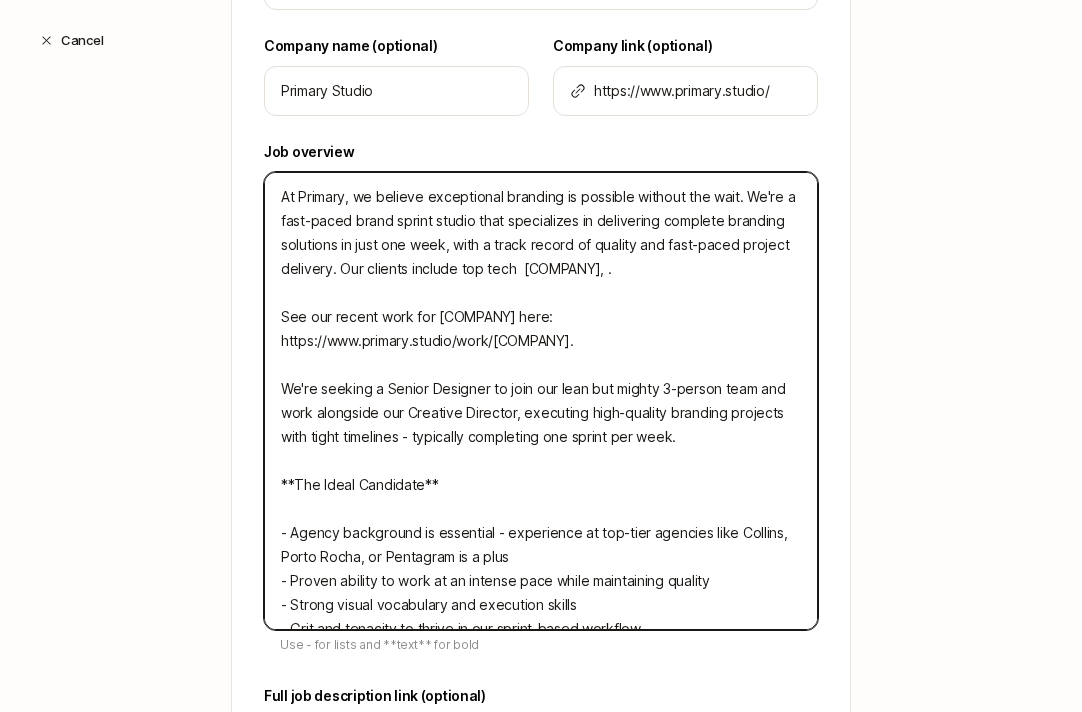 type on "At Primary, we believe exceptional branding is possible without the wait. We're a fast-paced brand sprint studio that specializes in delivering complete branding solutions in just one week, with a track record of quality and fast-paced project delivery. Our clients include top tech [CLIENT], .
See our recent work for [CLIENT] here: https://www.primary.studio/work/[CLIENT].
We're seeking a Senior Designer to join our lean but mighty 3-person team and work alongside our Creative Director, executing high-quality branding projects with tight timelines - typically completing one sprint per week.
**The Ideal Candidate**
- Agency background is essential - experience at top-tier agencies like Collins, Porto Rocha, or Pentagram is a plus
- Proven ability to work at an intense pace while maintaining quality
- Strong visual vocabulary and execution skills
- Grit and tenacity to thrive in our sprint-based workflow" 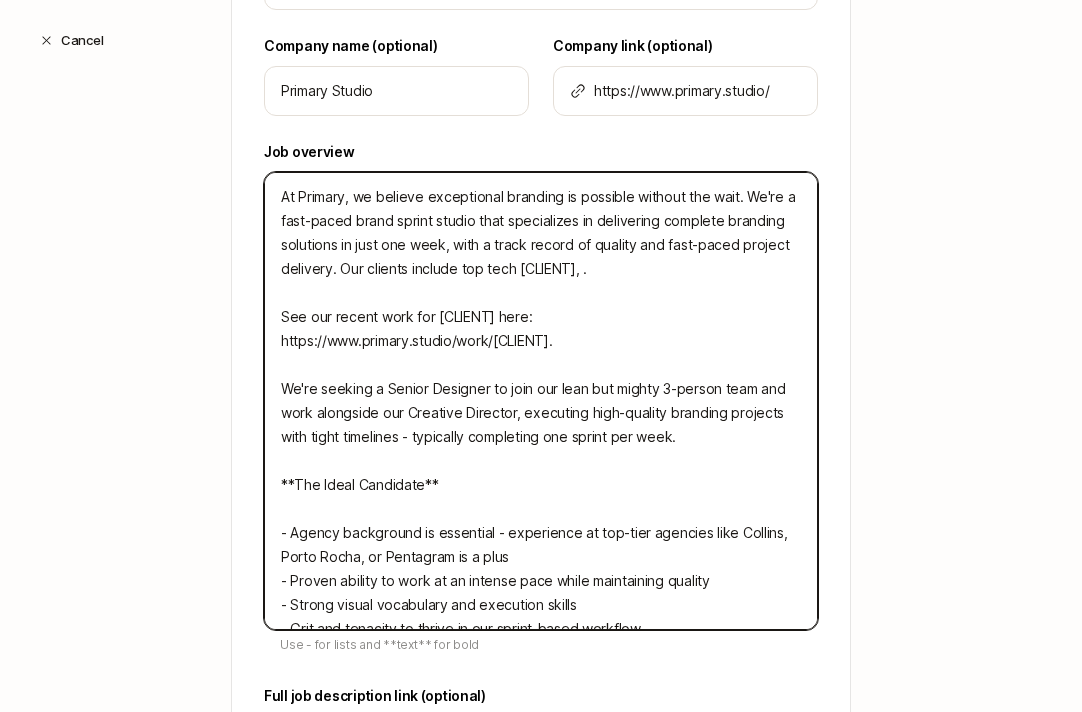 type on "At Primary, we believe exceptional branding is possible without the wait. We're a fast-paced brand sprint studio that specializes in delivering complete branding solutions in just one week, with a track record of quality and fast-paced project delivery. Our clients include top tec [CLIENT], .
See our recent work for [CLIENT] here: https://www.primary.studio/work/[CLIENT].
We're seeking a Senior Designer to join our lean but mighty 3-person team and work alongside our Creative Director, executing high-quality branding projects with tight timelines - typically completing one sprint per week.
**The Ideal Candidate**
- Agency background is essential - experience at top-tier agencies like Collins, Porto Rocha, or Pentagram is a plus
- Proven ability to work at an intense pace while maintaining quality
- Strong visual vocabulary and execution skills
- Grit and tenacity to thrive in our sprint-based workflow" 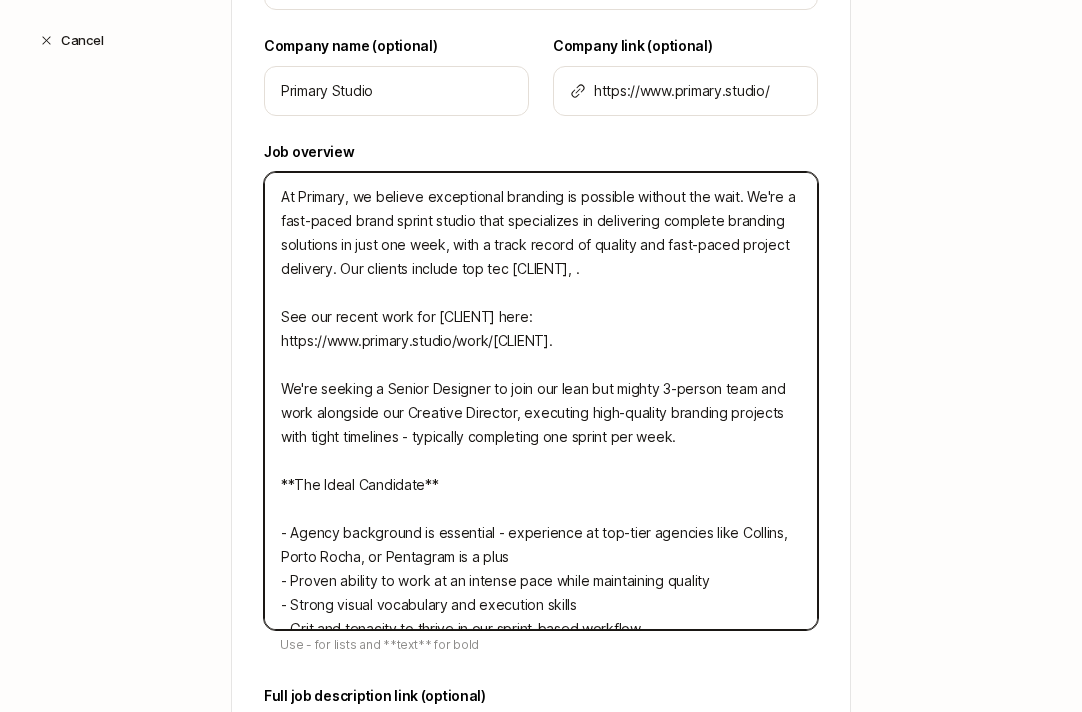 type on "At Primary, we believe exceptional branding is possible without the wait. We're a fast-paced brand sprint studio that specializes in delivering complete branding solutions in just one week, with a track record of quality and fast-paced project delivery. Our clients include top te [COMPANY], .
See our recent work for [COMPANY] here: https://www.primary.studio/work/[COMPANY].
We're seeking a Senior Designer to join our lean but mighty 3-person team and work alongside our Creative Director, executing high-quality branding projects with tight timelines - typically completing one sprint per week.
**The Ideal Candidate**
- Agency background is essential - experience at top-tier agencies like Collins, Porto Rocha, or Pentagram is a plus
- Proven ability to work at an intense pace while maintaining quality
- Strong visual vocabulary and execution skills
- Grit and tenacity to thrive in our sprint-based workflow" 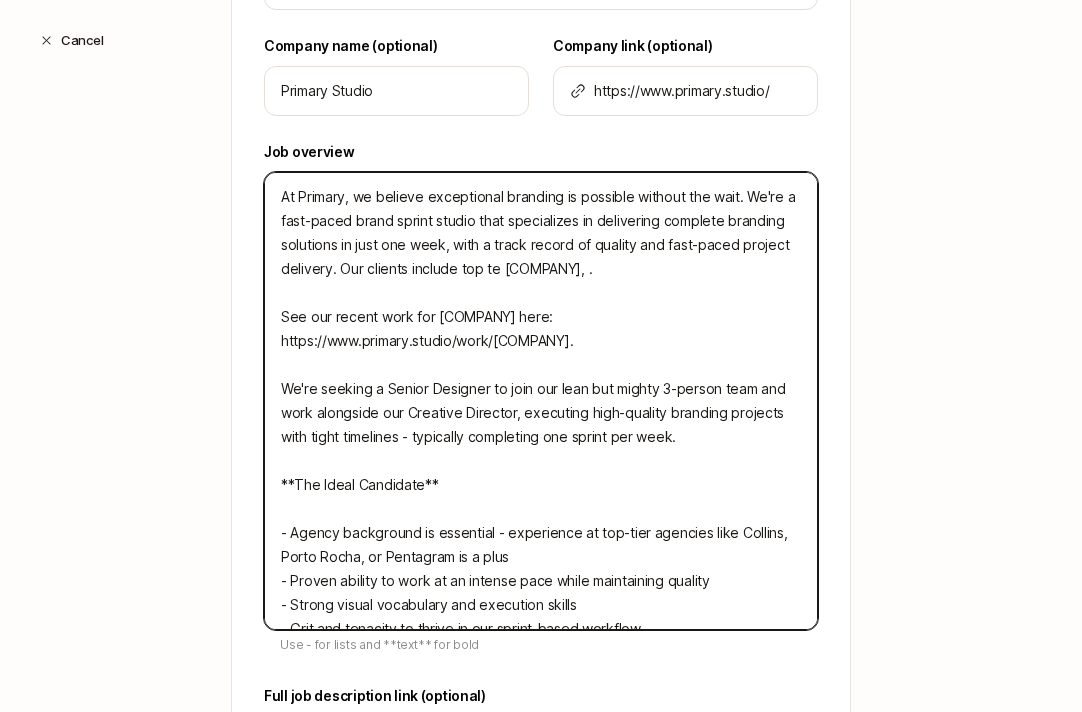 type on "At Primary, we believe exceptional branding is possible without the wait. We're a fast-paced brand sprint studio that specializes in delivering complete branding solutions in just one week, with a track record of quality and fast-paced project delivery. Our clients include top t Lovable, .
See our recent work for Lovable here: https://www.primary.studio/work/lovable.
We're seeking a Senior Designer to join our lean but mighty 3-person team and work alongside our Creative Director, executing high-quality branding projects with tight timelines - typically completing one sprint per week.
**The Ideal Candidate**
- Agency background is essential - experience at top-tier agencies like Collins, Porto Rocha, or Pentagram is a plus
- Proven ability to work at an intense pace while maintaining quality
- Strong visual vocabulary and execution skills
- Grit and tenacity to thrive in our sprint-based workflow" 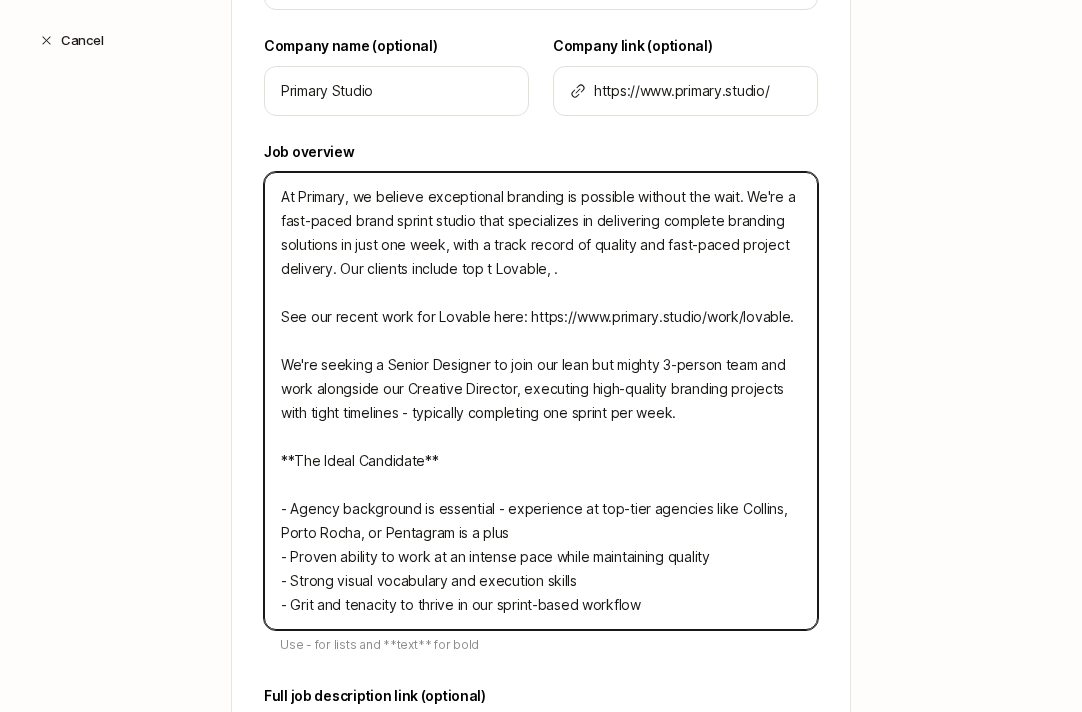 type on "At Primary, we believe exceptional branding is possible without the wait. We're a fast-paced brand sprint studio that specializes in delivering complete branding solutions in just one week, with a track record of quality and fast-paced project delivery. Our clients include top [CLIENT], .
See our recent work for [CLIENT] here: https://www.primary.studio/work/[CLIENT].
We're seeking a Senior Designer to join our lean but mighty 3-person team and work alongside our Creative Director, executing high-quality branding projects with tight timelines - typically completing one sprint per week.
**The Ideal Candidate**
- Agency background is essential - experience at top-tier agencies like Collins, Porto Rocha, or Pentagram is a plus
- Proven ability to work at an intense pace while maintaining quality
- Strong visual vocabulary and execution skills
- Grit and tenacity to thrive in our sprint-based workflow" 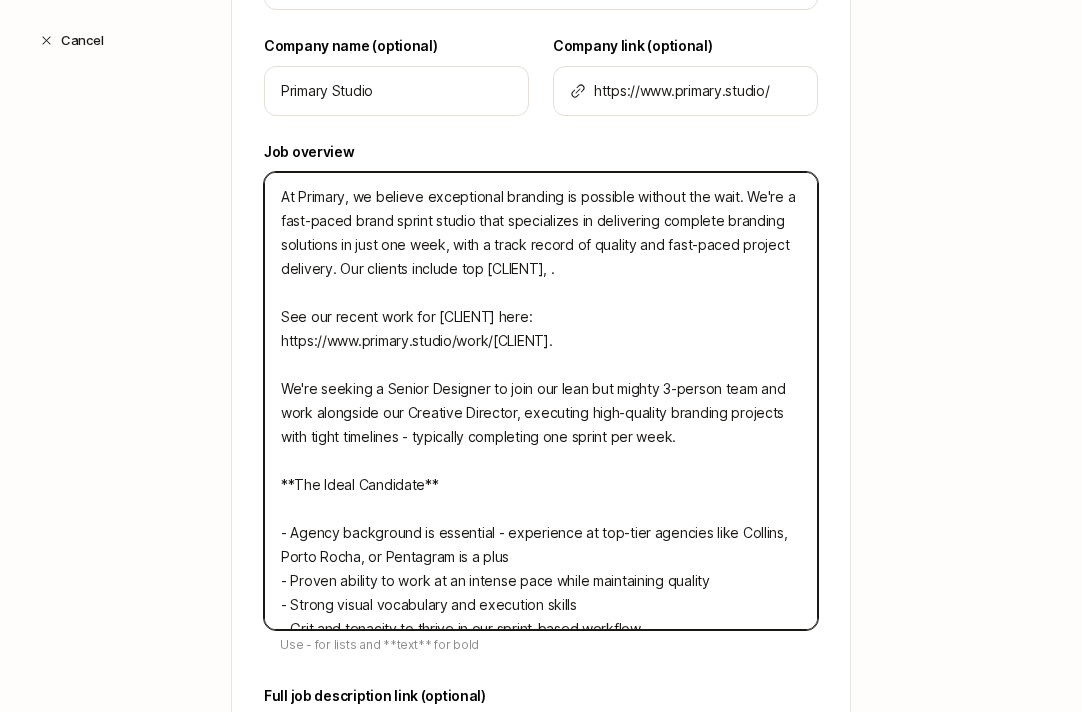 type on "At Primary, we believe exceptional branding is possible without the wait. We're a fast-paced brand sprint studio that specializes in delivering complete branding solutions in just one week, with a track record of quality and fast-paced project delivery. Our clients include top [CLIENT], .
See our recent work for [CLIENT] here: https://www.primary.studio/work/[CLIENT].
We're seeking a Senior Designer to join our lean but mighty 3-person team and work alongside our Creative Director, executing high-quality branding projects with tight timelines - typically completing one sprint per week.
**The Ideal Candidate**
- Agency background is essential - experience at top-tier agencies like Collins, Porto Rocha, or Pentagram is a plus
- Proven ability to work at an intense pace while maintaining quality
- Strong visual vocabulary and execution skills
- Grit and tenacity to thrive in our sprint-based workflow" 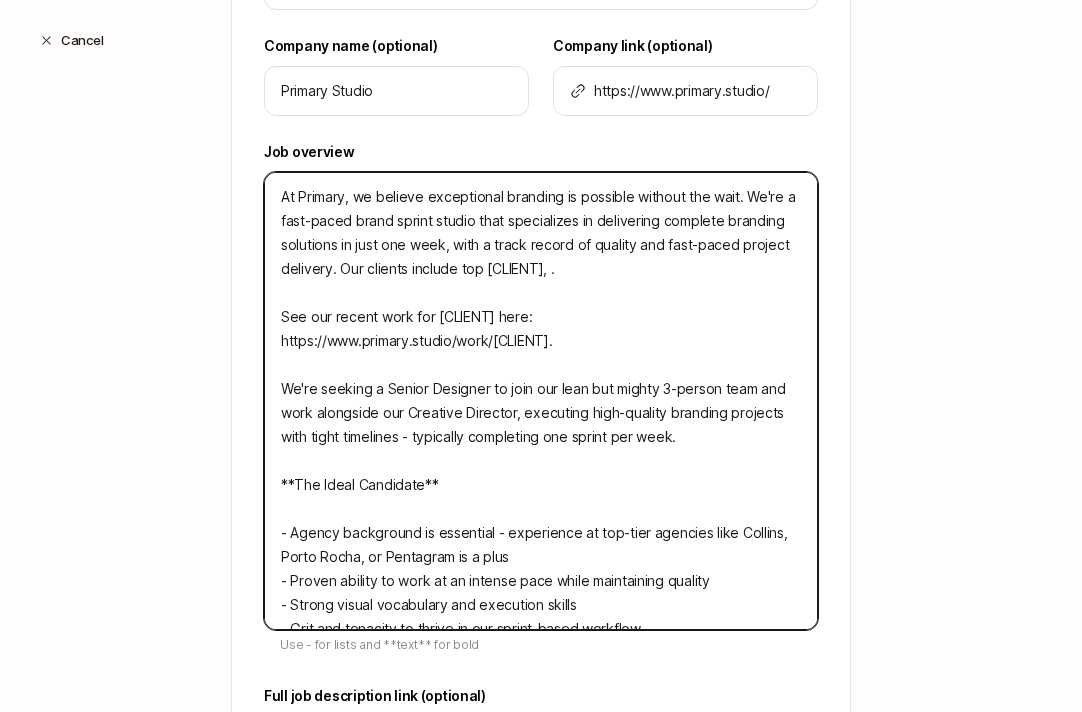 type on "x" 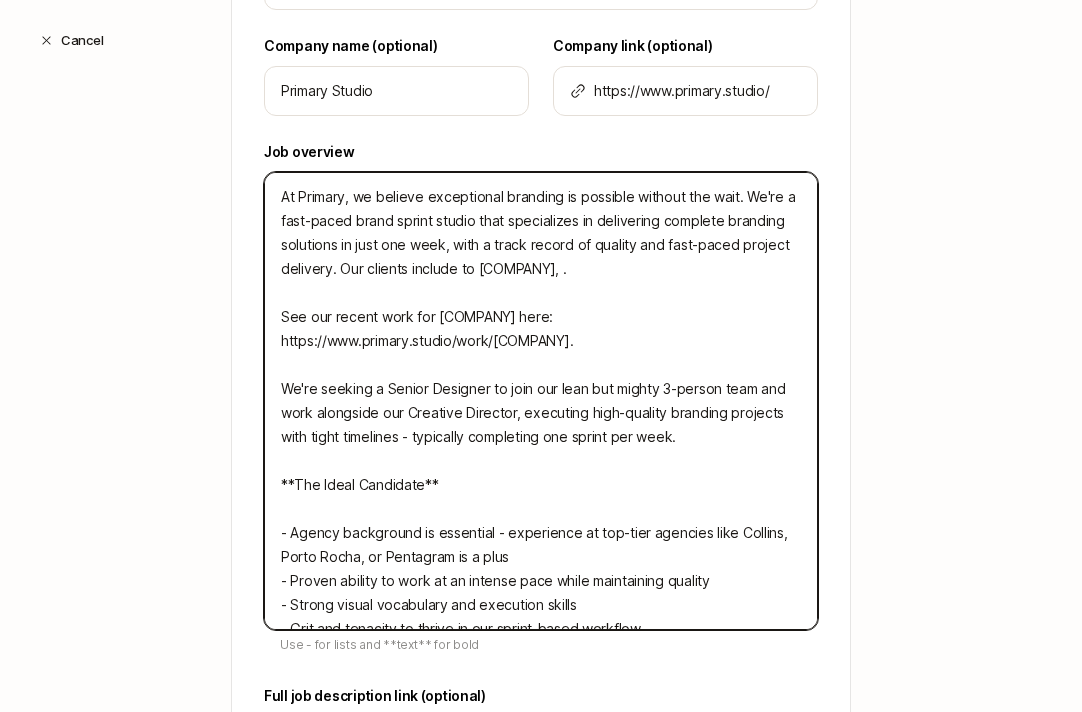 type on "At Primary, we believe exceptional branding is possible without the wait. We're a fast-paced brand sprint studio that specializes in delivering complete branding solutions in just one week, with a track record of quality and fast-paced project delivery. Our clients include t [COMPANY], .
See our recent work for [COMPANY] here: https://www.primary.studio/work/lovable.
We're seeking a Senior Designer to join our lean but mighty 3-person team and work alongside our Creative Director, executing high-quality branding projects with tight timelines - typically completing one sprint per week.
**The Ideal Candidate**
- Agency background is essential - experience at top-tier agencies like Collins, Porto Rocha, or Pentagram is a plus
- Proven ability to work at an intense pace while maintaining quality
- Strong visual vocabulary and execution skills
- Grit and tenacity to thrive in our sprint-based workflow" 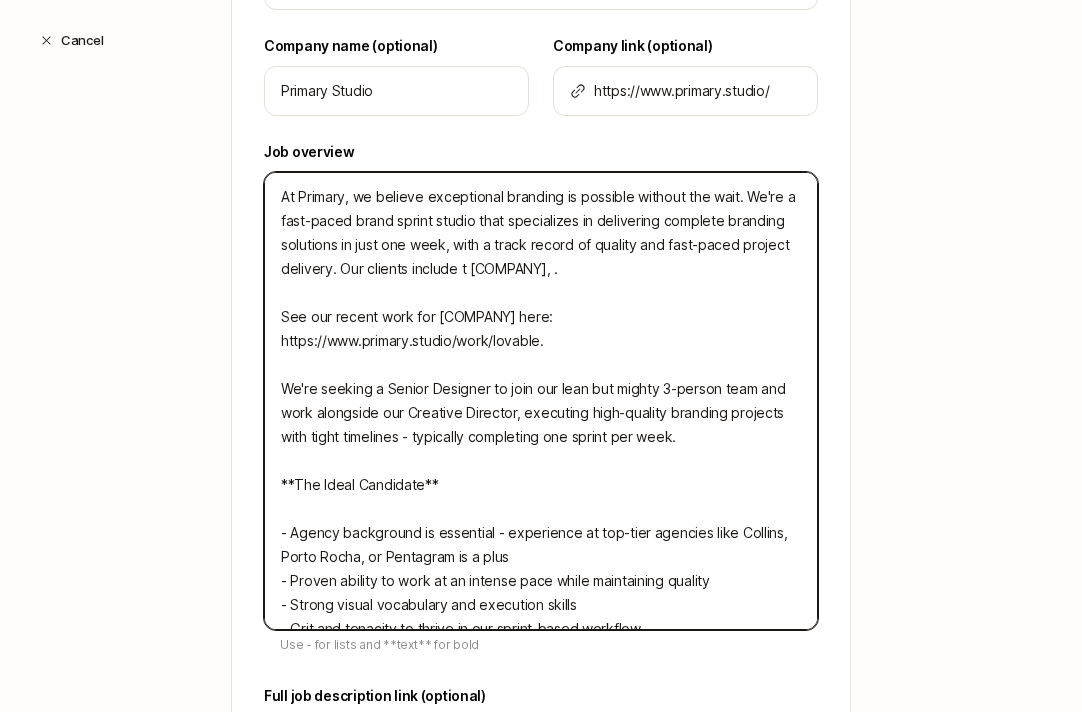 type on "At Primary, we believe exceptional branding is possible without the wait. We're a fast-paced brand sprint studio that specializes in delivering complete branding solutions in just one week, with a track record of quality and fast-paced project delivery. Our clients include  [COMPANY], .
See our recent work for [COMPANY] here: https://www.primary.studio/work/lovable.
We're seeking a Senior Designer to join our lean but mighty 3-person team and work alongside our Creative Director, executing high-quality branding projects with tight timelines - typically completing one sprint per week.
**The Ideal Candidate**
- Agency background is essential - experience at top-tier agencies like Collins, Porto Rocha, or Pentagram is a plus
- Proven ability to work at an intense pace while maintaining quality
- Strong visual vocabulary and execution skills
- Grit and tenacity to thrive in our sprint-based workflow" 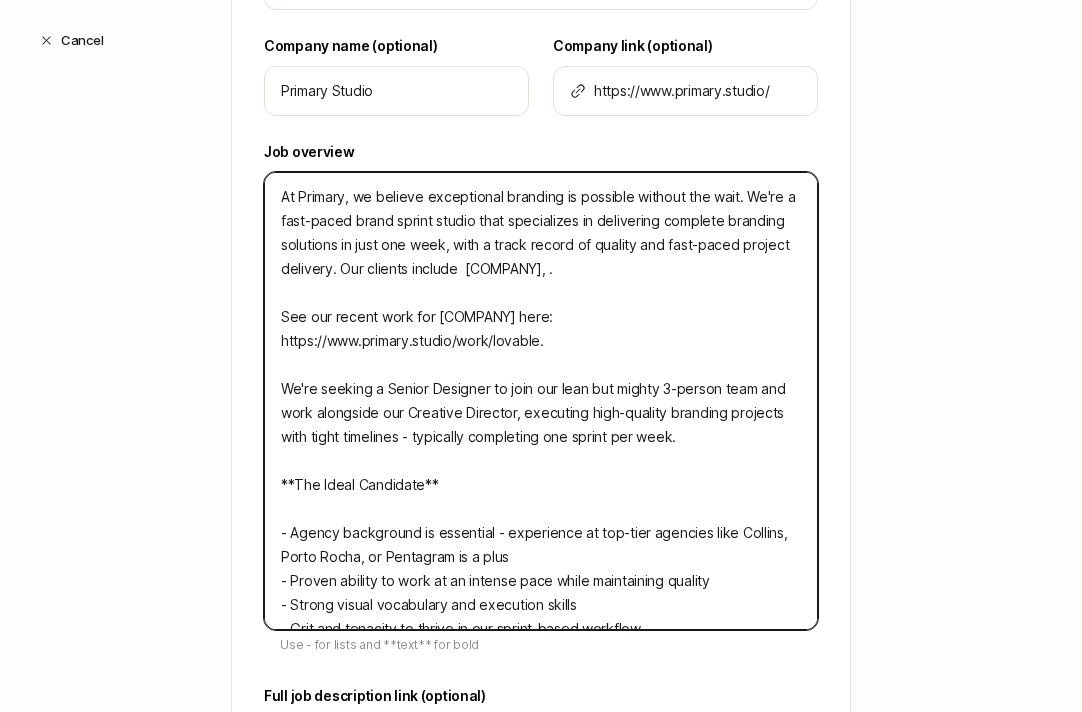 type on "At Primary, we believe exceptional branding is possible without the wait. We're a fast-paced brand sprint studio that specializes in delivering complete branding solutions in just one week, with a track record of quality and fast-paced project delivery. Our clients include [CLIENT], .
See our recent work for [CLIENT] here: https://www.primary.studio/work/[CLIENT].
We're seeking a Senior Designer to join our lean but mighty 3-person team and work alongside our Creative Director, executing high-quality branding projects with tight timelines - typically completing one sprint per week.
**The Ideal Candidate**
- Agency background is essential - experience at top-tier agencies like Collins, Porto Rocha, or Pentagram is a plus
- Proven ability to work at an intense pace while maintaining quality
- Strong visual vocabulary and execution skills
- Grit and tenacity to thrive in our sprint-based workflow" 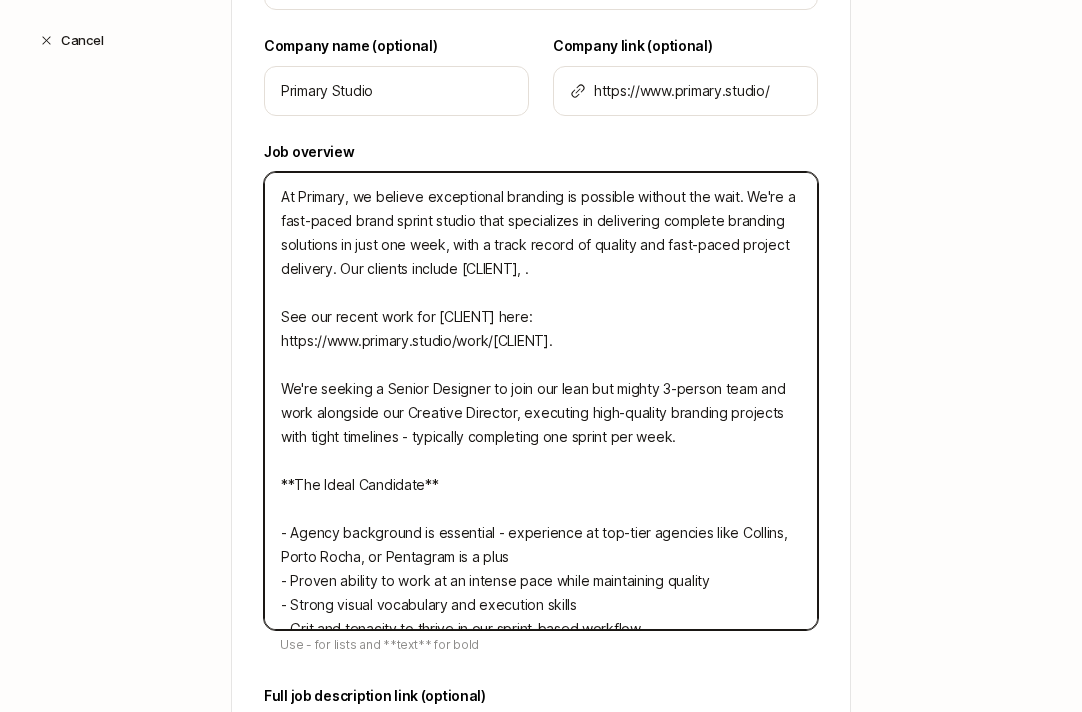 type on "At Primary, we believe exceptional branding is possible without the wait. We're a fast-paced brand sprint studio that specializes in delivering complete branding solutions in just one week, with a track record of quality and fast-paced project delivery. Our clients includ [BRAND], .
See our recent work for [BRAND] here: https://www.primary.studio/work/[BRAND].
We're seeking a Senior Designer to join our lean but mighty 3-person team and work alongside our Creative Director, executing high-quality branding projects with tight timelines - typically completing one sprint per week.
**The Ideal Candidate**
- Agency background is essential - experience at top-tier agencies like Collins, Porto Rocha, or Pentagram is a plus
- Proven ability to work at an intense pace while maintaining quality
- Strong visual vocabulary and execution skills
- Grit and tenacity to thrive in our sprint-based workflow" 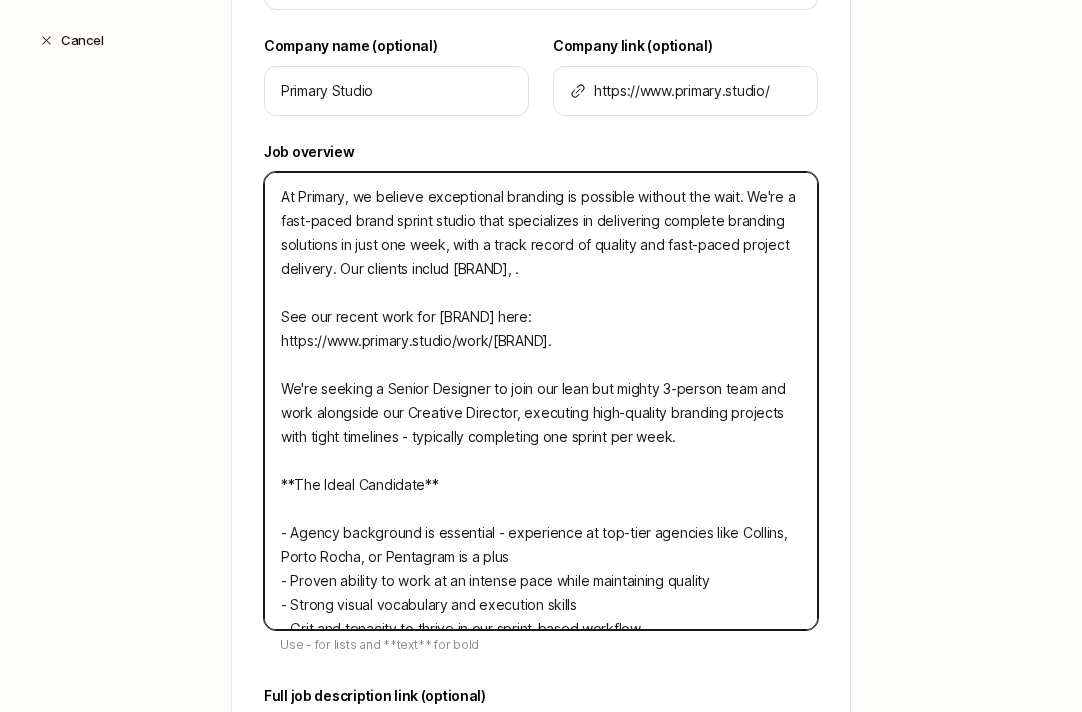 type on "At Primary, we believe exceptional branding is possible without the wait. We're a fast-paced brand sprint studio that specializes in delivering complete branding solutions in just one week, with a track record of quality and fast-paced project delivery. Our clients inclu [COMPANY], .
See our recent work for [COMPANY] here: https://www.primary.studio/work/[COMPANY].
We're seeking a Senior Designer to join our lean but mighty [NUMBER]-person team and work alongside our Creative Director, executing high-quality branding projects with tight timelines - typically completing one sprint per week.
**The Ideal Candidate**
- Agency background is essential - experience at top-tier agencies like Collins, Porto Rocha, or Pentagram is a plus
- Proven ability to work at an intense pace while maintaining quality
- Strong visual vocabulary and execution skills
- Grit and tenacity to thrive in our sprint-based workflow" 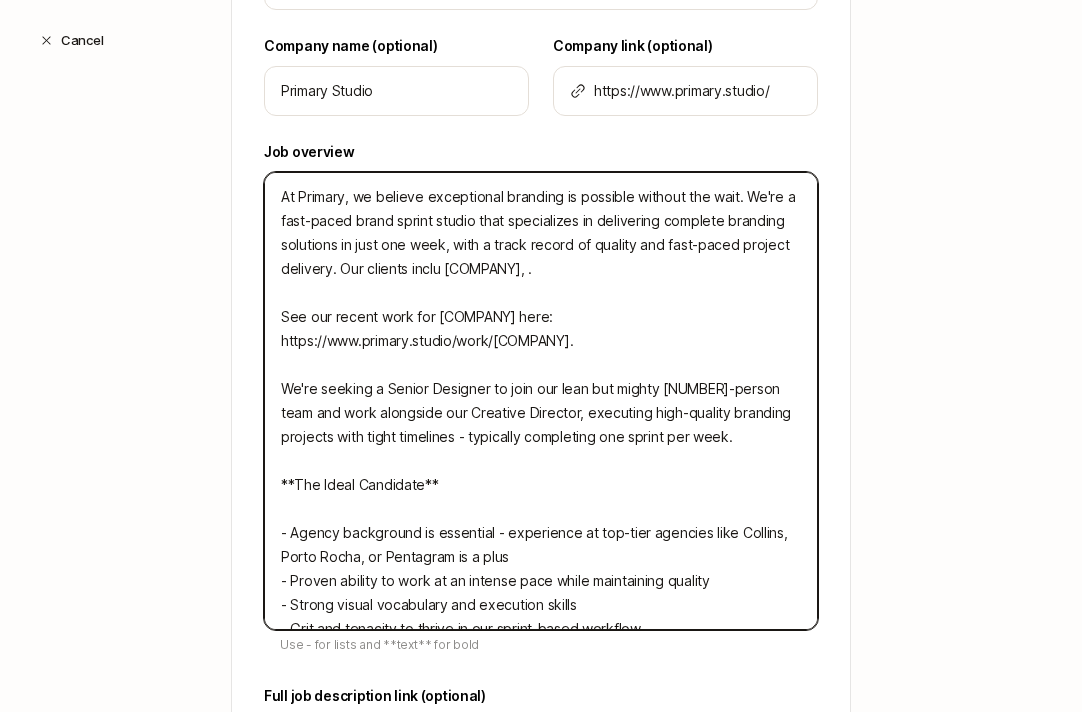 type on "x" 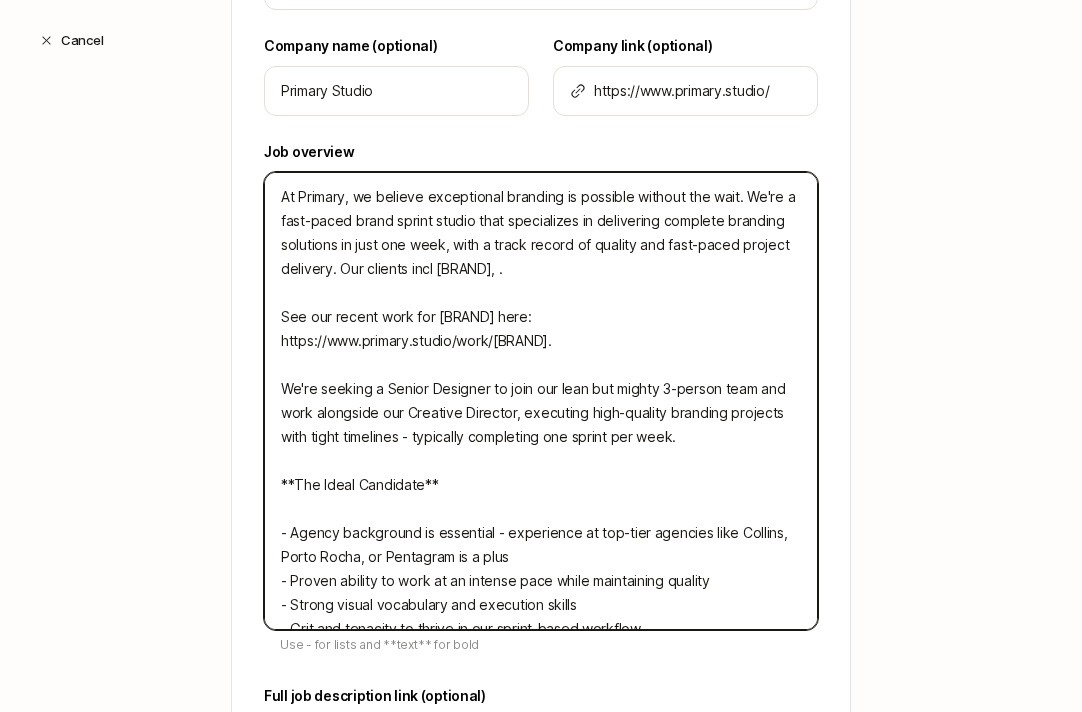 type on "At Primary, we believe exceptional branding is possible without the wait. We're a fast-paced brand sprint studio that specializes in delivering complete branding solutions in just one week, with a track record of quality and fast-paced project delivery. Our clients inc [CLIENT], .
See our recent work for [CLIENT] here: https://www.primary.studio/work/lovable.
We're seeking a Senior Designer to join our lean but mighty 3-person team and work alongside our Creative Director, executing high-quality branding projects with tight timelines - typically completing one sprint per week.
**The Ideal Candidate**
- Agency background is essential - experience at top-tier agencies like [AGENCY], [AGENCY], or [AGENCY] is a plus
- Proven ability to work at an intense pace while maintaining quality
- Strong visual vocabulary and execution skills
- Grit and tenacity to thrive in our sprint-based workflow" 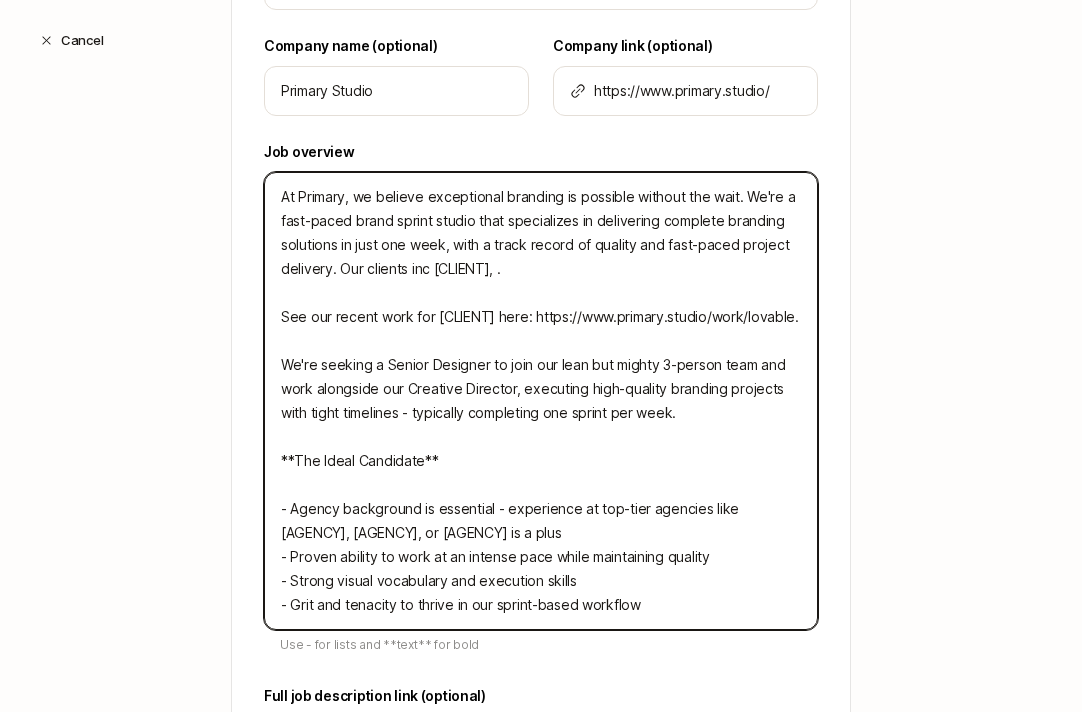 type on "At Primary, we believe exceptional branding is possible without the wait. We're a fast-paced brand sprint studio that specializes in delivering complete branding solutions in just one week, with a track record of quality and fast-paced project delivery. Our clients in [CLIENT], .
See our recent work for [CLIENT] here: https://www.primary.studio/work/[CLIENT].
We're seeking a Senior Designer to join our lean but mighty 3-person team and work alongside our Creative Director, executing high-quality branding projects with tight timelines - typically completing one sprint per week.
**The Ideal Candidate**
- Agency background is essential - experience at top-tier agencies like Collins, Porto Rocha, or Pentagram is a plus
- Proven ability to work at an intense pace while maintaining quality
- Strong visual vocabulary and execution skills
- Grit and tenacity to thrive in our sprint-based workflow" 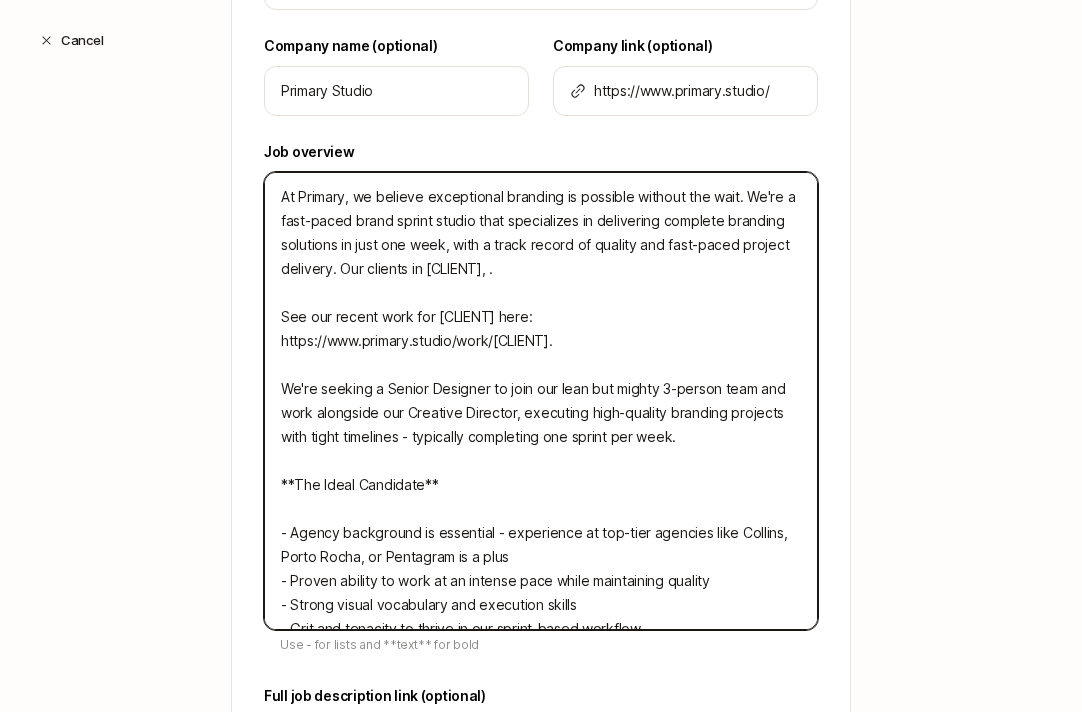 type on "At Primary, we believe exceptional branding is possible without the wait. We're a fast-paced brand sprint studio that specializes in delivering complete branding solutions in just one week, with a track record of quality and fast-paced project delivery. Our clients i Lovable, .
See our recent work for Lovable here: https://www.primary.studio/work/lovable.
We're seeking a Senior Designer to join our lean but mighty 3-person team and work alongside our Creative Director, executing high-quality branding projects with tight timelines - typically completing one sprint per week.
**The Ideal Candidate**
- Agency background is essential - experience at top-tier agencies like Collins, Porto Rocha, or Pentagram is a plus
- Proven ability to work at an intense pace while maintaining quality
- Strong visual vocabulary and execution skills
- Grit and tenacity to thrive in our sprint-based workflow" 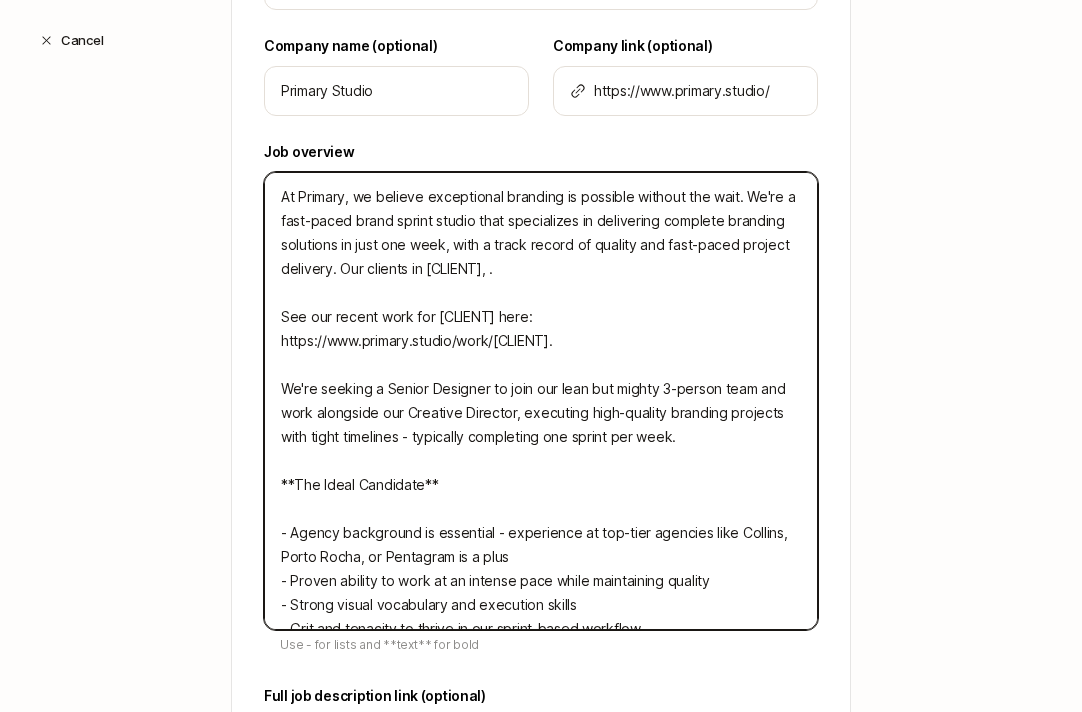 type on "x" 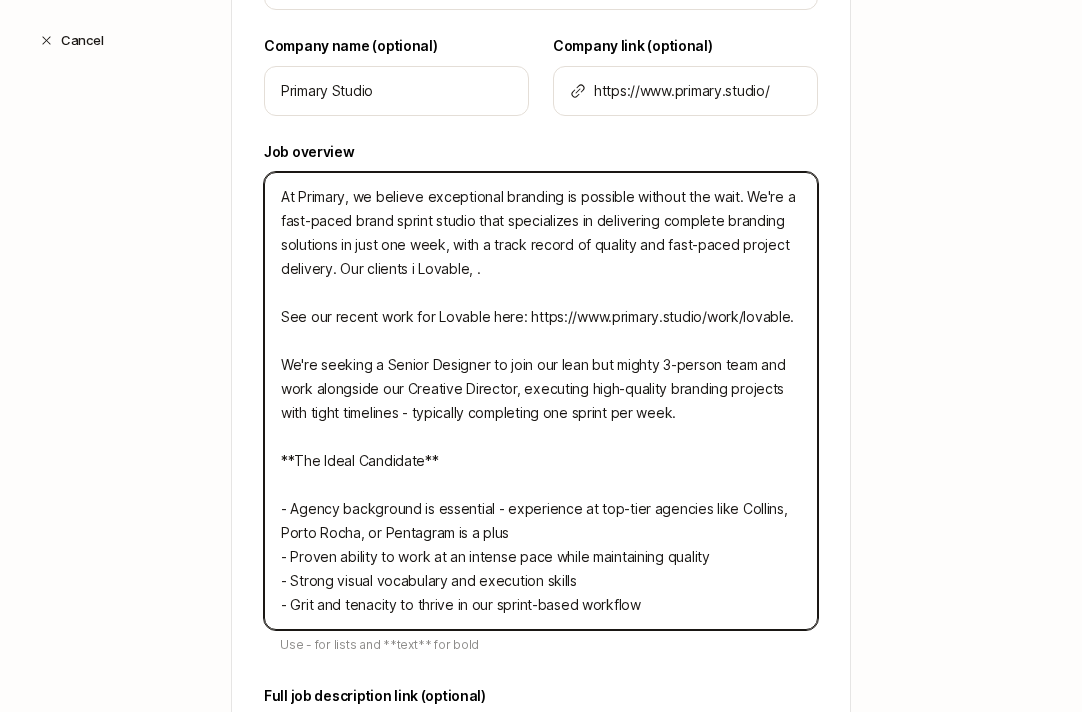 type on "At Primary, we believe exceptional branding is possible without the wait. We're a fast-paced brand sprint studio that specializes in delivering complete branding solutions in just one week, with a track record of quality and fast-paced project delivery. Our clients  [CLIENT], .
See our recent work for [CLIENT] here: https://www.primary.studio/work/[CLIENT].
We're seeking a Senior Designer to join our lean but mighty 3-person team and work alongside our Creative Director, executing high-quality branding projects with tight timelines - typically completing one sprint per week.
**The Ideal Candidate**
- Agency background is essential - experience at top-tier agencies like [AGENCY], [AGENCY], or [AGENCY] is a plus
- Proven ability to work at an intense pace while maintaining quality
- Strong visual vocabulary and execution skills
- Grit and tenacity to thrive in our sprint-based workflow" 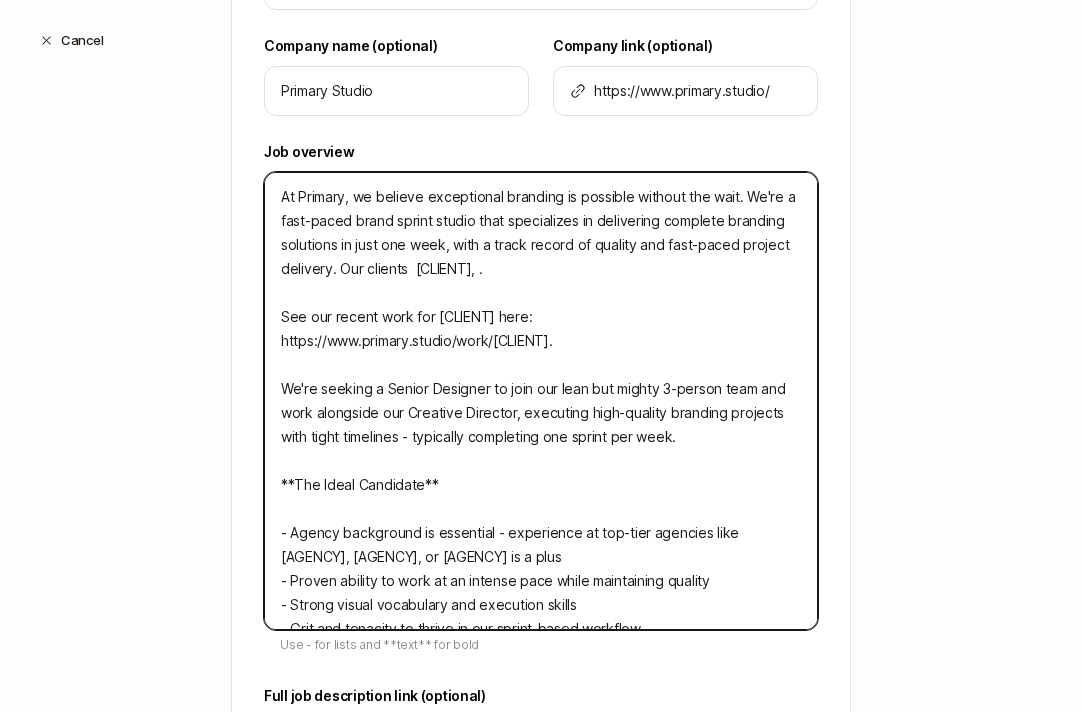 type on "At Primary, we believe exceptional branding is possible without the wait. We're a fast-paced brand sprint studio that specializes in delivering complete branding solutions in just one week, with a track record of quality and fast-paced project delivery. Our clients a [CLIENT], .
See our recent work for [CLIENT] here: https://www.primary.studio/work/[CLIENT].
We're seeking a Senior Designer to join our lean but mighty 3-person team and work alongside our Creative Director, executing high-quality branding projects with tight timelines - typically completing one sprint per week.
**The Ideal Candidate**
- Agency background is essential - experience at top-tier agencies like [AGENCY], [AGENCY], or [AGENCY] is a plus
- Proven ability to work at an intense pace while maintaining quality
- Strong visual vocabulary and execution skills
- Grit and tenacity to thrive in our sprint-based workflow" 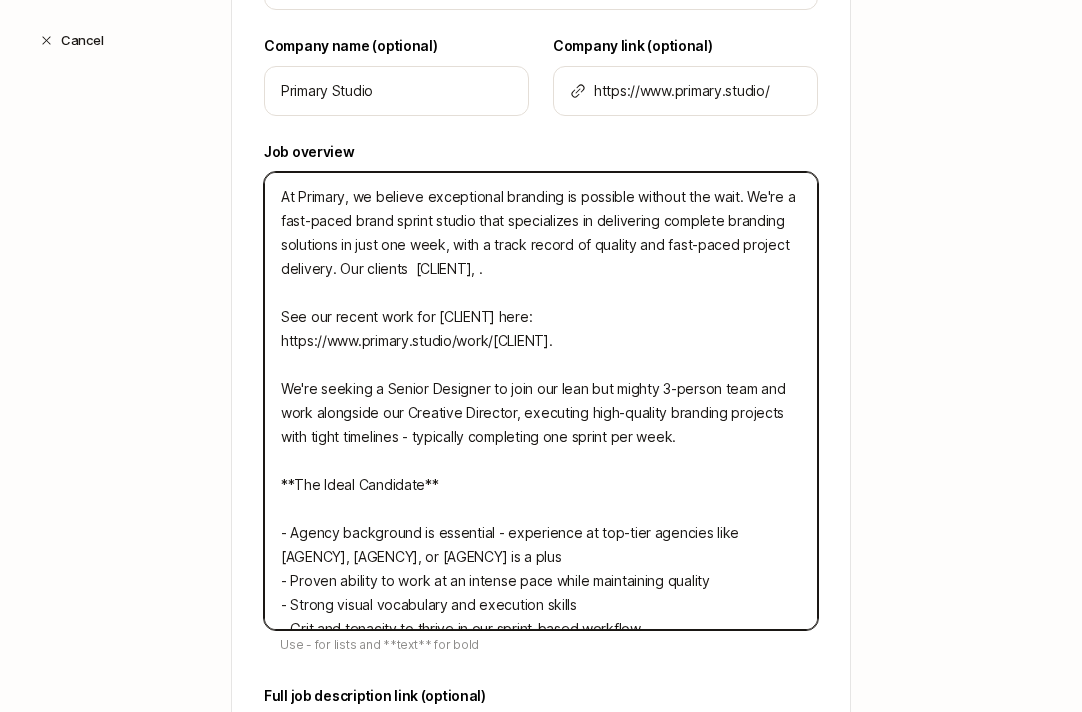 type on "x" 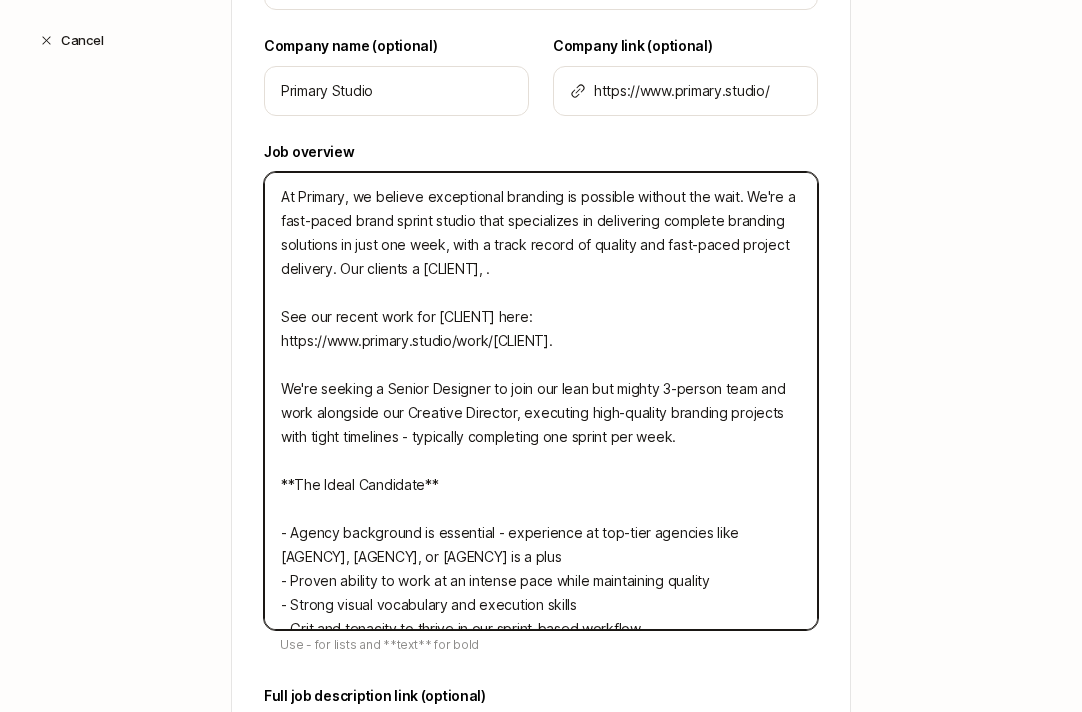 type on "At Primary, we believe exceptional branding is possible without the wait. We're a fast-paced brand sprint studio that specializes in delivering complete branding solutions in just one week, with a track record of quality and fast-paced project delivery. Our clients ar [CLIENT], .
See our recent work for [CLIENT] here: https://www.primary.studio/work/[CLIENT].
We're seeking a Senior Designer to join our lean but mighty 3-person team and work alongside our Creative Director, executing high-quality branding projects with tight timelines - typically completing one sprint per week.
**The Ideal Candidate**
- Agency background is essential - experience at top-tier agencies like Collins, Porto Rocha, or Pentagram is a plus
- Proven ability to work at an intense pace while maintaining quality
- Strong visual vocabulary and execution skills
- Grit and tenacity to thrive in our sprint-based workflow" 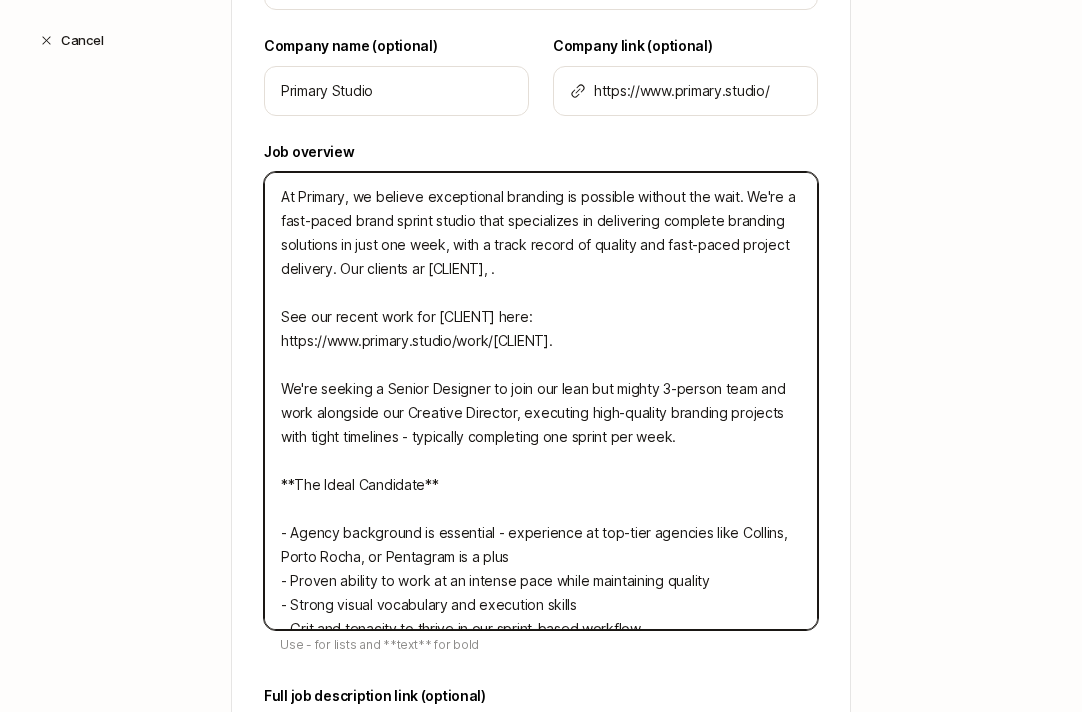 type on "At Primary, we believe exceptional branding is possible without the wait. We're a fast-paced brand sprint studio that specializes in delivering complete branding solutions in just one week, with a track record of quality and fast-paced project delivery. Our clients are [CLIENT_NAME], .
See our recent work for [CLIENT_NAME] here: https://www.primary.studio/work/[CLIENT_NAME].
We're seeking a Senior Designer to join our lean but mighty 3-person team and work alongside our Creative Director, executing high-quality branding projects with tight timelines - typically completing one sprint per week.
**The Ideal Candidate**
- Agency background is essential - experience at top-tier agencies like Collins, Porto Rocha, or Pentagram is a plus
- Proven ability to work at an intense pace while maintaining quality
- Strong visual vocabulary and execution skills
- Grit and tenacity to thrive in our sprint-based workflow" 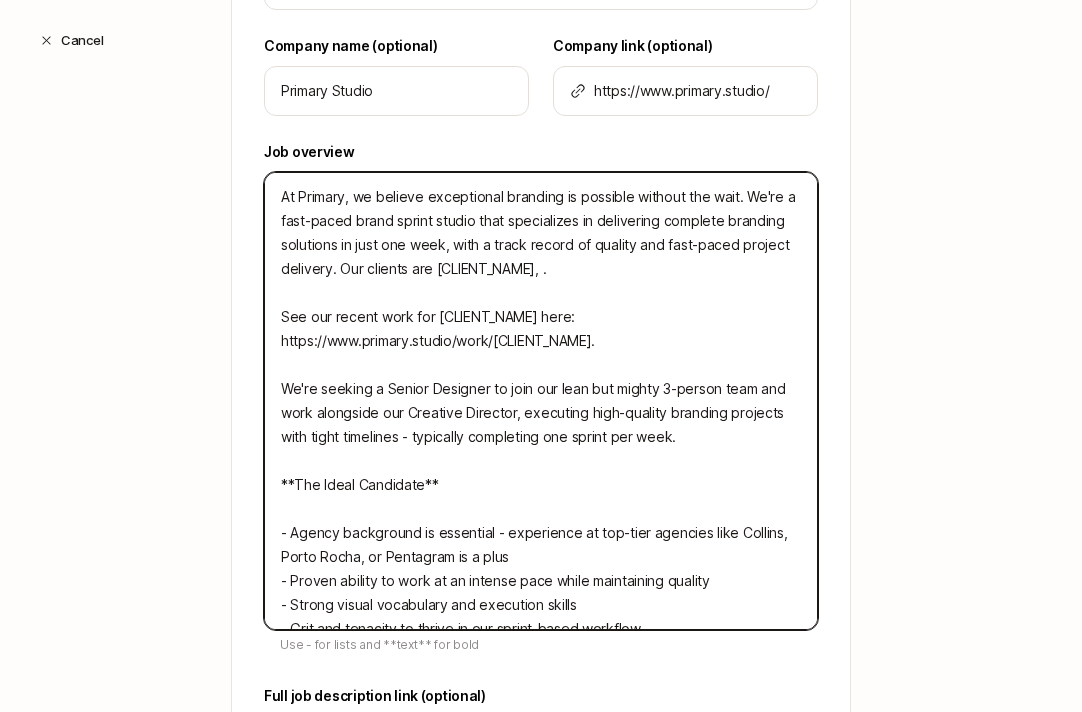 type on "At Primary, we believe exceptional branding is possible without the wait. We're a fast-paced brand sprint studio that specializes in delivering complete branding solutions in just one week, with a track record of quality and fast-paced project delivery. Our clients are  [CLIENT], .
See our recent work for [CLIENT] here: https://www.primary.studio/work/[CLIENT].
We're seeking a Senior Designer to join our lean but mighty 3-person team and work alongside our Creative Director, executing high-quality branding projects with tight timelines - typically completing one sprint per week.
**The Ideal Candidate**
- Agency background is essential - experience at top-tier agencies like Collins, Porto Rocha, or Pentagram is a plus
- Proven ability to work at an intense pace while maintaining quality
- Strong visual vocabulary and execution skills
- Grit and tenacity to thrive in our sprint-based workflow" 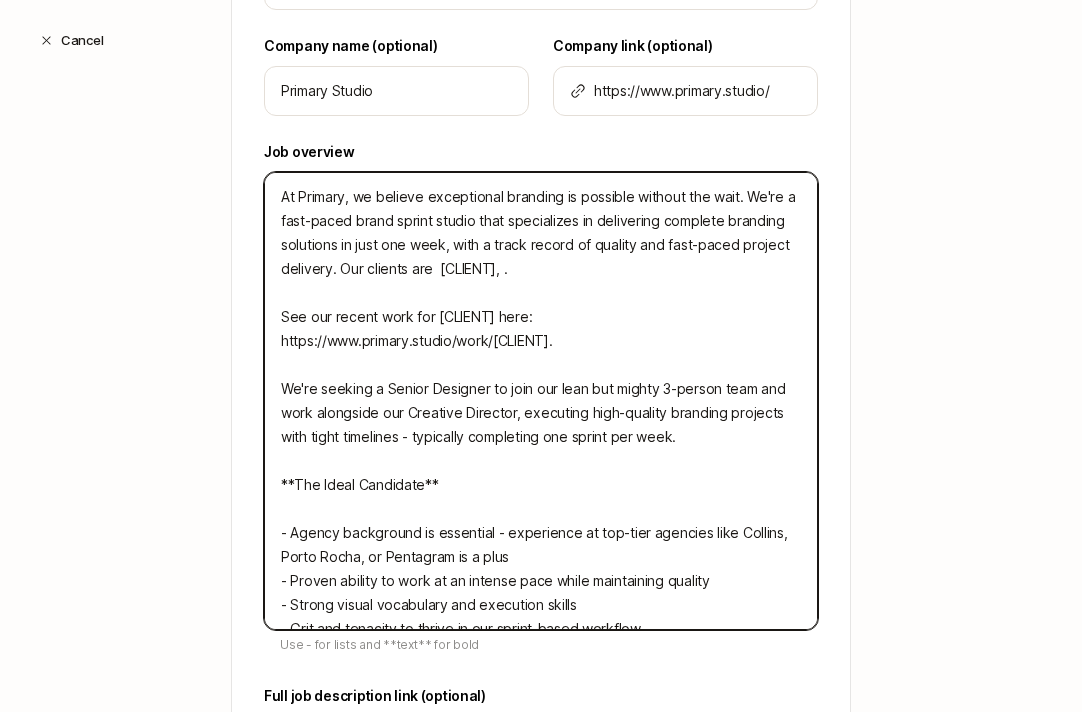 type on "At Primary, we believe exceptional branding is possible without the wait. We're a fast-paced brand sprint studio that specializes in delivering complete branding solutions in just one week, with a track record of quality and fast-paced project delivery. Our clients are t [CLIENT], .
See our recent work for [CLIENT] here: https://www.primary.studio/work/lovable.
We're seeking a Senior Designer to join our lean but mighty 3-person team and work alongside our Creative Director, executing high-quality branding projects with tight timelines - typically completing one sprint per week.
**The Ideal Candidate**
- Agency background is essential - experience at top-tier agencies like Collins, Porto Rocha, or Pentagram is a plus
- Proven ability to work at an intense pace while maintaining quality
- Strong visual vocabulary and execution skills
- Grit and tenacity to thrive in our sprint-based workflow" 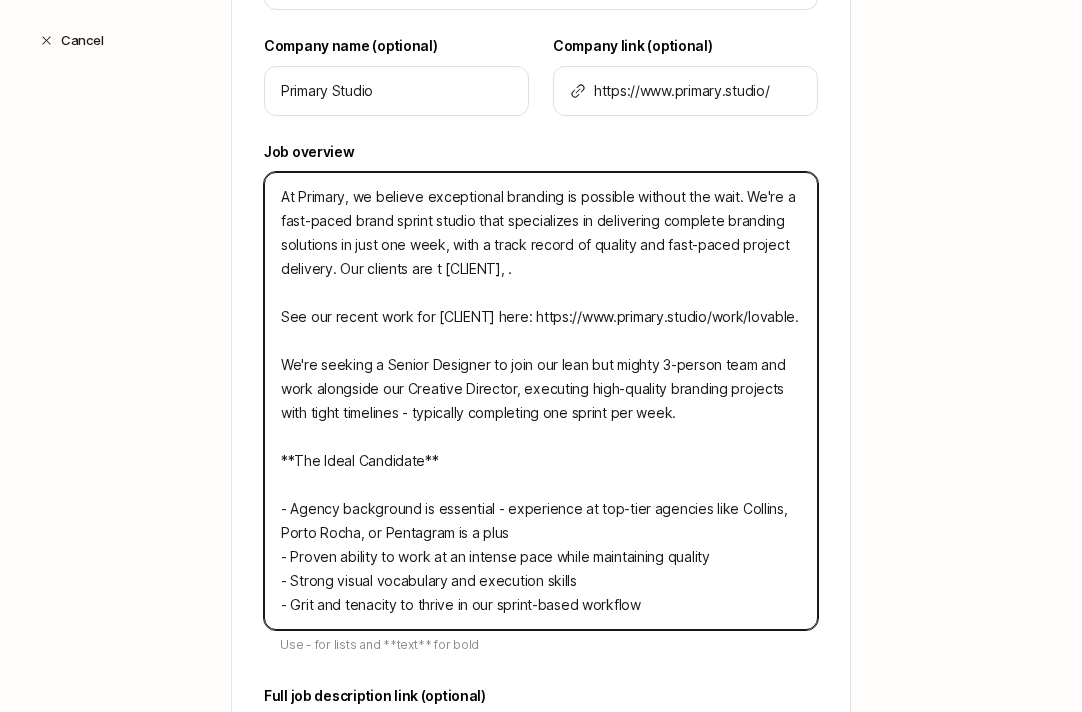 type on "At Primary, we believe exceptional branding is possible without the wait. We're a fast-paced brand sprint studio that specializes in delivering complete branding solutions in just one week, with a track record of quality and fast-paced project delivery. Our clients are to [COMPANY], .
See our recent work for [COMPANY] here: https://www.primary.studio/work/[COMPANY].
We're seeking a Senior Designer to join our lean but mighty 3-person team and work alongside our Creative Director, executing high-quality branding projects with tight timelines - typically completing one sprint per week.
**The Ideal Candidate**
- Agency background is essential - experience at top-tier agencies like Collins, Porto Rocha, or Pentagram is a plus
- Proven ability to work at an intense pace while maintaining quality
- Strong visual vocabulary and execution skills
- Grit and tenacity to thrive in our sprint-based workflow" 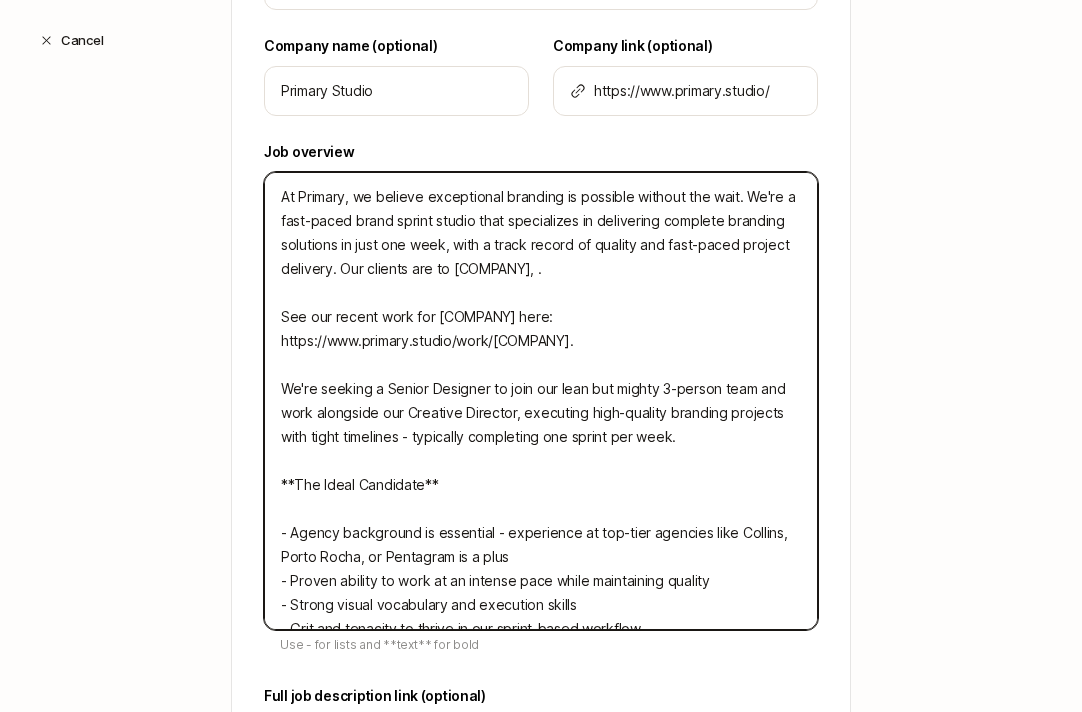 type on "At Primary, we believe exceptional branding is possible without the wait. We're a fast-paced brand sprint studio that specializes in delivering complete branding solutions in just one week, with a track record of quality and fast-paced project delivery. Our clients are top [CLIENT], .
See our recent work for [CLIENT] here: https://www.primary.studio/work/[CLIENT].
We're seeking a Senior Designer to join our lean but mighty 3-person team and work alongside our Creative Director, executing high-quality branding projects with tight timelines - typically completing one sprint per week.
**The Ideal Candidate**
- Agency background is essential - experience at top-tier agencies like Collins, Porto Rocha, or Pentagram is a plus
- Proven ability to work at an intense pace while maintaining quality
- Strong visual vocabulary and execution skills
- Grit and tenacity to thrive in our sprint-based workflow" 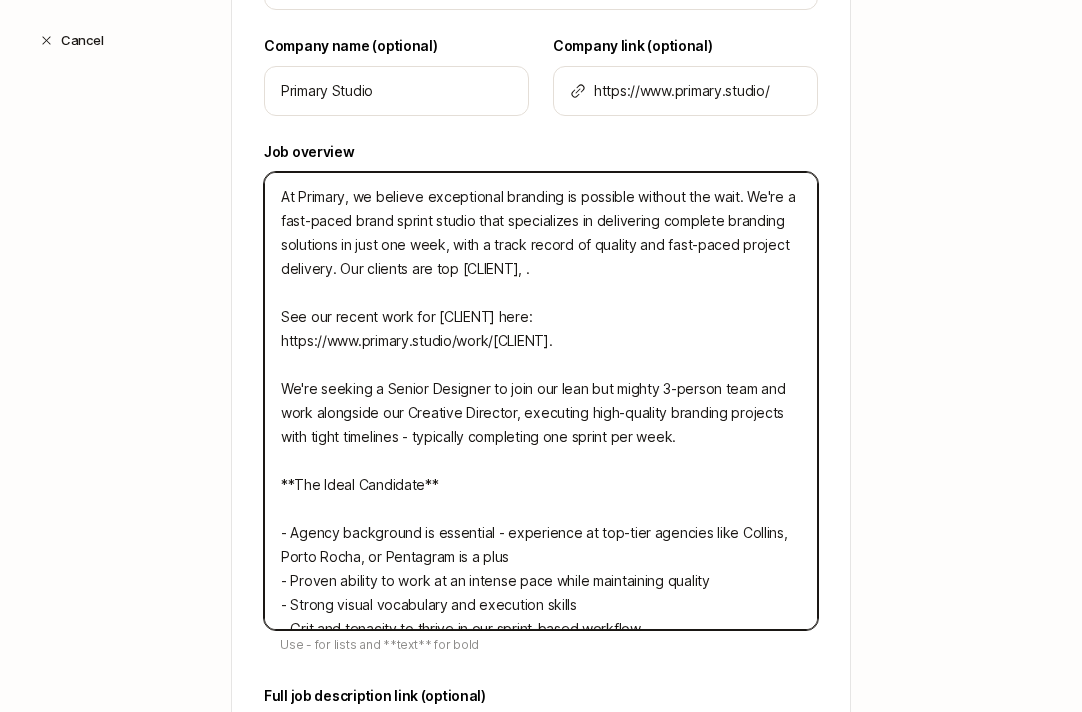 type on "x" 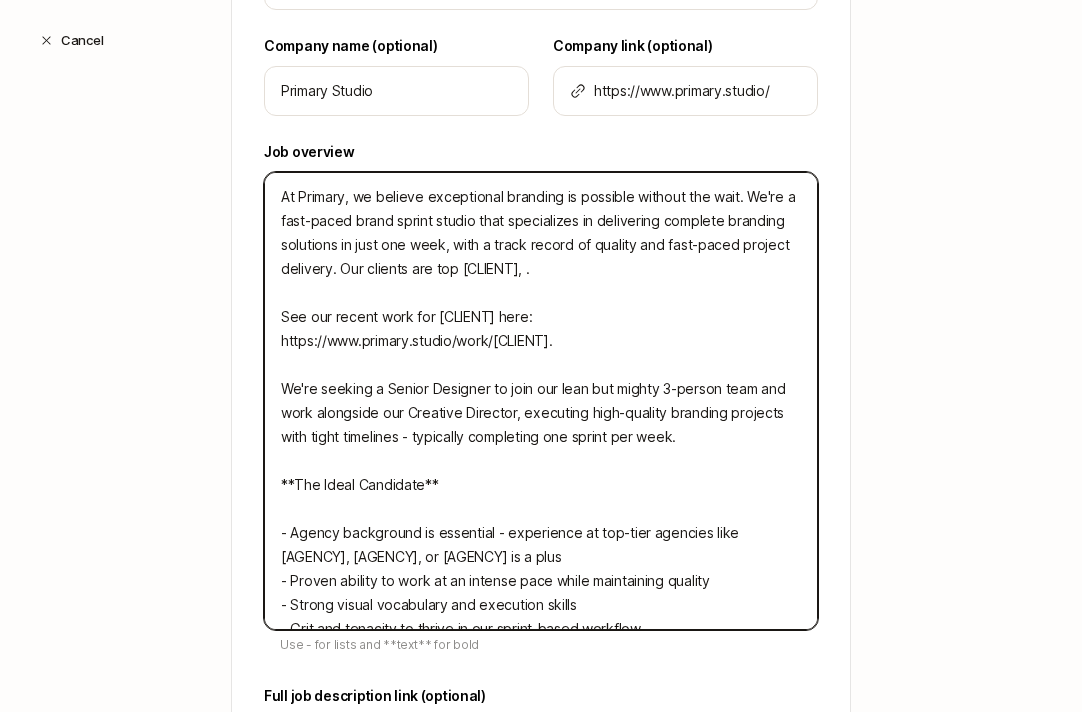 type on "At Primary, we believe exceptional branding is possible without the wait. We're a fast-paced brand sprint studio that specializes in delivering complete branding solutions in just one week, with a track record of quality and fast-paced project delivery. Our clients are top r [CLIENT_NAME], .
See our recent work for [CLIENT_NAME] here: https://www.primary.studio/work/[CLIENT_NAME].
We're seeking a Senior Designer to join our lean but mighty 3-person team and work alongside our Creative Director, executing high-quality branding projects with tight timelines - typically completing one sprint per week.
**The Ideal Candidate**
- Agency background is essential - experience at top-tier agencies like Collins, Porto Rocha, or Pentagram is a plus
- Proven ability to work at an intense pace while maintaining quality
- Strong visual vocabulary and execution skills
- Grit and tenacity to thrive in our sprint-based workflow" 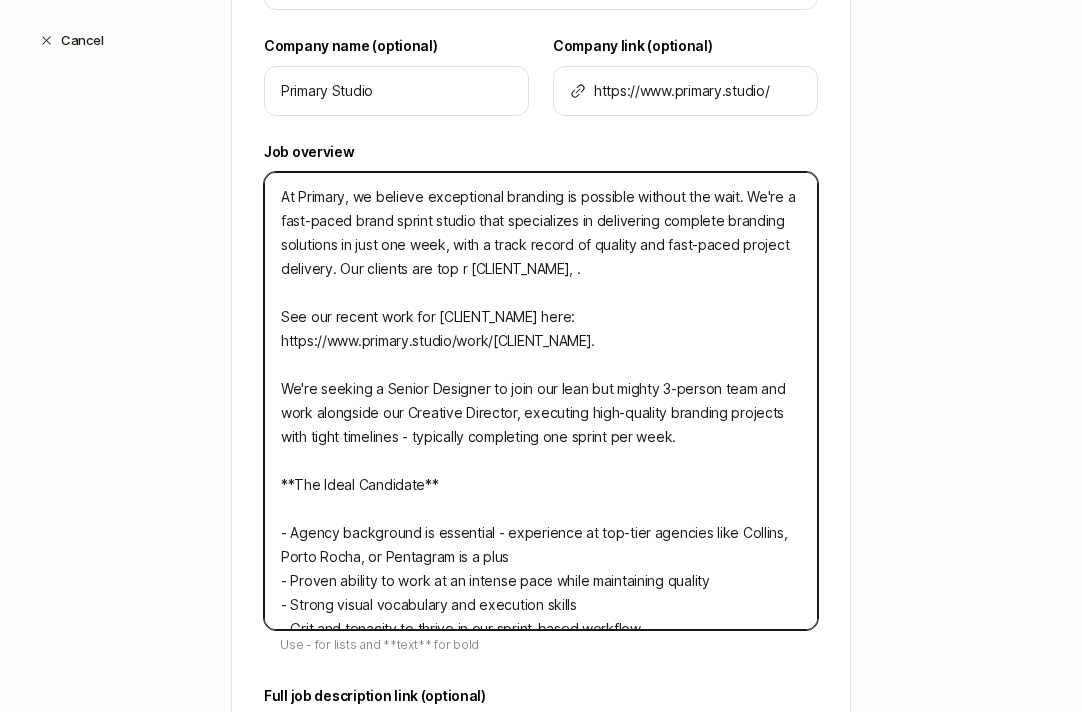 type on "At Primary, we believe exceptional branding is possible without the wait. We're a fast-paced brand sprint studio that specializes in delivering complete branding solutions in just one week, with a track record of quality and fast-paced project delivery. Our clients are top ri [CLIENT], .
See our recent work for [CLIENT] here: https://www.primary.studio/work/[CLIENT].
We're seeking a Senior Designer to join our lean but mighty 3-person team and work alongside our Creative Director, executing high-quality branding projects with tight timelines - typically completing one sprint per week.
**The Ideal Candidate**
- Agency background is essential - experience at top-tier agencies like Collins, Porto Rocha, or Pentagram is a plus
- Proven ability to work at an intense pace while maintaining quality
- Strong visual vocabulary and execution skills
- Grit and tenacity to thrive in our sprint-based workflow" 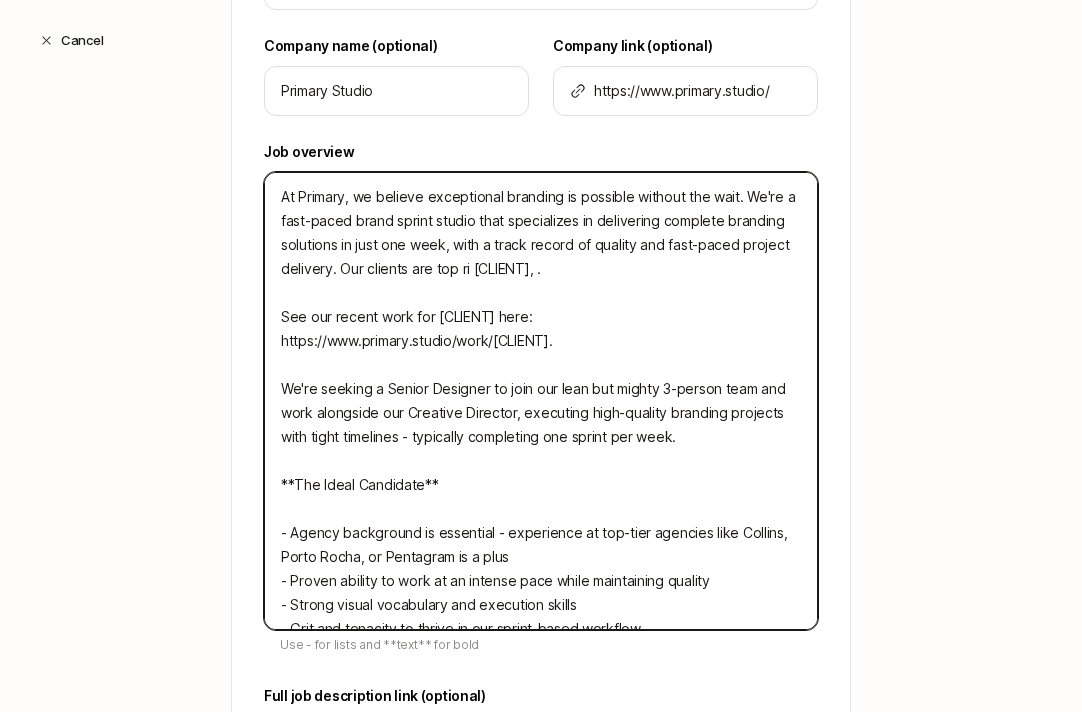 type on "At Primary, we believe exceptional branding is possible without the wait. We're a fast-paced brand sprint studio that specializes in delivering complete branding solutions in just one week, with a track record of quality and fast-paced project delivery. Our clients are top ris [BRAND], .
See our recent work for [BRAND] here: https://www.primary.studio/work/lovable.
We're seeking a Senior Designer to join our lean but mighty [NUMBER]-person team and work alongside our Creative Director, executing high-quality branding projects with tight timelines - typically completing one sprint per week.
**The Ideal Candidate**
- Agency background is essential - experience at top-tier agencies like [BRAND], [BRAND], or [BRAND] is a plus
- Proven ability to work at an intense pace while maintaining quality
- Strong visual vocabulary and execution skills
- Grit and tenacity to thrive in our sprint-based workflow" 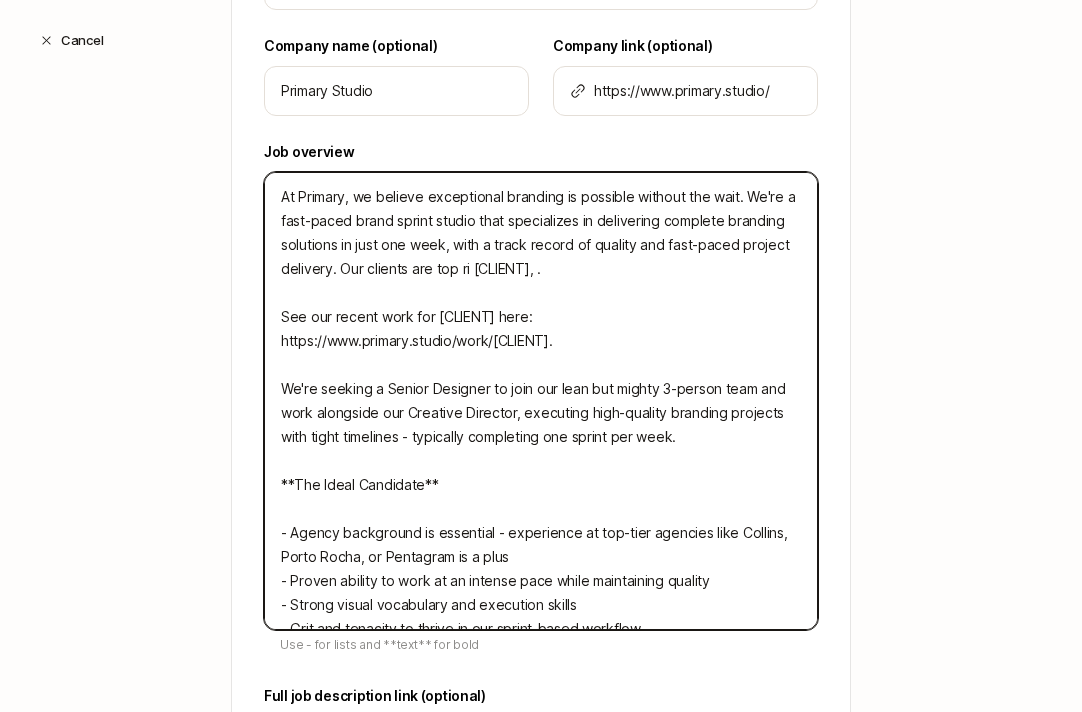 type on "x" 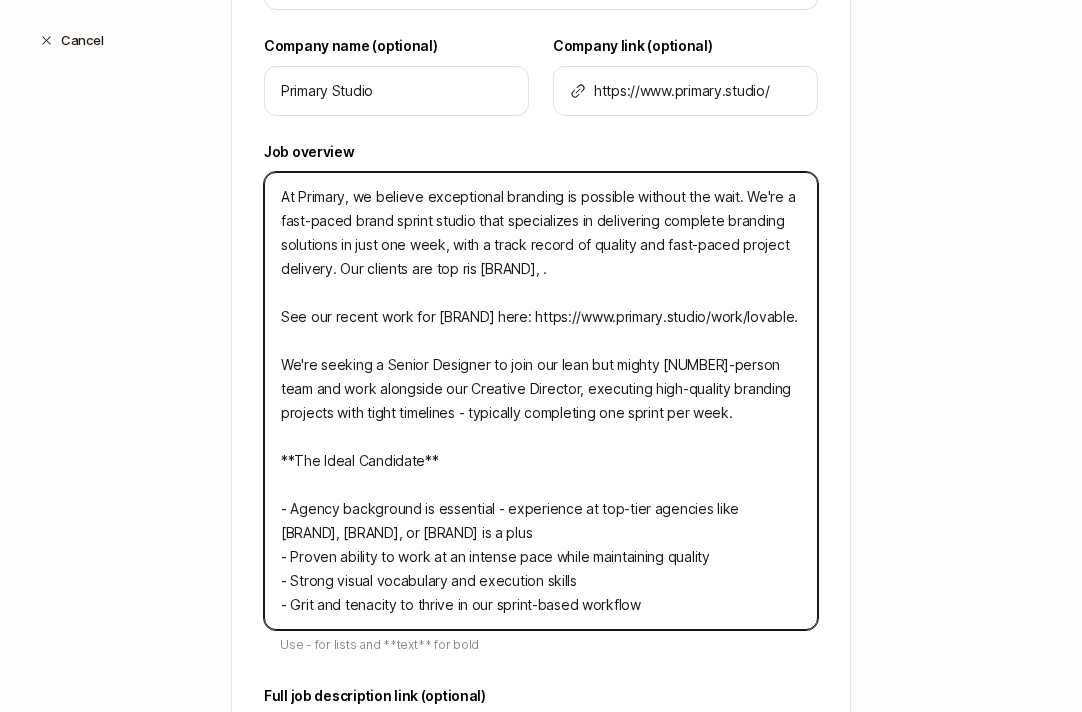 type on "At Primary, we believe exceptional branding is possible without the wait. We're a fast-paced brand sprint studio that specializes in delivering complete branding solutions in just one week, with a track record of quality and fast-paced project delivery. Our clients are top risi [BRAND], .
See our recent work for [BRAND] here: https://www.primary.studio/work/[BRAND].
We're seeking a Senior Designer to join our lean but mighty 3-person team and work alongside our Creative Director, executing high-quality branding projects with tight timelines - typically completing one sprint per week.
**The Ideal Candidate**
- Agency background is essential - experience at top-tier agencies like [BRAND], [BRAND], or [BRAND] is a plus
- Proven ability to work at an intense pace while maintaining quality
- Strong visual vocabulary and execution skills
- Grit and tenacity to thrive in our sprint-based workflow" 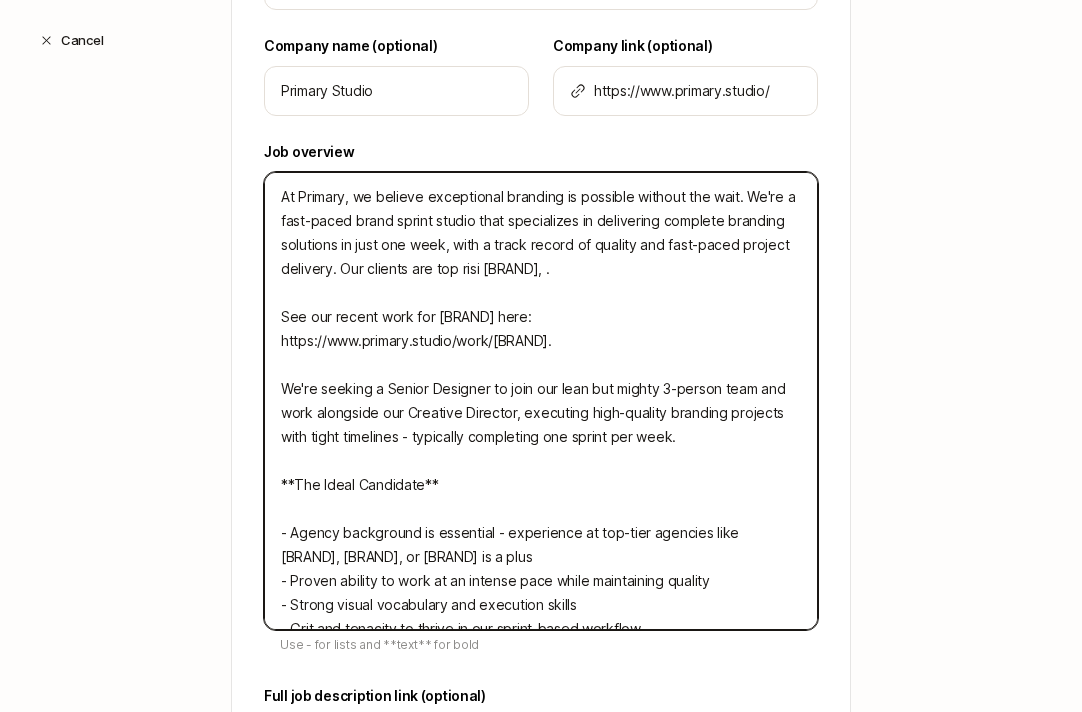 type on "At Primary, we believe exceptional branding is possible without the wait. We're a fast-paced brand sprint studio that specializes in delivering complete branding solutions in just one week, with a track record of quality and fast-paced project delivery. Our clients are top risin Lovable, .
See our recent work for Lovable here: https://www.primary.studio/work/lovable.
We're seeking a Senior Designer to join our lean but mighty 3-person team and work alongside our Creative Director, executing high-quality branding projects with tight timelines - typically completing one sprint per week.
**The Ideal Candidate**
- Agency background is essential - experience at top-tier agencies like Collins, Porto Rocha, or Pentagram is a plus
- Proven ability to work at an intense pace while maintaining quality
- Strong visual vocabulary and execution skills
- Grit and tenacity to thrive in our sprint-based workflow" 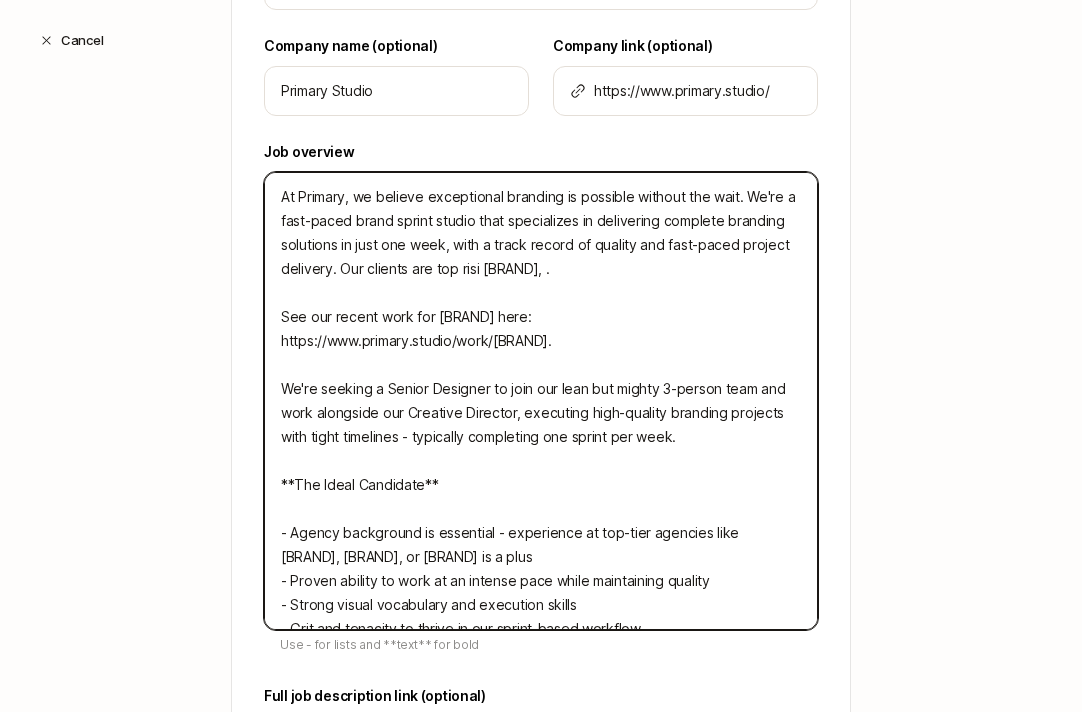 type on "x" 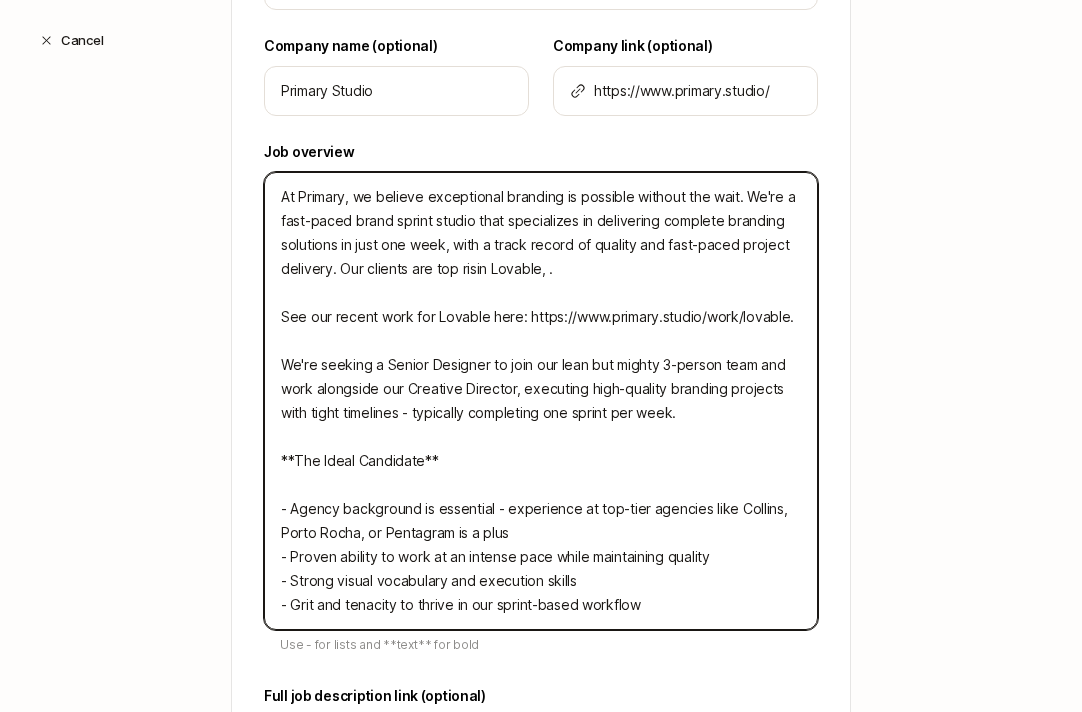 type on "At Primary, we believe exceptional branding is possible without the wait. We're a fast-paced brand sprint studio that specializes in delivering complete branding solutions in just one week, with a track record of quality and fast-paced project delivery. Our clients are top rising [CLIENT], .
See our recent work for [CLIENT] here: https://www.primary.studio/work/[CLIENT].
We're seeking a Senior Designer to join our lean but mighty 3-person team and work alongside our Creative Director, executing high-quality branding projects with tight timelines - typically completing one sprint per week.
**The Ideal Candidate**
- Agency background is essential - experience at top-tier agencies like Collins, Porto Rocha, or Pentagram is a plus
- Proven ability to work at an intense pace while maintaining quality
- Strong visual vocabulary and execution skills
- Grit and tenacity to thrive in our sprint-based workflow" 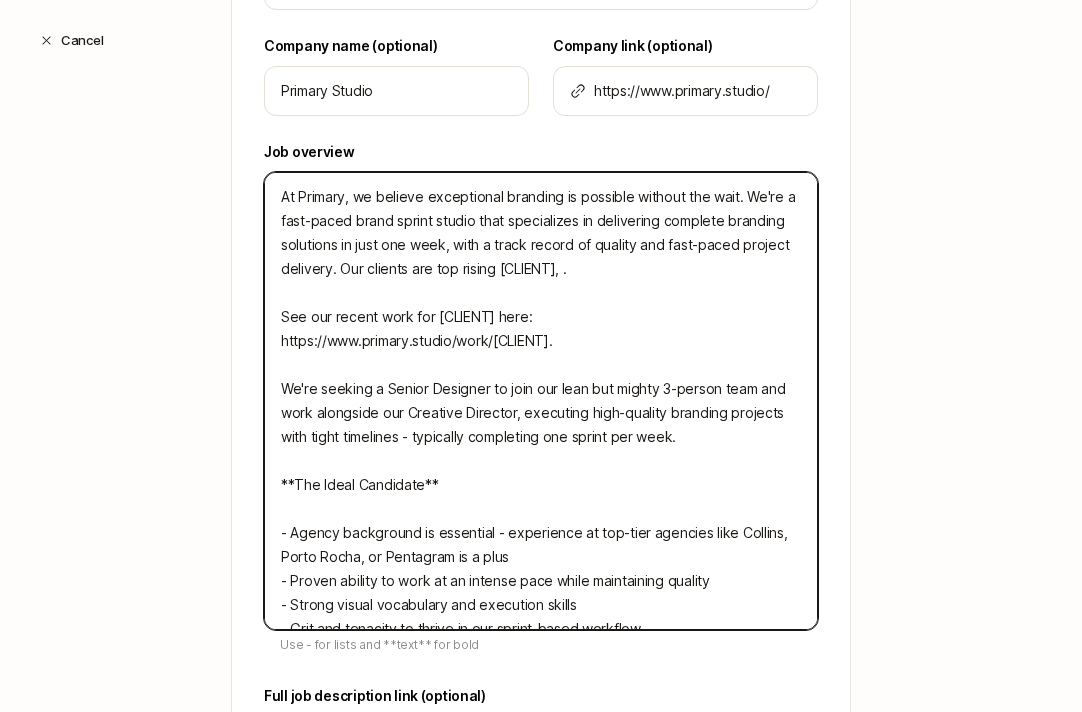type on "At Primary, we believe exceptional branding is possible without the wait. We're a fast-paced brand sprint studio that specializes in delivering complete branding solutions in just one week, with a track record of quality and fast-paced project delivery. Our clients are top rising  [COMPANY], .
See our recent work for [COMPANY] here: https://www.primary.studio/work/[COMPANY].
We're seeking a Senior Designer to join our lean but mighty [NUMBER]-person team and work alongside our Creative Director, executing high-quality branding projects with tight timelines - typically completing one sprint per week.
**The Ideal Candidate**
- Agency background is essential - experience at top-tier agencies like Collins, Porto Rocha, or Pentagram is a plus
- Proven ability to work at an intense pace while maintaining quality
- Strong visual vocabulary and execution skills
- Grit and tenacity to thrive in our sprint-based workflow" 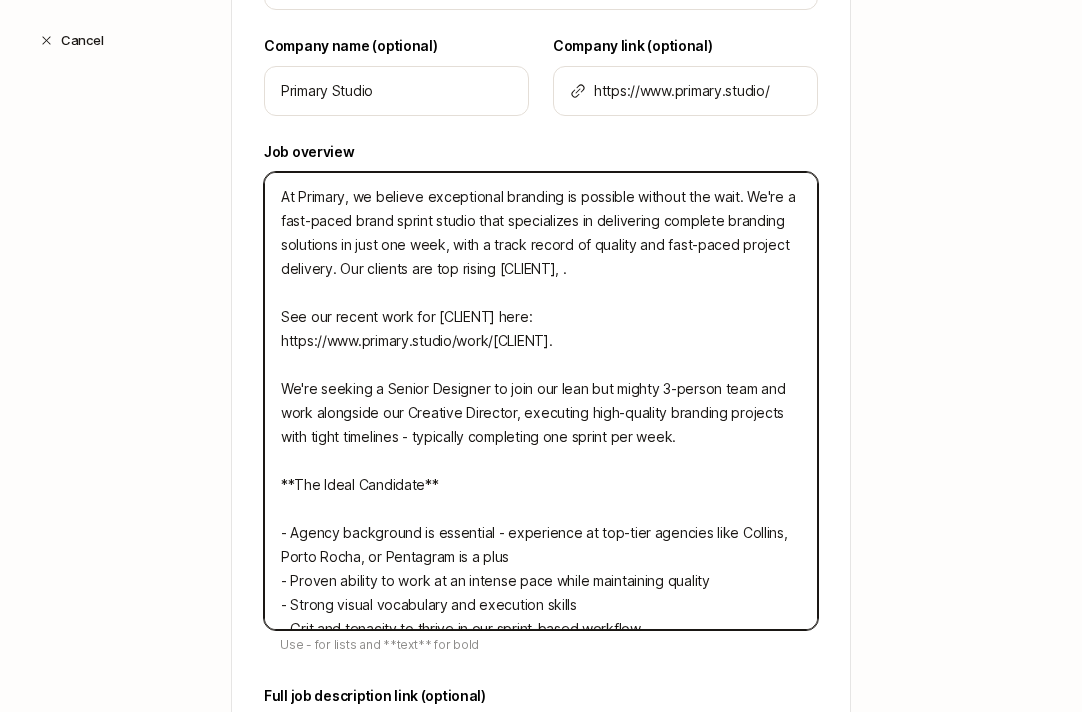 type on "x" 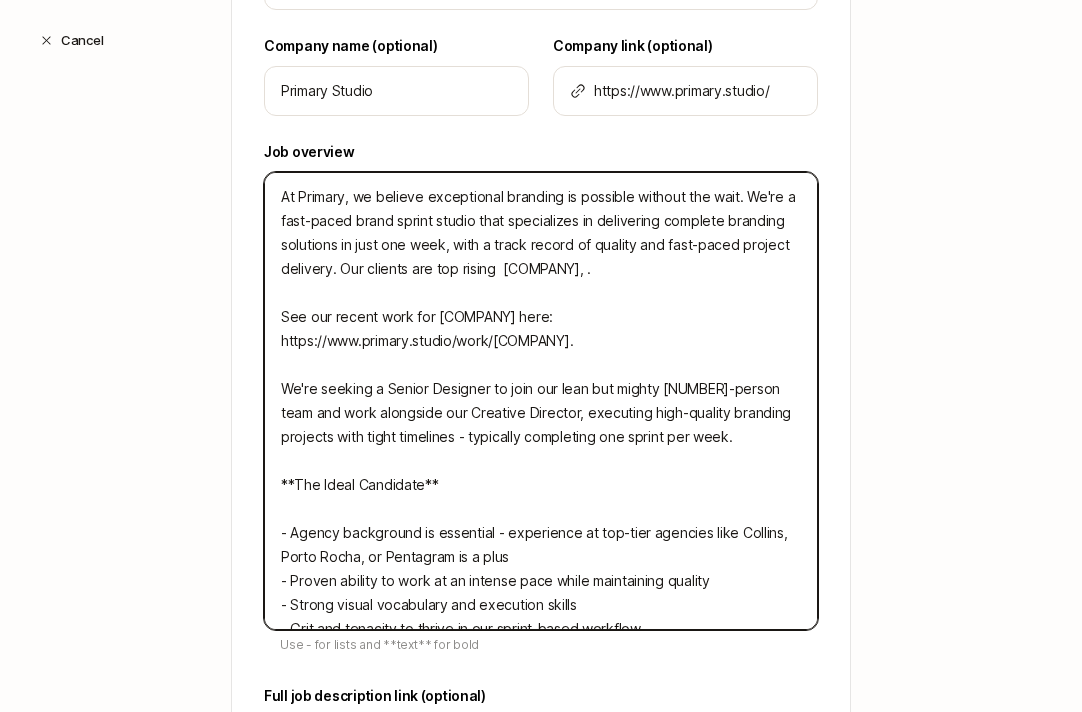 type on "At Primary, we believe exceptional branding is possible without the wait. We're a fast-paced brand sprint studio that specializes in delivering complete branding solutions in just one week, with a track record of quality and fast-paced project delivery. Our clients are top rising s [CLIENT], .
See our recent work for [CLIENT] here: https://www.primary.studio/work/[CLIENT].
We're seeking a Senior Designer to join our lean but mighty 3-person team and work alongside our Creative Director, executing high-quality branding projects with tight timelines - typically completing one sprint per week.
**The Ideal Candidate**
- Agency background is essential - experience at top-tier agencies like [AGENCY], [AGENCY], or [AGENCY] is a plus
- Proven ability to work at an intense pace while maintaining quality
- Strong visual vocabulary and execution skills
- Grit and tenacity to thrive in our sprint-based workflow" 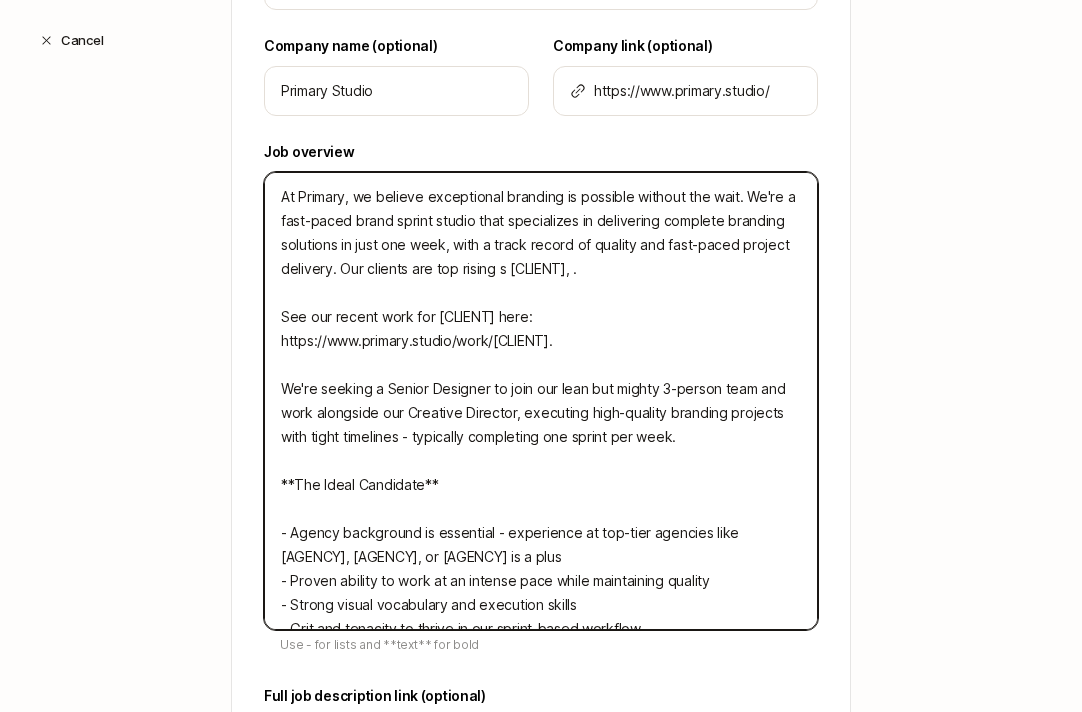 type on "At Primary, we believe exceptional branding is possible without the wait. We're a fast-paced brand sprint studio that specializes in delivering complete branding solutions in just one week, with a track record of quality and fast-paced project delivery. Our clients are top rising st [COMPANY], .
See our recent work for [COMPANY] here: https://www.primary.studio/work/lovable.
We're seeking a Senior Designer to join our lean but mighty 3-person team and work alongside our Creative Director, executing high-quality branding projects with tight timelines - typically completing one sprint per week.
**The Ideal Candidate**
- Agency background is essential - experience at top-tier agencies like Collins, Porto Rocha, or Pentagram is a plus
- Proven ability to work at an intense pace while maintaining quality
- Strong visual vocabulary and execution skills
- Grit and tenacity to thrive in our sprint-based workflow" 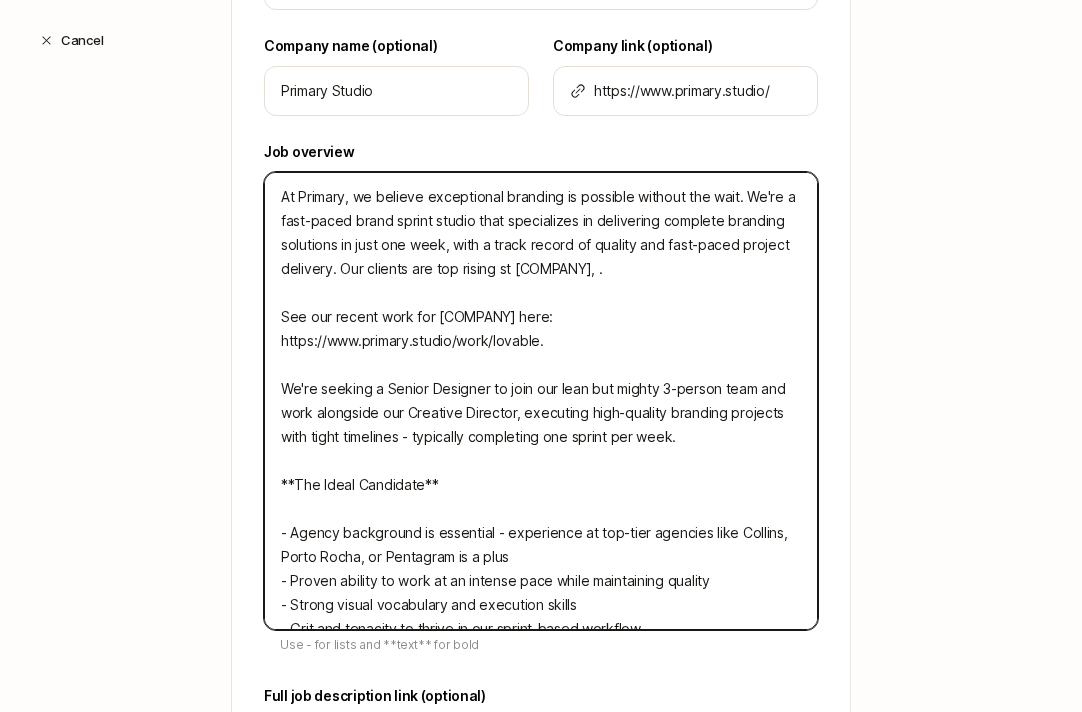 type on "At Primary, we believe exceptional branding is possible without the wait. We're a fast-paced brand sprint studio that specializes in delivering complete branding solutions in just one week, with a track record of quality and fast-paced project delivery. Our clients are top rising sta [BRAND], .
See our recent work for [BRAND] here: https://www.primary.studio/work/[BRAND].
We're seeking a Senior Designer to join our lean but mighty 3-person team and work alongside our Creative Director, executing high-quality branding projects with tight timelines - typically completing one sprint per week.
**The Ideal Candidate**
- Agency background is essential - experience at top-tier agencies like Collins, Porto Rocha, or Pentagram is a plus
- Proven ability to work at an intense pace while maintaining quality
- Strong visual vocabulary and execution skills
- Grit and tenacity to thrive in our sprint-based workflow" 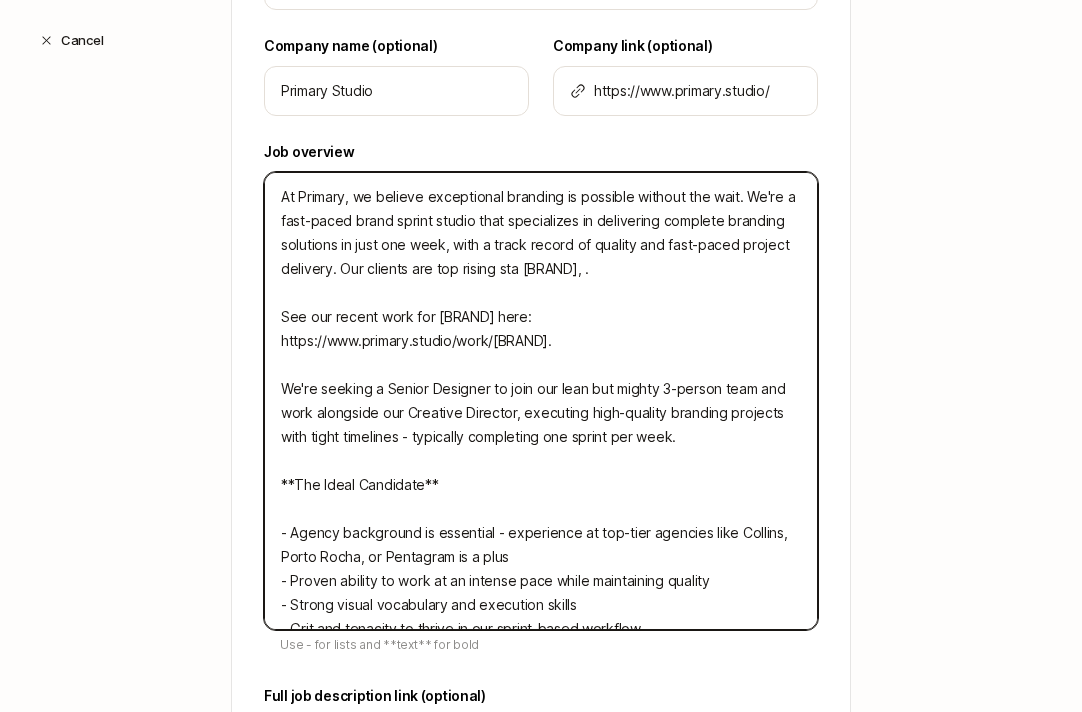 type on "At Primary, we believe exceptional branding is possible without the wait. We're a fast-paced brand sprint studio that specializes in delivering complete branding solutions in just one week, with a track record of quality and fast-paced project delivery. Our clients are top rising star [COMPANY], .
See our recent work for [COMPANY] here: https://www.primary.studio/work/lovable.
We're seeking a Senior Designer to join our lean but mighty 3-person team and work alongside our Creative Director, executing high-quality branding projects with tight timelines - typically completing one sprint per week.
**The Ideal Candidate**
- Agency background is essential - experience at top-tier agencies like Collins, Porto Rocha, or Pentagram is a plus
- Proven ability to work at an intense pace while maintaining quality
- Strong visual vocabulary and execution skills
- Grit and tenacity to thrive in our sprint-based workflow" 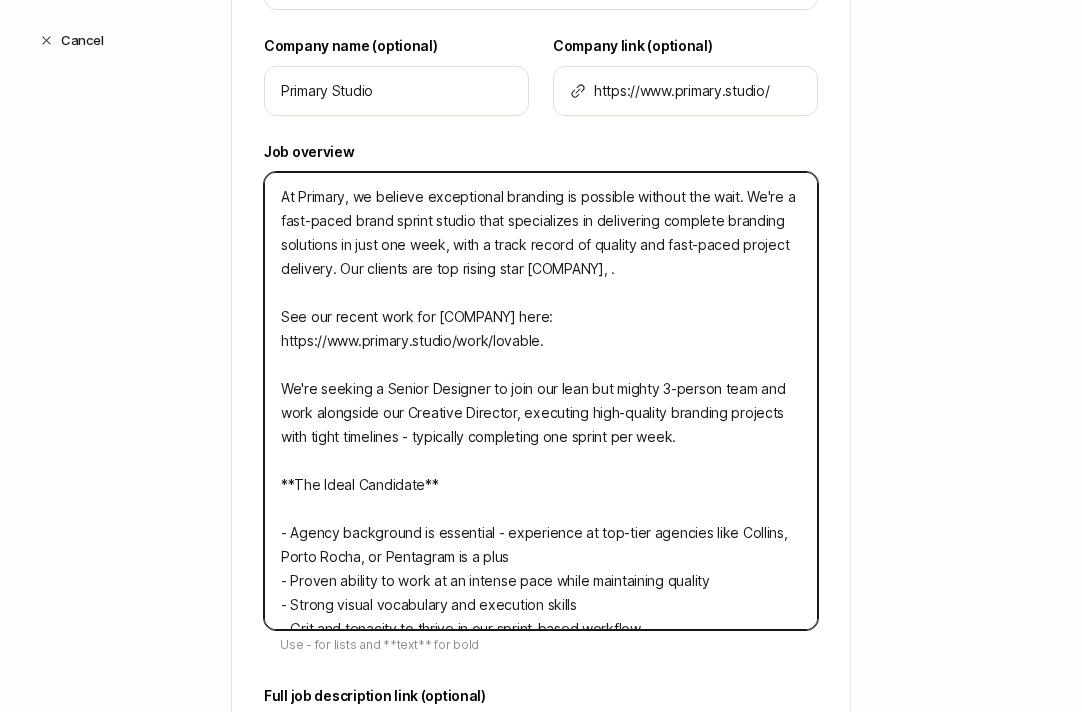 type on "At Primary, we believe exceptional branding is possible without the wait. We're a fast-paced brand sprint studio that specializes in delivering complete branding solutions in just one week, with a track record of quality and fast-paced project delivery. Our clients are top rising stars [COMPANY], .
See our recent work for [COMPANY] here: https://www.primary.studio/work/lovable.
We're seeking a Senior Designer to join our lean but mighty 3-person team and work alongside our Creative Director, executing high-quality branding projects with tight timelines - typically completing one sprint per week.
**The Ideal Candidate**
- Agency background is essential - experience at top-tier agencies like Collins, Porto Rocha, or Pentagram is a plus
- Proven ability to work at an intense pace while maintaining quality
- Strong visual vocabulary and execution skills
- Grit and tenacity to thrive in our sprint-based workflow" 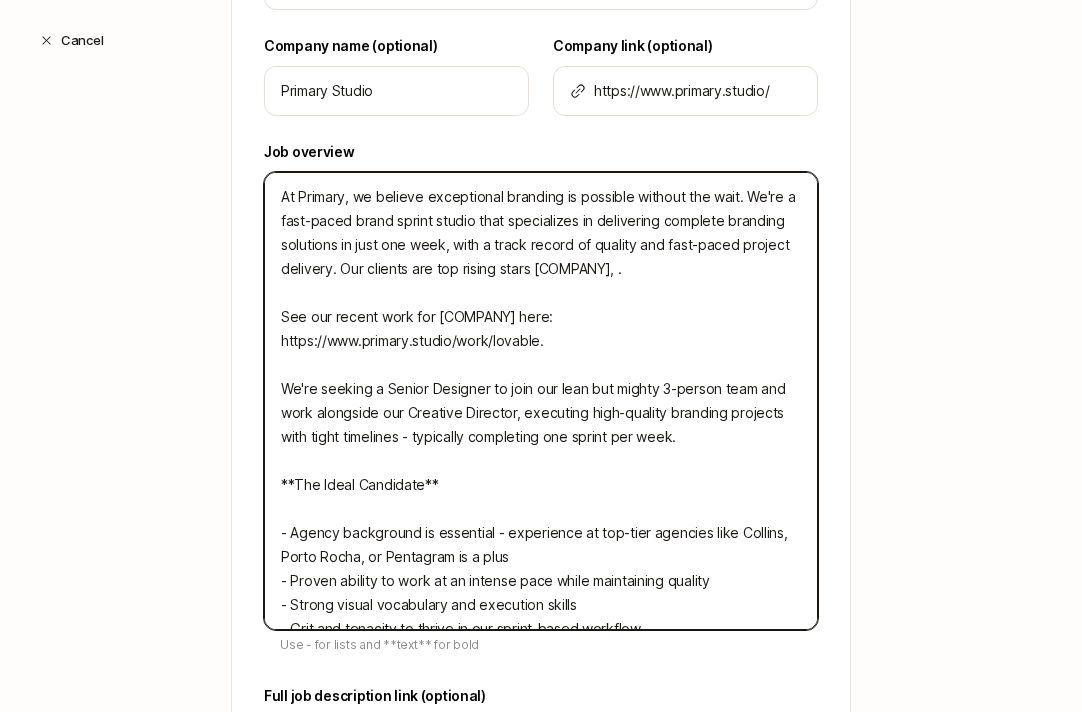 type on "At Primary, we believe exceptional branding is possible without the wait. We're a fast-paced brand sprint studio that specializes in delivering complete branding solutions in just one week, with a track record of quality and fast-paced project delivery. Our clients are top rising stars  [BRAND], .
See our recent work for [BRAND] here: https://www.primary.studio/work/lovable.
We're seeking a Senior Designer to join our lean but mighty [NUMBER]-person team and work alongside our Creative Director, executing high-quality branding projects with tight timelines - typically completing one sprint per week.
**The Ideal Candidate**
- Agency background is essential - experience at top-tier agencies like [BRAND], [BRAND], or [BRAND] is a plus
- Proven ability to work at an intense pace while maintaining quality
- Strong visual vocabulary and execution skills
- Grit and tenacity to thrive in our sprint-based workflow" 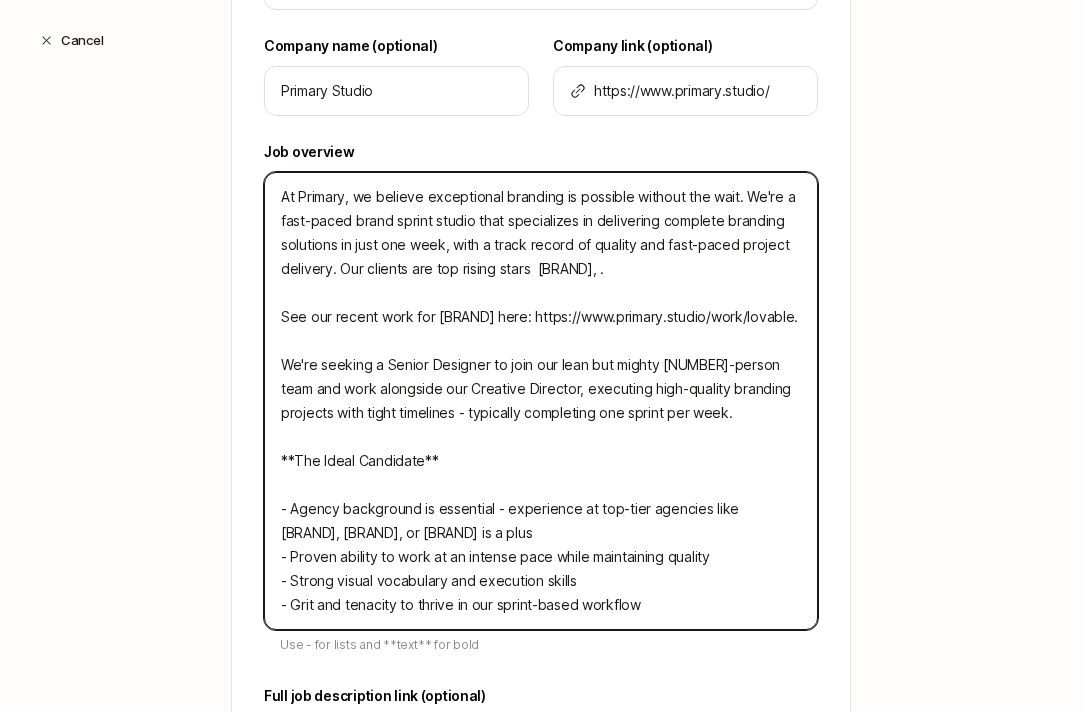 type on "At Primary, we believe exceptional branding is possible without the wait. We're a fast-paced brand sprint studio that specializes in delivering complete branding solutions in just one week, with a track record of quality and fast-paced project delivery. Our clients are top rising stars i [BRAND], .
See our recent work for [BRAND] here: https://www.primary.studio/work/[BRAND].
We're seeking a Senior Designer to join our lean but mighty 3-person team and work alongside our Creative Director, executing high-quality branding projects with tight timelines - typically completing one sprint per week.
**The Ideal Candidate**
- Agency background is essential - experience at top-tier agencies like [BRAND], [BRAND], or [BRAND] is a plus
- Proven ability to work at an intense pace while maintaining quality
- Strong visual vocabulary and execution skills
- Grit and tenacity to thrive in our sprint-based workflow" 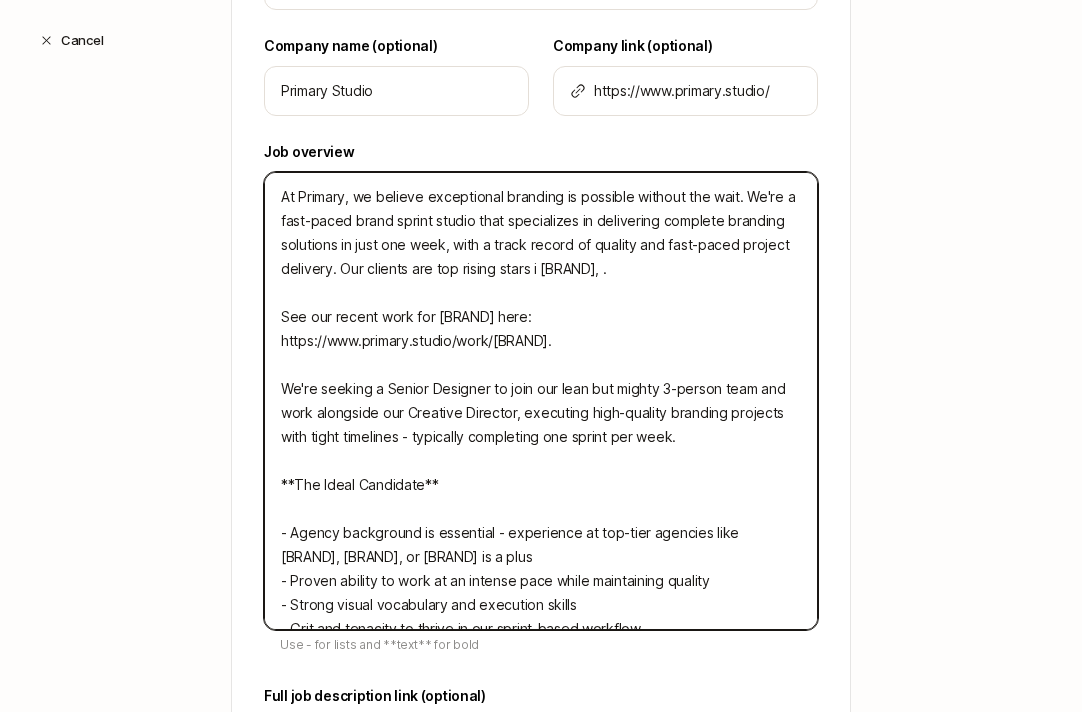 type on "At Primary, we believe exceptional branding is possible without the wait. We're a fast-paced brand sprint studio that specializes in delivering complete branding solutions in just one week, with a track record of quality and fast-paced project delivery. Our clients are top rising stars in [CLIENT], .
See our recent work for [CLIENT] here: https://www.primary.studio/work/[CLIENT].
We're seeking a Senior Designer to join our lean but mighty 3-person team and work alongside our Creative Director, executing high-quality branding projects with tight timelines - typically completing one sprint per week.
**The Ideal Candidate**
- Agency background is essential - experience at top-tier agencies like [AGENCY], [AGENCY], or [AGENCY] is a plus
- Proven ability to work at an intense pace while maintaining quality
- Strong visual vocabulary and execution skills
- Grit and tenacity to thrive in our sprint-based workflow" 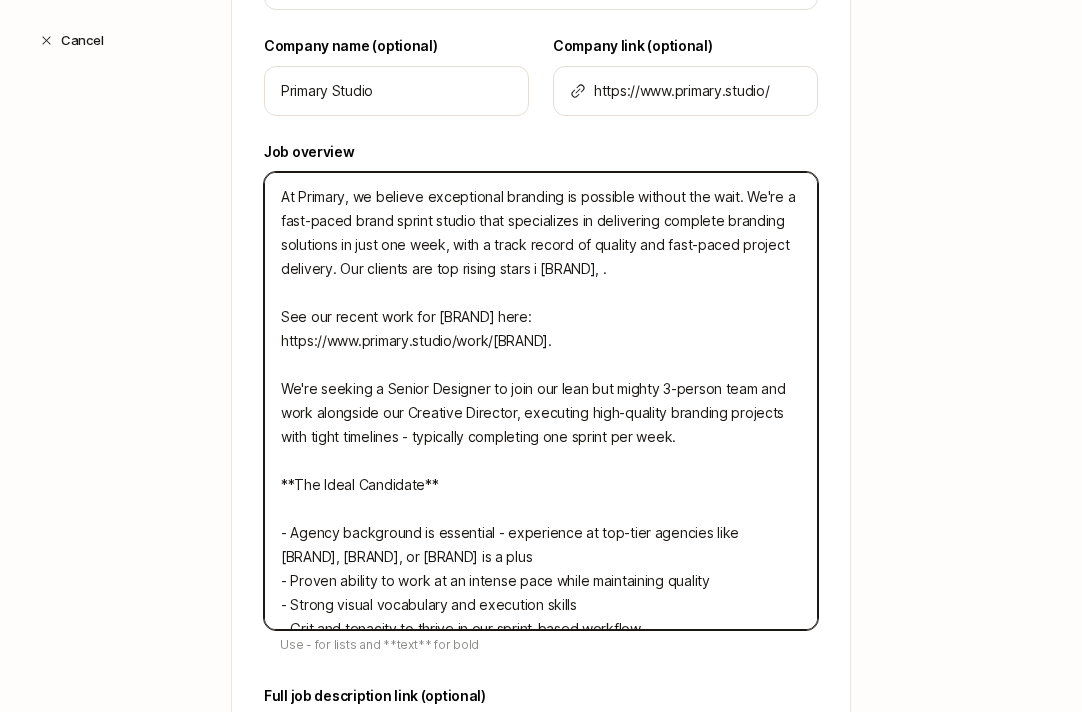 type on "x" 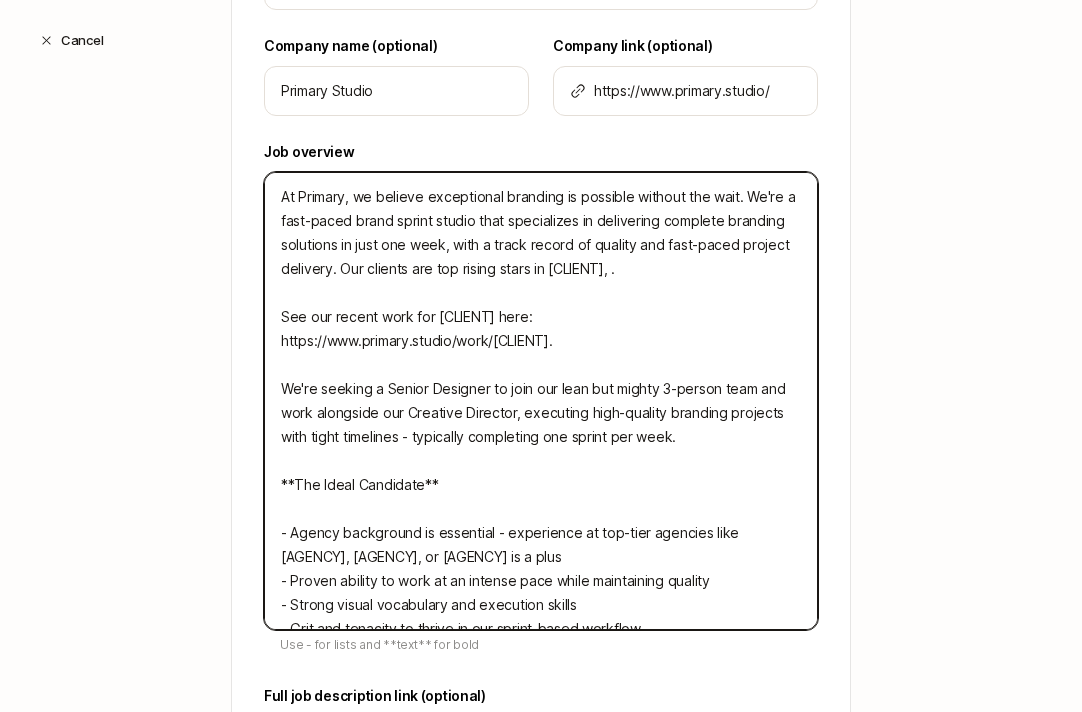type on "At Primary, we believe exceptional branding is possible without the wait. We're a fast-paced brand sprint studio that specializes in delivering complete branding solutions in just one week, with a track record of quality and fast-paced project delivery. Our clients are top rising stars in [CLIENT], .
See our recent work for [CLIENT] here: https://www.primary.studio/work/[CLIENT].
We're seeking a Senior Designer to join our lean but mighty 3-person team and work alongside our Creative Director, executing high-quality branding projects with tight timelines - typically completing one sprint per week.
**The Ideal Candidate**
- Agency background is essential - experience at top-tier agencies like Collins, Porto Rocha, or Pentagram is a plus
- Proven ability to work at an intense pace while maintaining quality
- Strong visual vocabulary and execution skills
- Grit and tenacity to thrive in our sprint-based workflow" 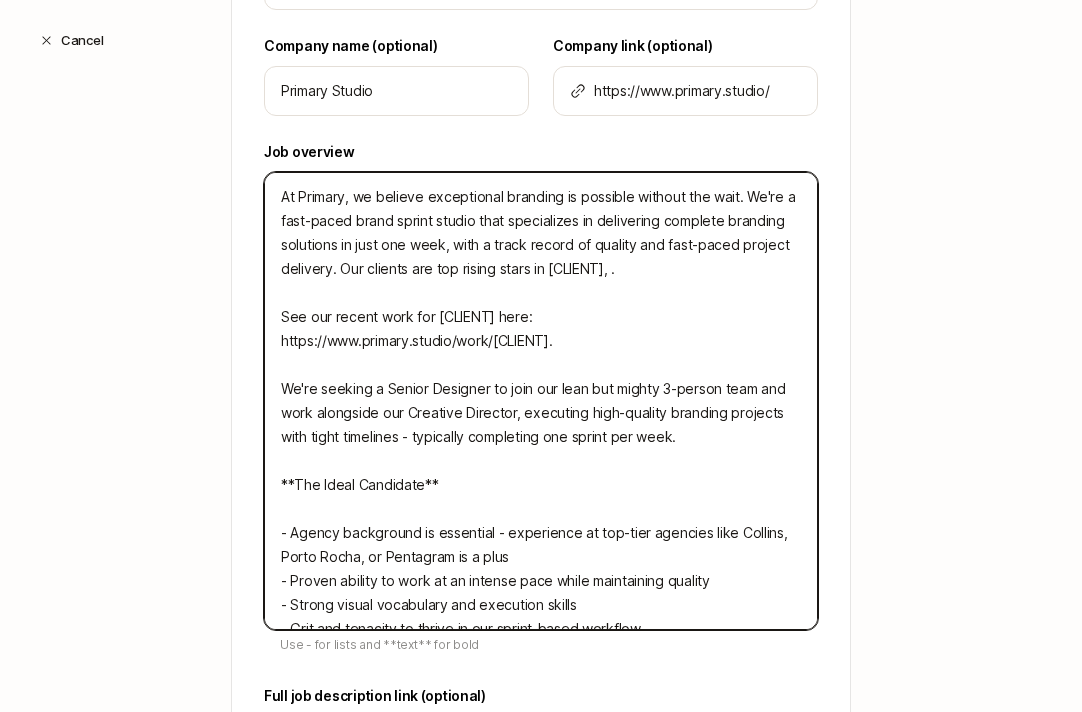 type on "At Primary, we believe exceptional branding is possible without the wait. We're a fast-paced brand sprint studio that specializes in delivering complete branding solutions in just one week, with a track record of quality and fast-paced project delivery. Our clients are top rising stars in t [CLIENT], .
See our recent work for [CLIENT] here: https://www.primary.studio/work/lovable.
We're seeking a Senior Designer to join our lean but mighty 3-person team and work alongside our Creative Director, executing high-quality branding projects with tight timelines - typically completing one sprint per week.
**The Ideal Candidate**
- Agency background is essential - experience at top-tier agencies like Collins, Porto Rocha, or Pentagram is a plus
- Proven ability to work at an intense pace while maintaining quality
- Strong visual vocabulary and execution skills
- Grit and tenacity to thrive in our sprint-based workflow" 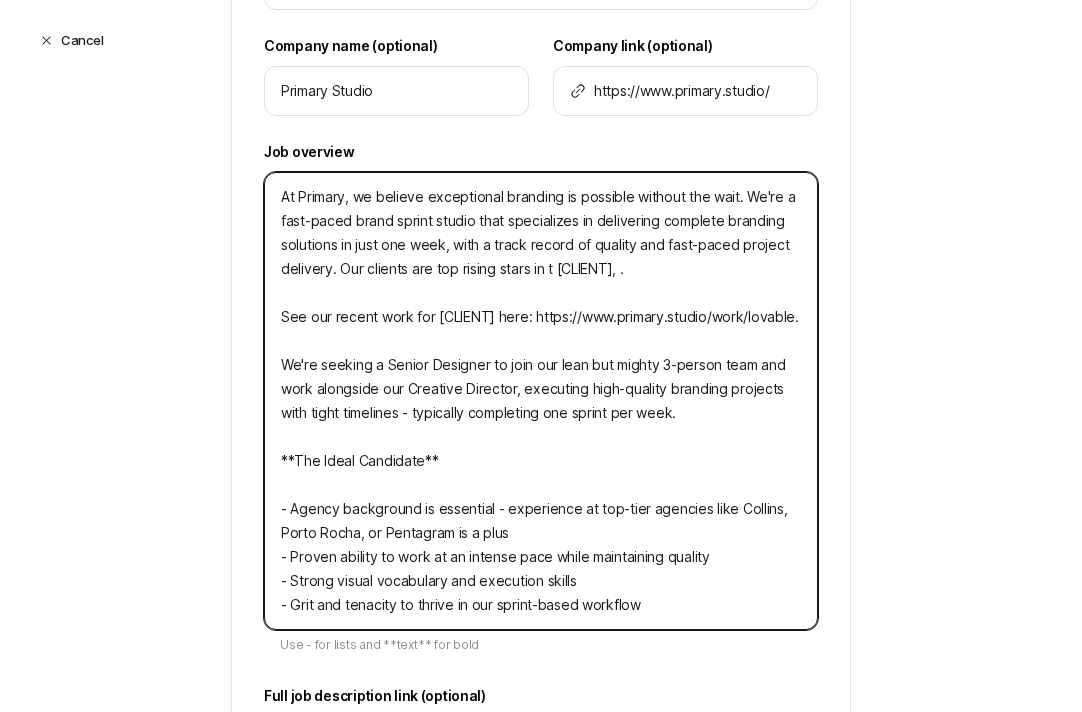 type on "At Primary, we believe exceptional branding is possible without the wait. We're a fast-paced brand sprint studio that specializes in delivering complete branding solutions in just one week, with a track record of quality and fast-paced project delivery. Our clients are top rising stars in th [COMPANY], .
See our recent work for [COMPANY] here: https://www.primary.studio/work/[COMPANY].
We're seeking a Senior Designer to join our lean but mighty [NUMBER]-person team and work alongside our Creative Director, executing high-quality branding projects with tight timelines - typically completing one sprint per week.
**The Ideal Candidate**
- Agency background is essential - experience at top-tier agencies like Collins, Porto Rocha, or Pentagram is a plus
- Proven ability to work at an intense pace while maintaining quality
- Strong visual vocabulary and execution skills
- Grit and tenacity to thrive in our sprint-based workflow" 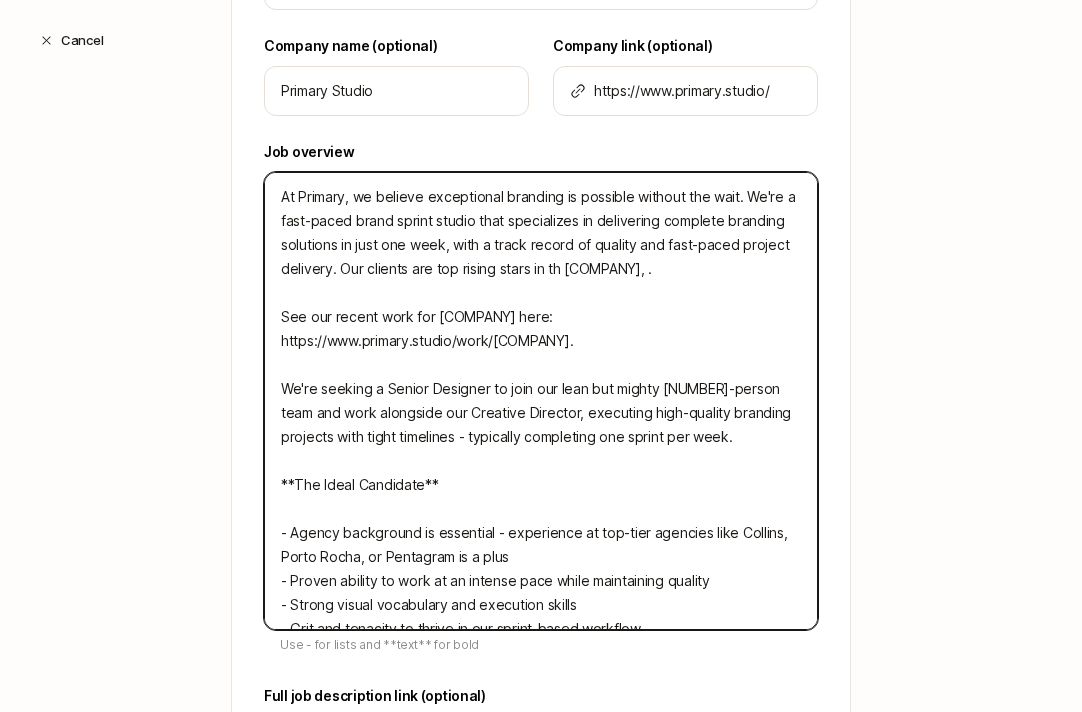 type on "At Primary, we believe exceptional branding is possible without the wait. We're a fast-paced brand sprint studio that specializes in delivering complete branding solutions in just one week, with a track record of quality and fast-paced project delivery. Our clients are top rising stars in the [CLIENT], .
See our recent work for [CLIENT] here: https://www.primary.studio/work/lovable.
We're seeking a Senior Designer to join our lean but mighty 3-person team and work alongside our Creative Director, executing high-quality branding projects with tight timelines - typically completing one sprint per week.
**The Ideal Candidate**
- Agency background is essential - experience at top-tier agencies like Collins, Porto Rocha, or Pentagram is a plus
- Proven ability to work at an intense pace while maintaining quality
- Strong visual vocabulary and execution skills
- Grit and tenacity to thrive in our sprint-based workflow" 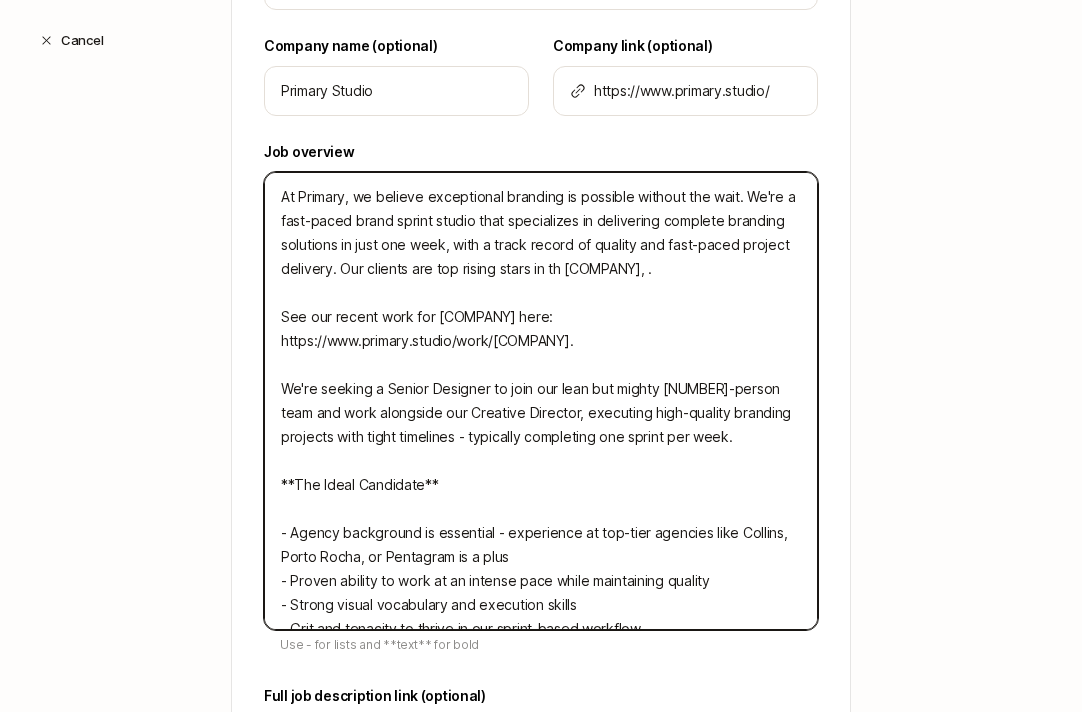 type on "x" 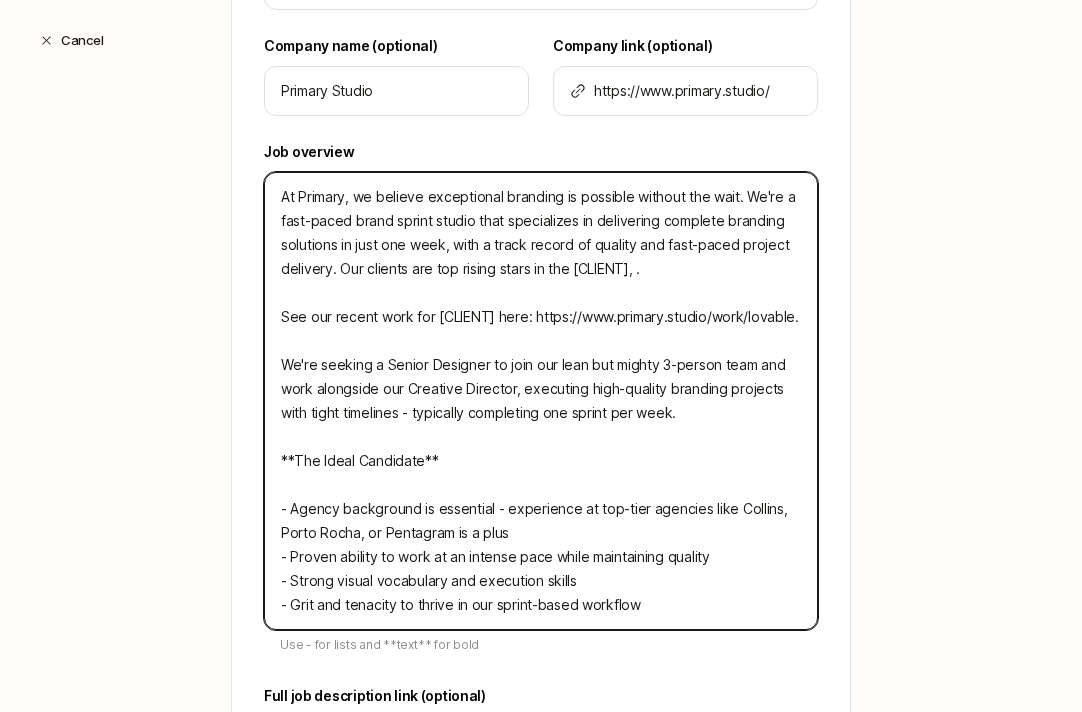 type on "At Primary, we believe exceptional branding is possible without the wait. We're a fast-paced brand sprint studio that specializes in delivering complete branding solutions in just one week, with a track record of quality and fast-paced project delivery. Our clients are top rising stars in the  [COMPANY], .
See our recent work for [COMPANY] here: https://www.primary.studio/work/[COMPANY].
We're seeking a Senior Designer to join our lean but mighty [NUMBER]-person team and work alongside our Creative Director, executing high-quality branding projects with tight timelines - typically completing one sprint per week.
**The Ideal Candidate**
- Agency background is essential - experience at top-tier agencies like Collins, Porto Rocha, or Pentagram is a plus
- Proven ability to work at an intense pace while maintaining quality
- Strong visual vocabulary and execution skills
- Grit and tenacity to thrive in our sprint-based workflow" 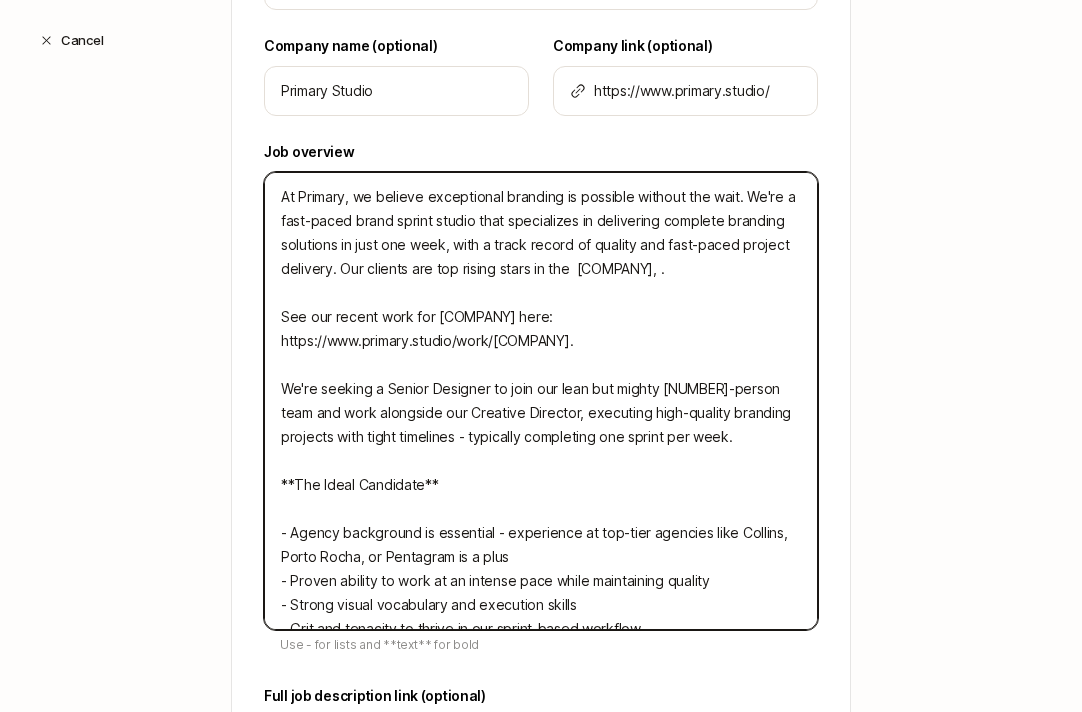 type on "At Primary, we believe exceptional branding is possible without the wait. We're a fast-paced brand sprint studio that specializes in delivering complete branding solutions in just one week, with a track record of quality and fast-paced project delivery. Our clients are top rising stars in the t Lovable, .
See our recent work for Lovable here: https://www.primary.studio/work/lovable.
We're seeking a Senior Designer to join our lean but mighty 3-person team and work alongside our Creative Director, executing high-quality branding projects with tight timelines - typically completing one sprint per week.
**The Ideal Candidate**
- Agency background is essential - experience at top-tier agencies like Collins, Porto Rocha, or Pentagram is a plus
- Proven ability to work at an intense pace while maintaining quality
- Strong visual vocabulary and execution skills
- Grit and tenacity to thrive in our sprint-based workflow" 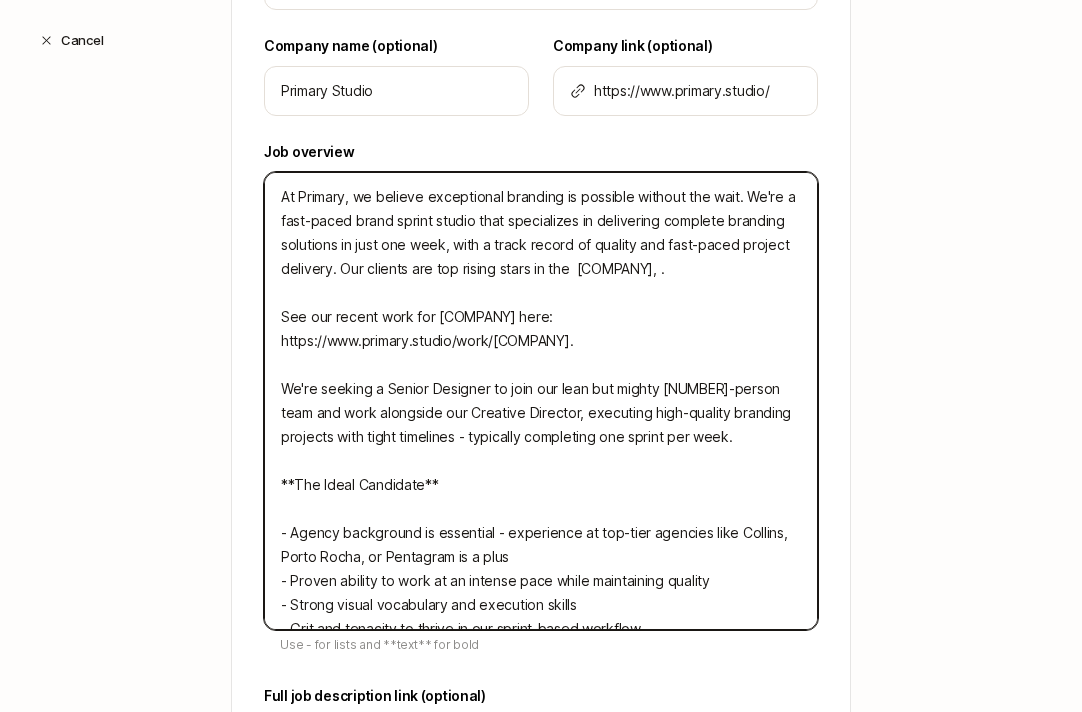 type on "x" 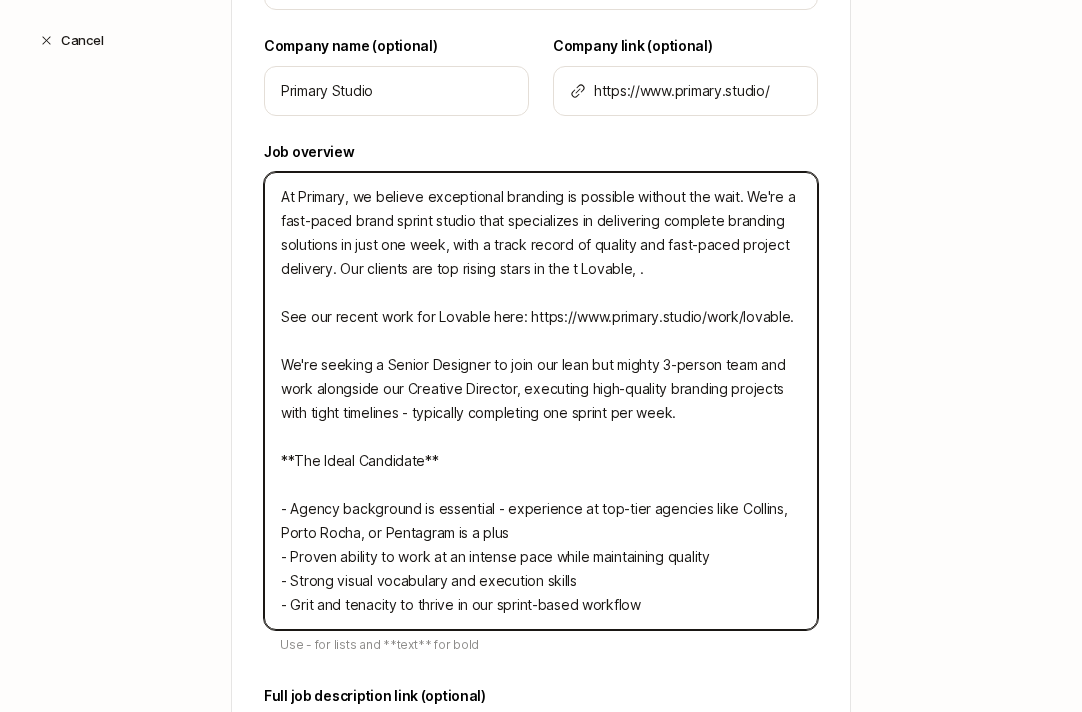 type on "At Primary, we believe exceptional branding is possible without the wait. We're a fast-paced brand sprint studio that specializes in delivering complete branding solutions in just one week, with a track record of quality and fast-paced project delivery. Our clients are top rising stars in the te [BRAND], .
See our recent work for [BRAND] here: https://www.primary.studio/work/lovable.
We're seeking a Senior Designer to join our lean but mighty [NUMBER]-person team and work alongside our Creative Director, executing high-quality branding projects with tight timelines - typically completing one sprint per week.
**The Ideal Candidate**
- Agency background is essential - experience at top-tier agencies like [BRAND], [BRAND], or [BRAND] is a plus
- Proven ability to work at an intense pace while maintaining quality
- Strong visual vocabulary and execution skills
- Grit and tenacity to thrive in our sprint-based workflow" 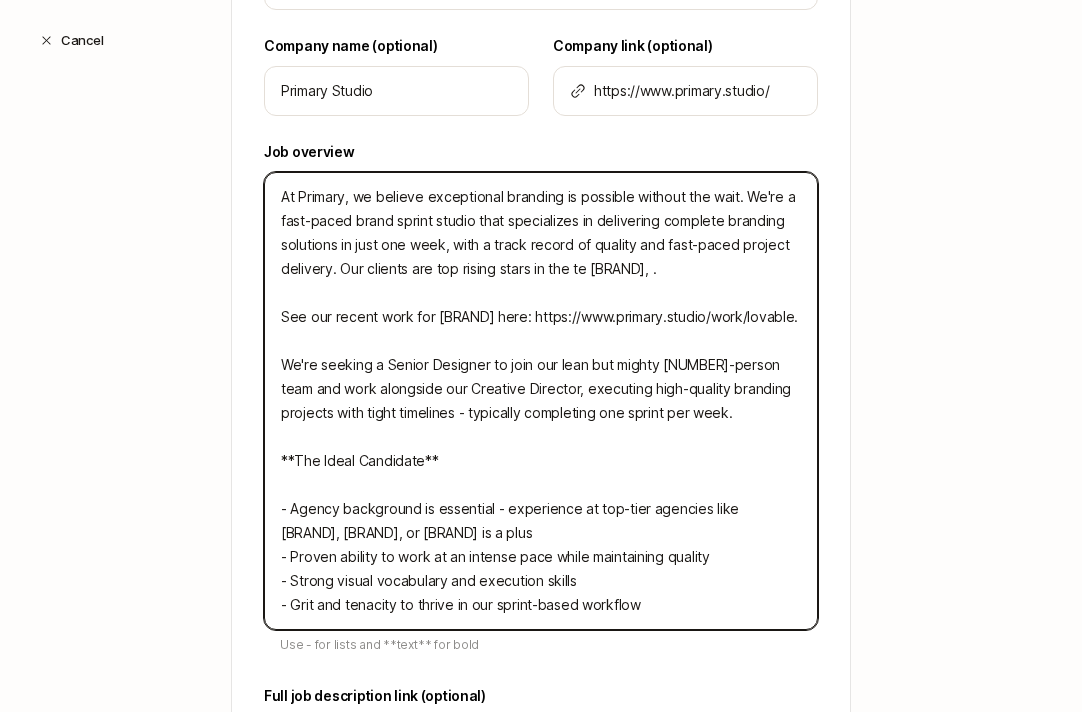 type on "At Primary, we believe exceptional branding is possible without the wait. We're a fast-paced brand sprint studio that specializes in delivering complete branding solutions in just one week, with a track record of quality and fast-paced project delivery. Our clients are top rising stars in the tec [BRAND], .
See our recent work for [BRAND] here: https://www.primary.studio/work/[BRAND].
We're seeking a Senior Designer to join our lean but mighty 3-person team and work alongside our Creative Director, executing high-quality branding projects with tight timelines - typically completing one sprint per week.
**The Ideal Candidate**
- Agency background is essential - experience at top-tier agencies like [BRAND], [BRAND], or [BRAND] is a plus
- Proven ability to work at an intense pace while maintaining quality
- Strong visual vocabulary and execution skills
- Grit and tenacity to thrive in our sprint-based workflow" 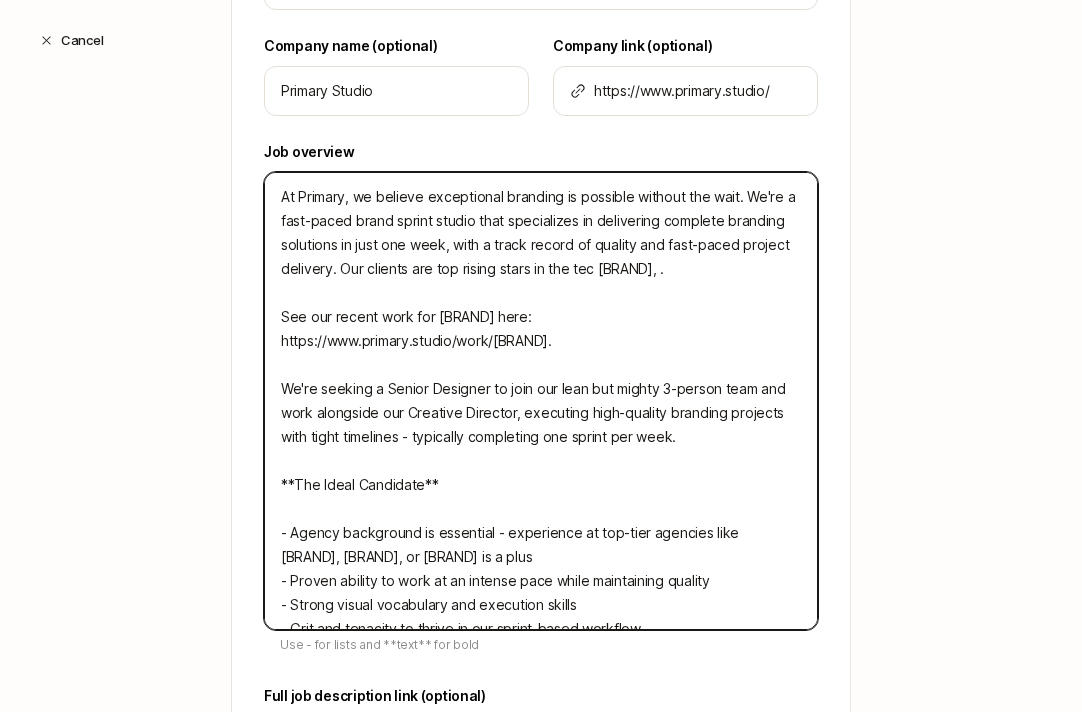 type on "At Primary, we believe exceptional branding is possible without the wait. We're a fast-paced brand sprint studio that specializes in delivering complete branding solutions in just one week, with a track record of quality and fast-paced project delivery. Our clients are top rising stars in the tech [COMPANY], .
See our recent work for [COMPANY] here: https://www.primary.studio/work/lovable.
We're seeking a Senior Designer to join our lean but mighty 3-person team and work alongside our Creative Director, executing high-quality branding projects with tight timelines - typically completing one sprint per week.
**The Ideal Candidate**
- Agency background is essential - experience at top-tier agencies like Collins, Porto Rocha, or Pentagram is a plus
- Proven ability to work at an intense pace while maintaining quality
- Strong visual vocabulary and execution skills
- Grit and tenacity to thrive in our sprint-based workflow" 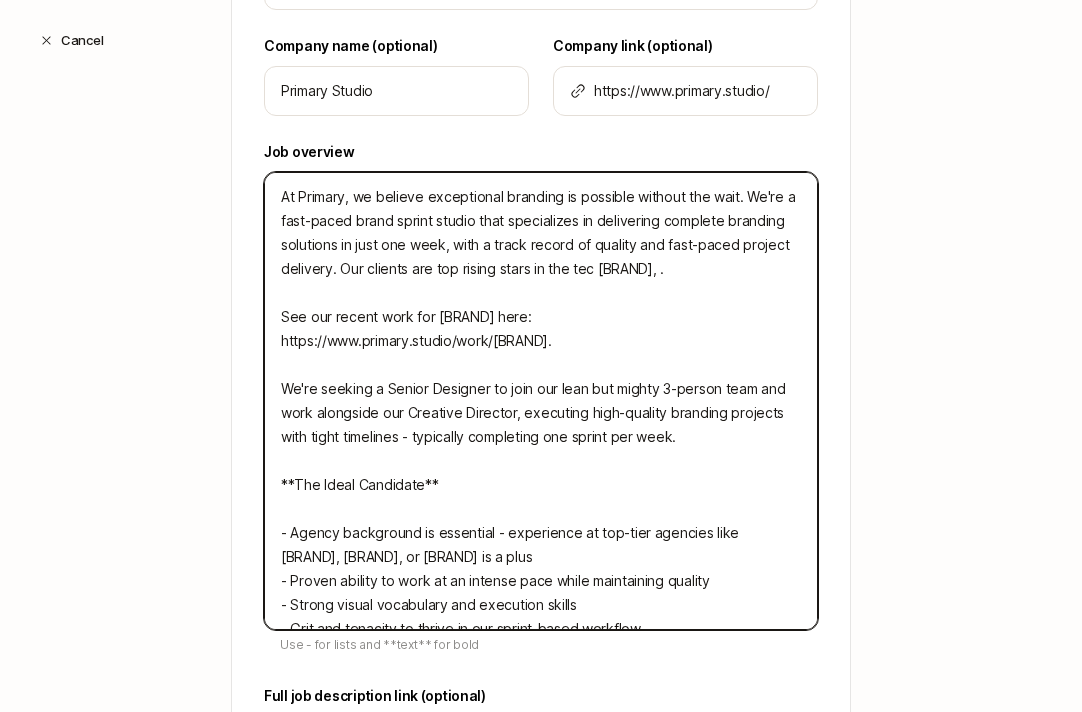 type on "x" 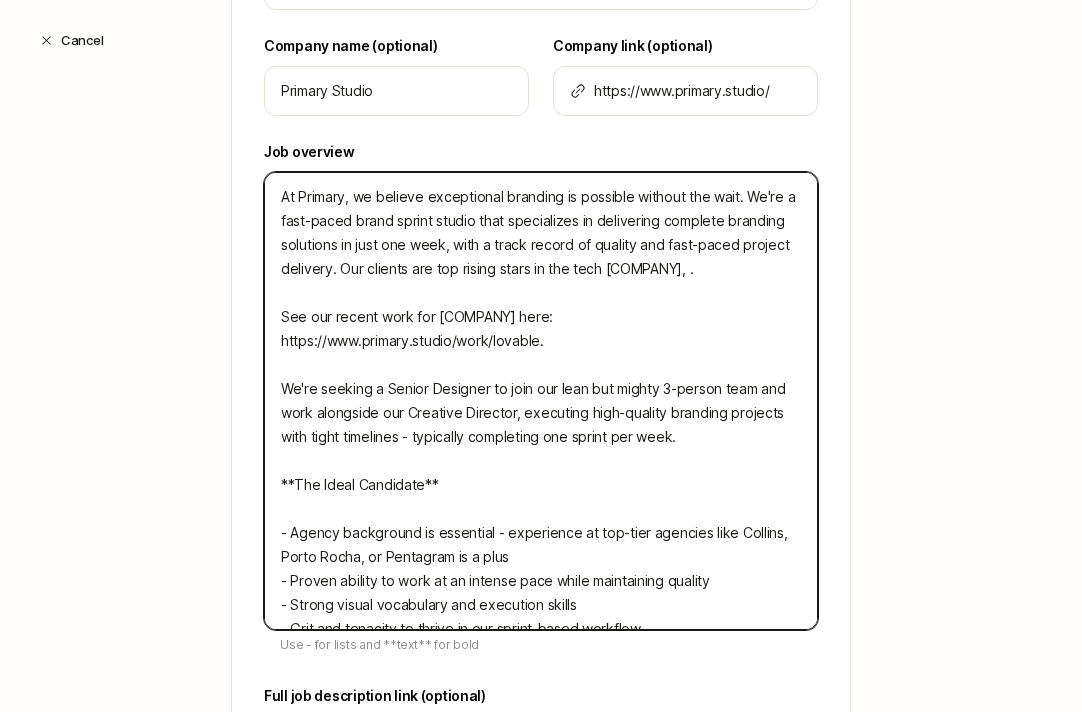 type on "At Primary, we believe exceptional branding is possible without the wait. We're a fast-paced brand sprint studio that specializes in delivering complete branding solutions in just one week, with a track record of quality and fast-paced project delivery. Our clients are top rising stars in the tech  [COMPANY], .
See our recent work for [COMPANY] here: https://www.primary.studio/work/[COMPANY].
We're seeking a Senior Designer to join our lean but mighty 3-person team and work alongside our Creative Director, executing high-quality branding projects with tight timelines - typically completing one sprint per week.
**The Ideal Candidate**
- Agency background is essential - experience at top-tier agencies like Collins, Porto Rocha, or Pentagram is a plus
- Proven ability to work at an intense pace while maintaining quality
- Strong visual vocabulary and execution skills
- Grit and tenacity to thrive in our sprint-based workflow" 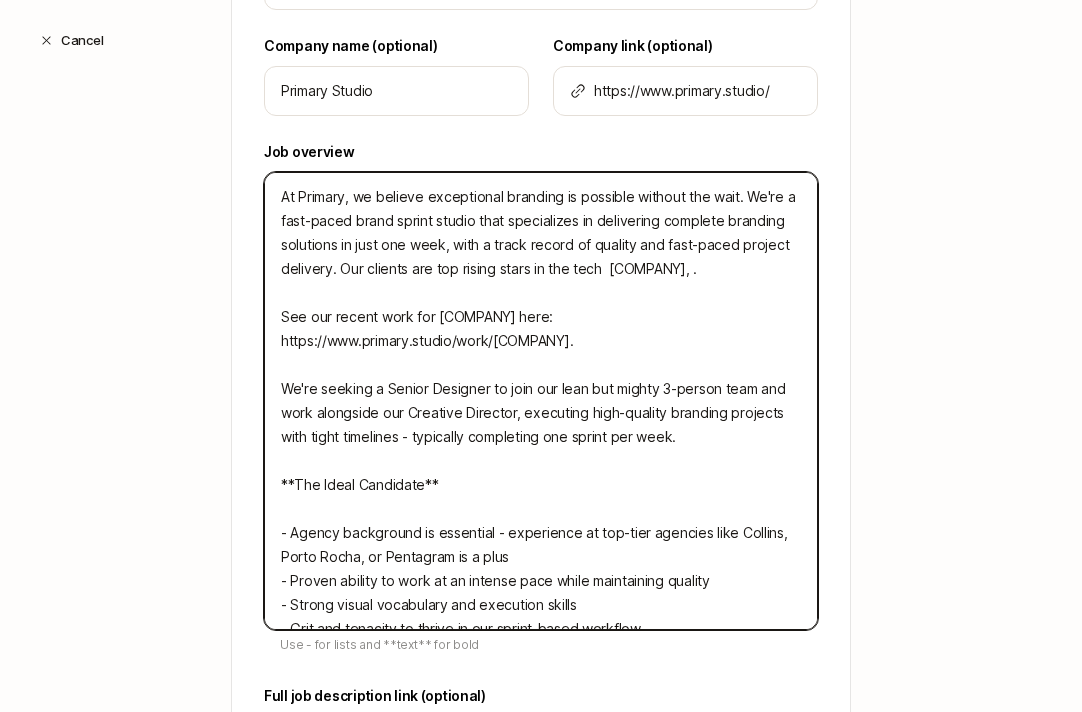 type on "At Primary, we believe exceptional branding is possible without the wait. We're a fast-paced brand sprint studio that specializes in delivering complete branding solutions in just one week, with a track record of quality and fast-paced project delivery. Our clients are top rising stars in the tech w [CLIENT], .
See our recent work for [CLIENT] here: https://www.primary.studio/work/[CLIENT].
We're seeking a Senior Designer to join our lean but mighty 3-person team and work alongside our Creative Director, executing high-quality branding projects with tight timelines - typically completing one sprint per week.
**The Ideal Candidate**
- Agency background is essential - experience at top-tier agencies like Collins, Porto Rocha, or Pentagram is a plus
- Proven ability to work at an intense pace while maintaining quality
- Strong visual vocabulary and execution skills
- Grit and tenacity to thrive in our sprint-based workflow" 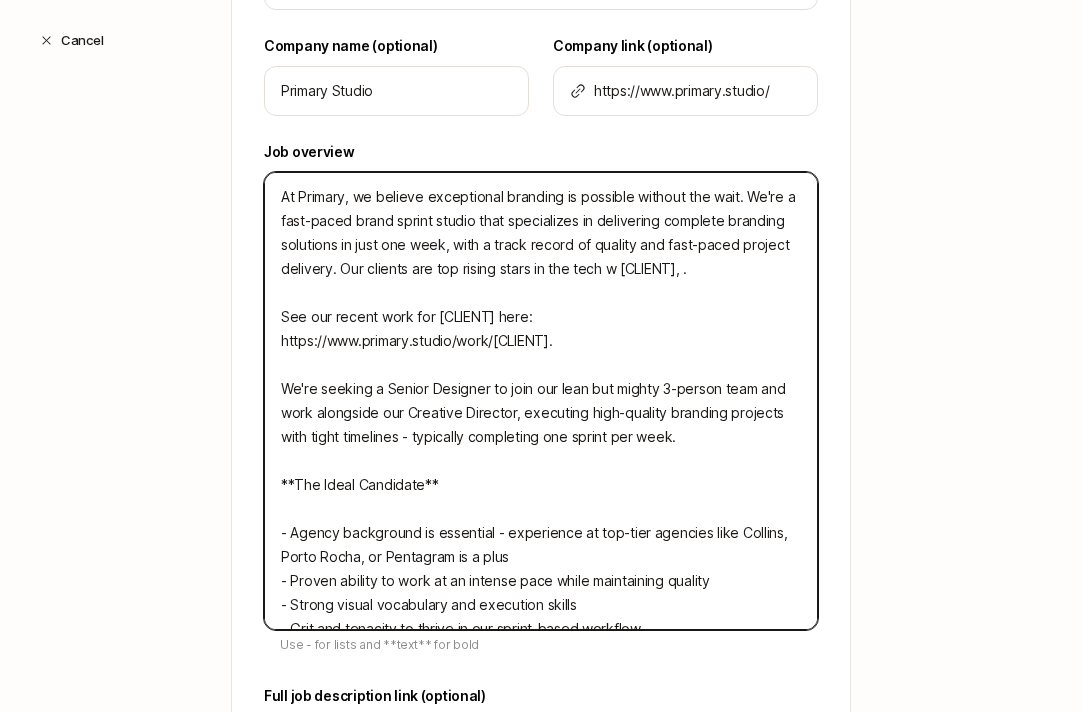 type on "At Primary, we believe exceptional branding is possible without the wait. We're a fast-paced brand sprint studio that specializes in delivering complete branding solutions in just one week, with a track record of quality and fast-paced project delivery. Our clients are top rising stars in the tech wo [COMPANY], .
See our recent work for [COMPANY] here: https://www.primary.studio/work/[COMPANY].
We're seeking a Senior Designer to join our lean but mighty [NUMBER]-person team and work alongside our Creative Director, executing high-quality branding projects with tight timelines - typically completing one sprint per week.
**The Ideal Candidate**
- Agency background is essential - experience at top-tier agencies like Collins, Porto Rocha, or Pentagram is a plus
- Proven ability to work at an intense pace while maintaining quality
- Strong visual vocabulary and execution skills
- Grit and tenacity to thrive in our sprint-based workflow" 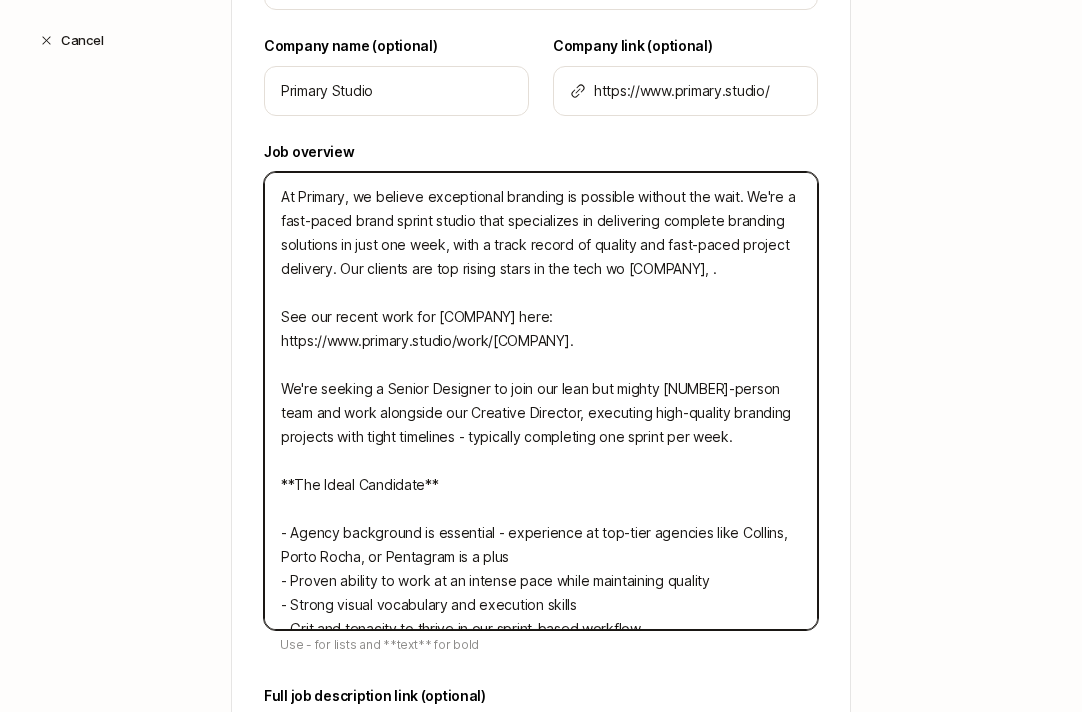 type 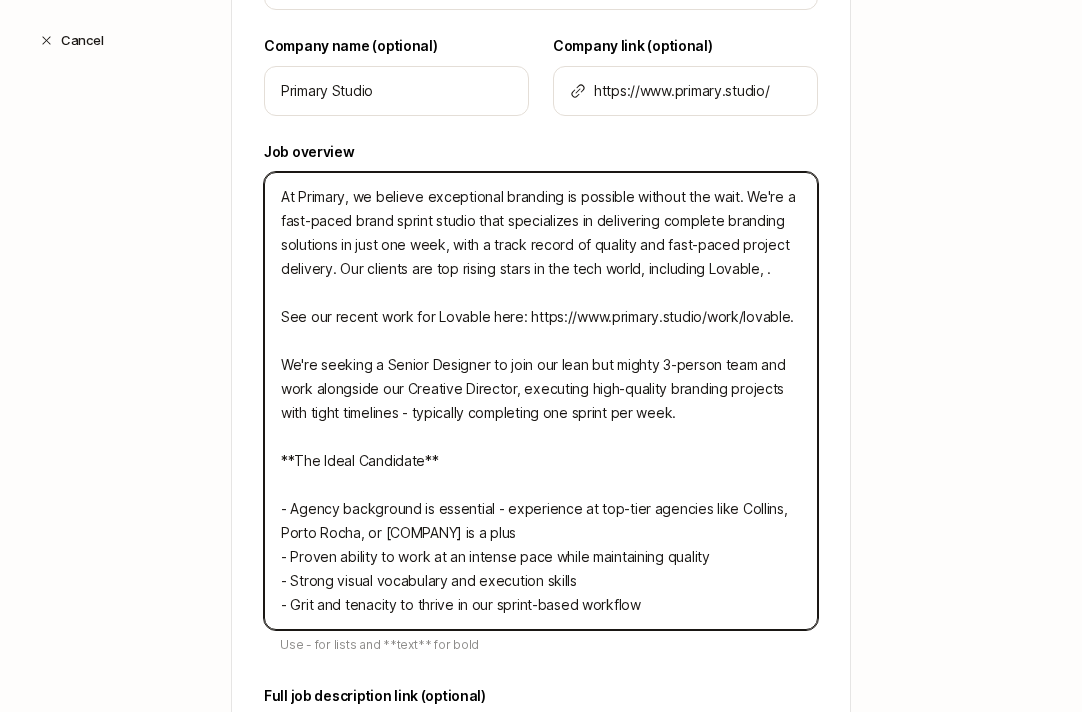 click on "At Primary, we believe exceptional branding is possible without the wait. We're a fast-paced brand sprint studio that specializes in delivering complete branding solutions in just one week, with a track record of quality and fast-paced project delivery. Our clients are top rising stars in the tech world, including Lovable, .
See our recent work for Lovable here: https://www.primary.studio/work/lovable.
We're seeking a Senior Designer to join our lean but mighty 3-person team and work alongside our Creative Director, executing high-quality branding projects with tight timelines - typically completing one sprint per week.
**The Ideal Candidate**
- Agency background is essential - experience at top-tier agencies like Collins, Porto Rocha, or [COMPANY] is a plus
- Proven ability to work at an intense pace while maintaining quality
- Strong visual vocabulary and execution skills
- Grit and tenacity to thrive in our sprint-based workflow" at bounding box center (541, 401) 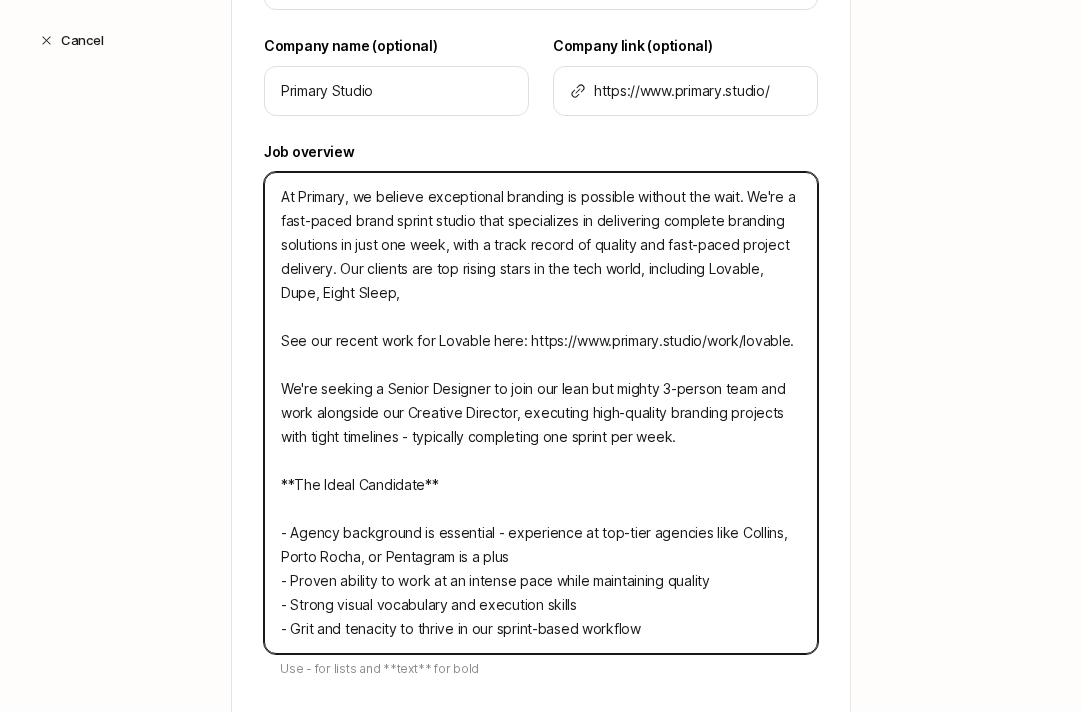 click on "At Primary, we believe exceptional branding is possible without the wait. We're a fast-paced brand sprint studio that specializes in delivering complete branding solutions in just one week, with a track record of quality and fast-paced project delivery. Our clients are top rising stars in the tech world, including Lovable, Dupe, Eight Sleep,
See our recent work for Lovable here: https://www.primary.studio/work/lovable.
We're seeking a Senior Designer to join our lean but mighty 3-person team and work alongside our Creative Director, executing high-quality branding projects with tight timelines - typically completing one sprint per week.
**The Ideal Candidate**
- Agency background is essential - experience at top-tier agencies like Collins, Porto Rocha, or Pentagram is a plus
- Proven ability to work at an intense pace while maintaining quality
- Strong visual vocabulary and execution skills
- Grit and tenacity to thrive in our sprint-based workflow" at bounding box center (541, 413) 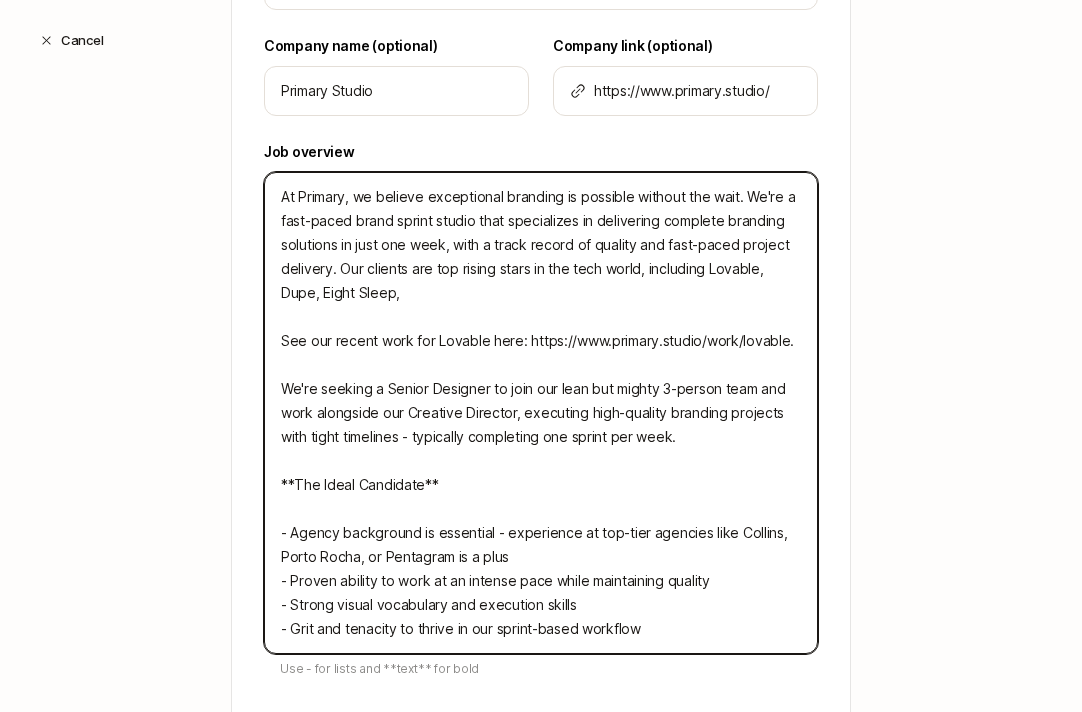 drag, startPoint x: 762, startPoint y: 265, endPoint x: 792, endPoint y: 267, distance: 30.066593 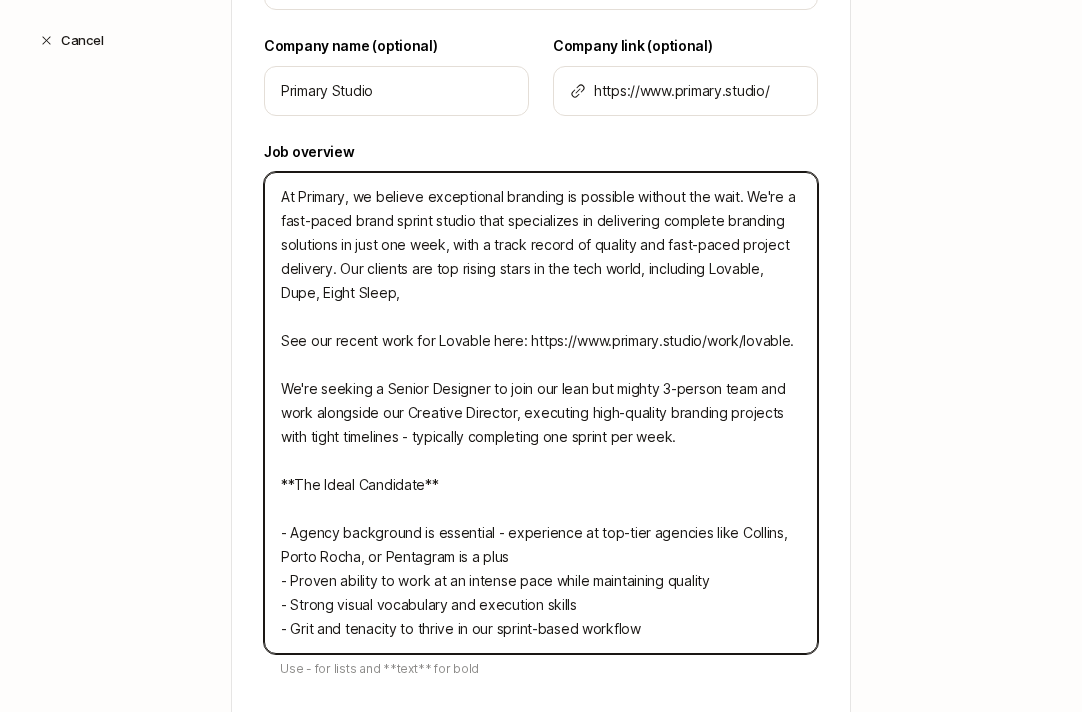 click on "At Primary, we believe exceptional branding is possible without the wait. We're a fast-paced brand sprint studio that specializes in delivering complete branding solutions in just one week, with a track record of quality and fast-paced project delivery. Our clients are top rising stars in the tech world, including Lovable, Dupe, Eight Sleep,
See our recent work for Lovable here: https://www.primary.studio/work/lovable.
We're seeking a Senior Designer to join our lean but mighty 3-person team and work alongside our Creative Director, executing high-quality branding projects with tight timelines - typically completing one sprint per week.
**The Ideal Candidate**
- Agency background is essential - experience at top-tier agencies like Collins, Porto Rocha, or Pentagram is a plus
- Proven ability to work at an intense pace while maintaining quality
- Strong visual vocabulary and execution skills
- Grit and tenacity to thrive in our sprint-based workflow" at bounding box center (541, 413) 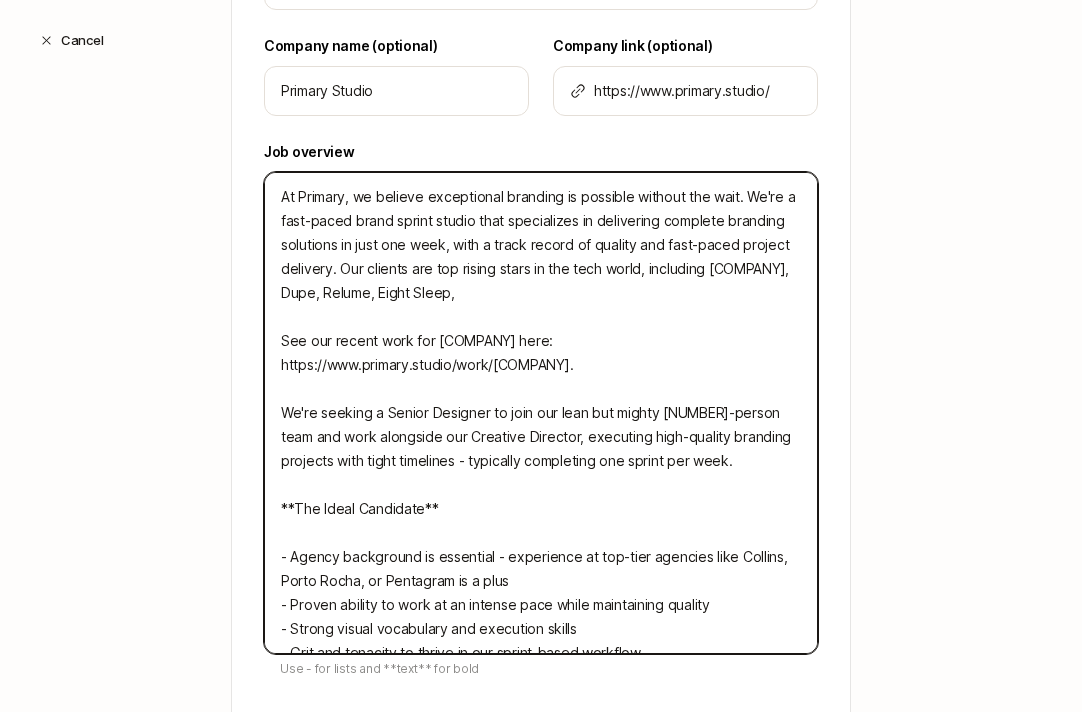 click on "At Primary, we believe exceptional branding is possible without the wait. We're a fast-paced brand sprint studio that specializes in delivering complete branding solutions in just one week, with a track record of quality and fast-paced project delivery. Our clients are top rising stars in the tech world, including [COMPANY], Dupe, Relume, Eight Sleep,
See our recent work for [COMPANY] here: https://www.primary.studio/work/[COMPANY].
We're seeking a Senior Designer to join our lean but mighty [NUMBER]-person team and work alongside our Creative Director, executing high-quality branding projects with tight timelines - typically completing one sprint per week.
**The Ideal Candidate**
- Agency background is essential - experience at top-tier agencies like Collins, Porto Rocha, or Pentagram is a plus
- Proven ability to work at an intense pace while maintaining quality
- Strong visual vocabulary and execution skills
- Grit and tenacity to thrive in our sprint-based workflow" at bounding box center (541, 413) 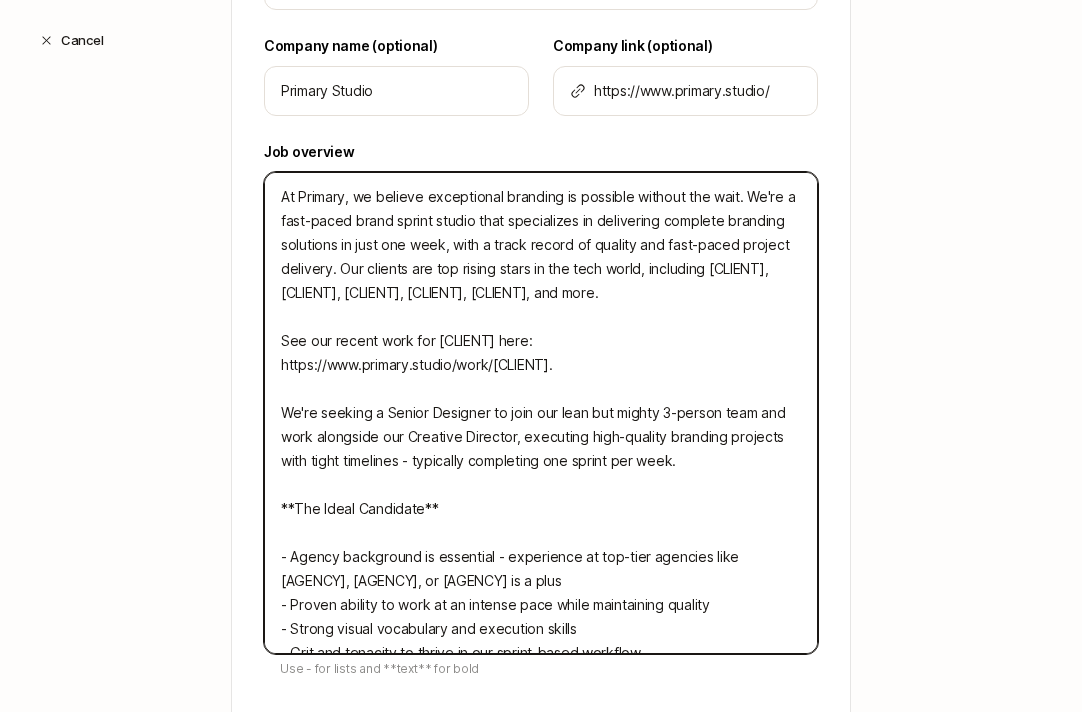 click on "At Primary, we believe exceptional branding is possible without the wait. We're a fast-paced brand sprint studio that specializes in delivering complete branding solutions in just one week, with a track record of quality and fast-paced project delivery. Our clients are top rising stars in the tech world, including [CLIENT], [CLIENT], [CLIENT], [CLIENT], [CLIENT], and more.
See our recent work for [CLIENT] here: https://www.primary.studio/work/[CLIENT].
We're seeking a Senior Designer to join our lean but mighty 3-person team and work alongside our Creative Director, executing high-quality branding projects with tight timelines - typically completing one sprint per week.
**The Ideal Candidate**
- Agency background is essential - experience at top-tier agencies like [AGENCY], [AGENCY], or [AGENCY] is a plus
- Proven ability to work at an intense pace while maintaining quality
- Strong visual vocabulary and execution skills
- Grit and tenacity to thrive in our sprint-based workflow" at bounding box center [541, 413] 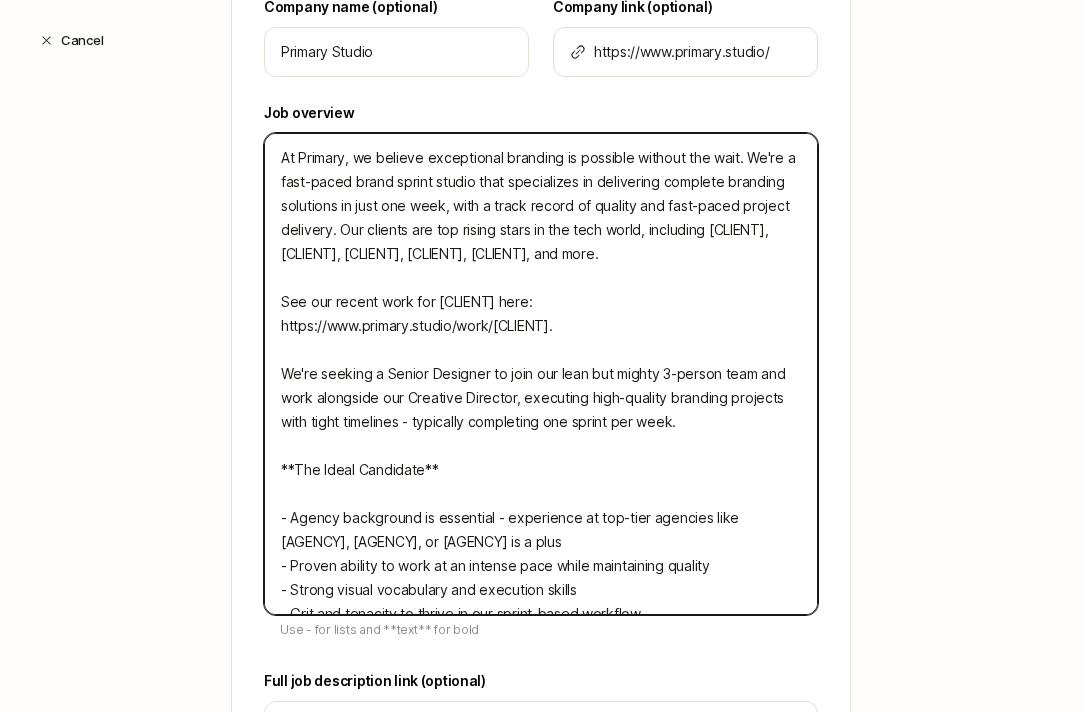 scroll, scrollTop: 657, scrollLeft: 0, axis: vertical 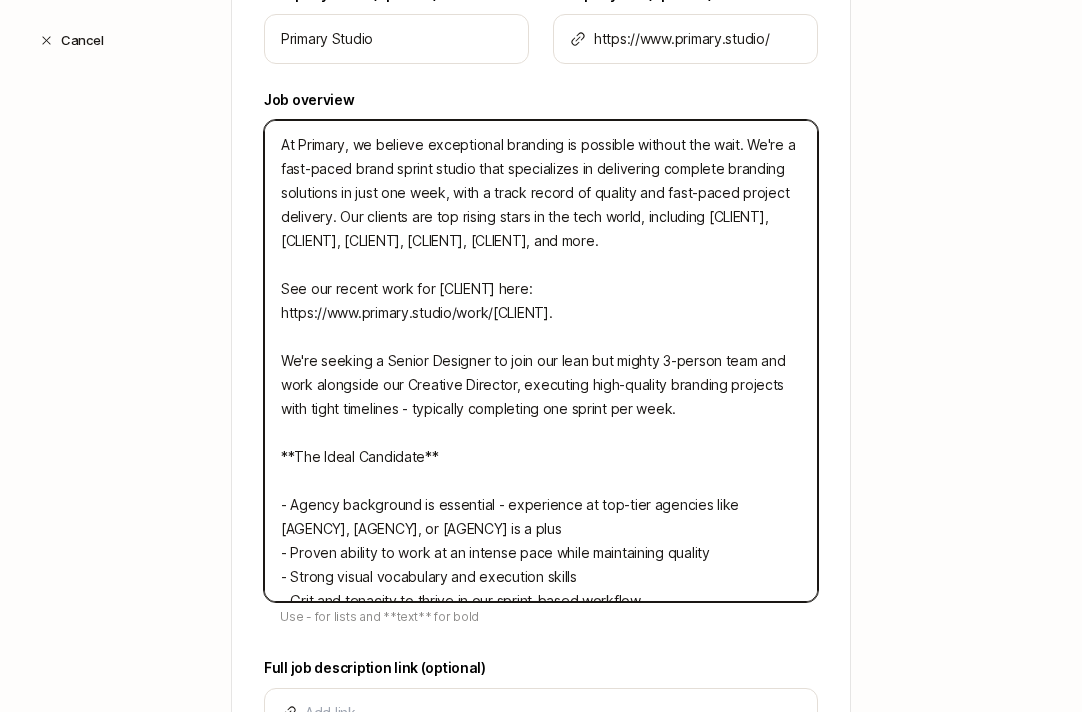 click on "At Primary, we believe exceptional branding is possible without the wait. We're a fast-paced brand sprint studio that specializes in delivering complete branding solutions in just one week, with a track record of quality and fast-paced project delivery. Our clients are top rising stars in the tech world, including [CLIENT], [CLIENT], [CLIENT], [CLIENT], [CLIENT], and more.
See our recent work for [CLIENT] here: https://www.primary.studio/work/[CLIENT].
We're seeking a Senior Designer to join our lean but mighty 3-person team and work alongside our Creative Director, executing high-quality branding projects with tight timelines - typically completing one sprint per week.
**The Ideal Candidate**
- Agency background is essential - experience at top-tier agencies like [AGENCY], [AGENCY], or [AGENCY] is a plus
- Proven ability to work at an intense pace while maintaining quality
- Strong visual vocabulary and execution skills
- Grit and tenacity to thrive in our sprint-based workflow" at bounding box center [541, 361] 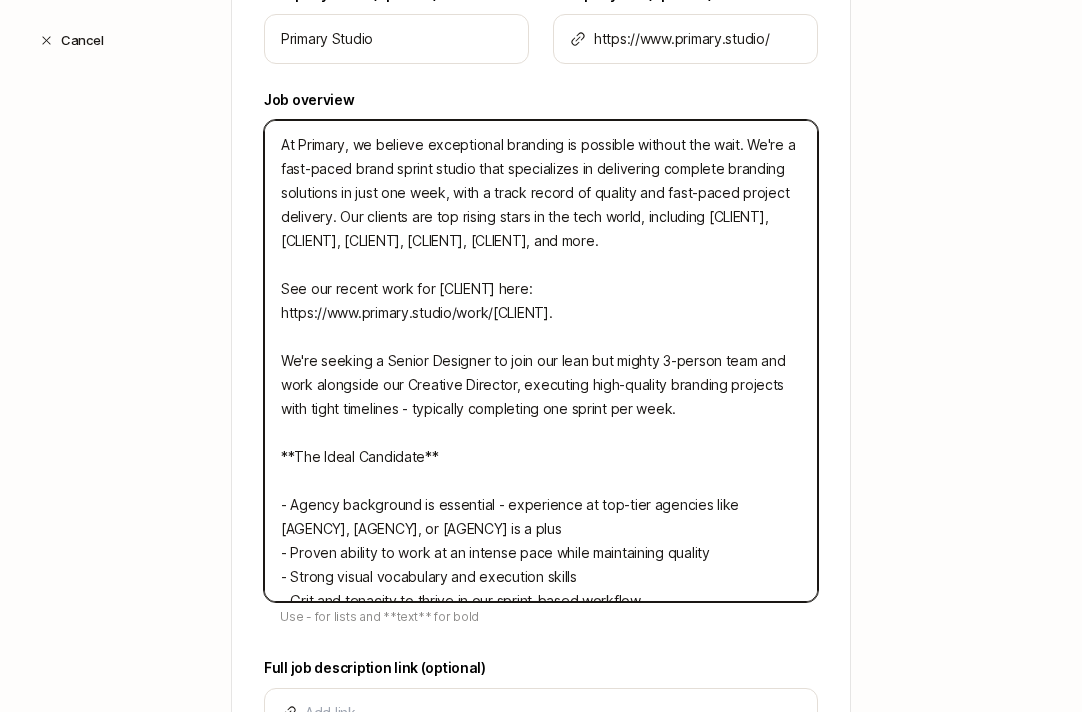 drag, startPoint x: 413, startPoint y: 388, endPoint x: 401, endPoint y: 388, distance: 12 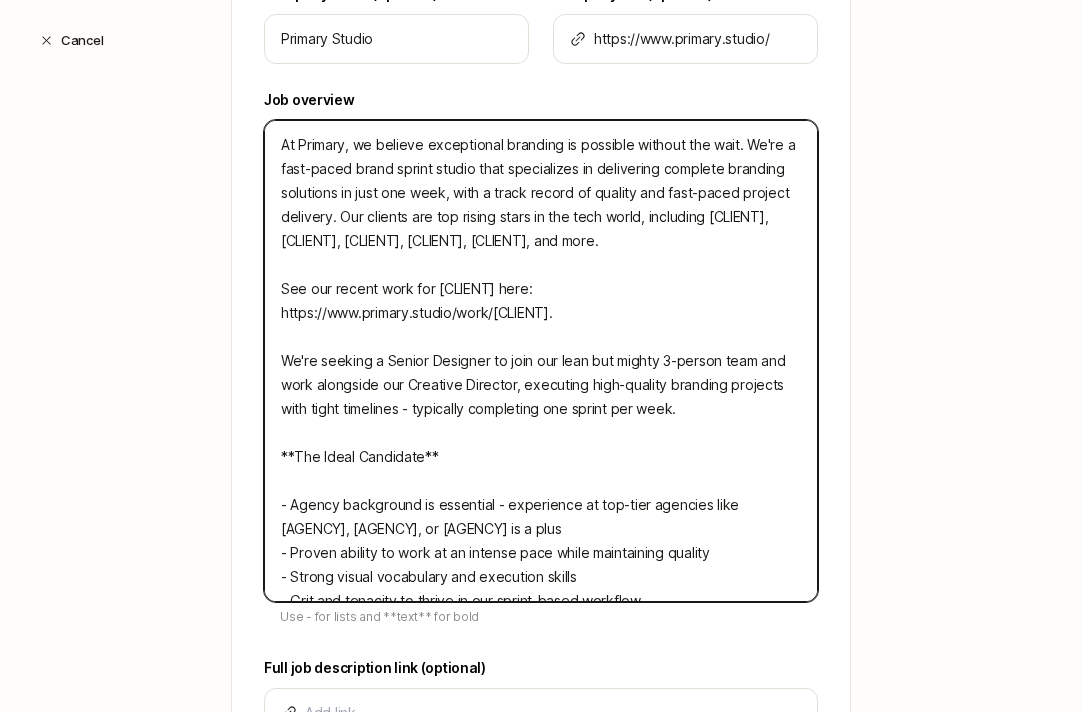 click on "At Primary, we believe exceptional branding is possible without the wait. We're a fast-paced brand sprint studio that specializes in delivering complete branding solutions in just one week, with a track record of quality and fast-paced project delivery. Our clients are top rising stars in the tech world, including [CLIENT], [CLIENT], [CLIENT], [CLIENT], [CLIENT], and more.
See our recent work for [CLIENT] here: https://www.primary.studio/work/[CLIENT].
We're seeking a Senior Designer to join our lean but mighty 3-person team and work alongside our Creative Director, executing high-quality branding projects with tight timelines - typically completing one sprint per week.
**The Ideal Candidate**
- Agency background is essential - experience at top-tier agencies like [AGENCY], [AGENCY], or [AGENCY] is a plus
- Proven ability to work at an intense pace while maintaining quality
- Strong visual vocabulary and execution skills
- Grit and tenacity to thrive in our sprint-based workflow" at bounding box center (541, 361) 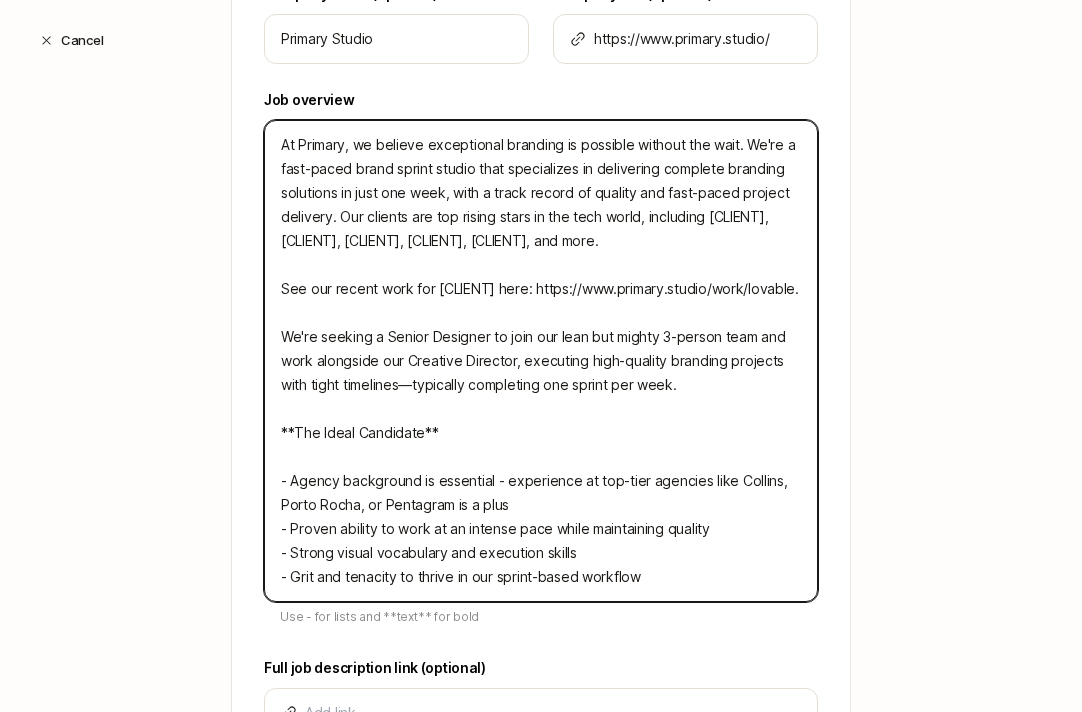 click on "At Primary, we believe exceptional branding is possible without the wait. We're a fast-paced brand sprint studio that specializes in delivering complete branding solutions in just one week, with a track record of quality and fast-paced project delivery. Our clients are top rising stars in the tech world, including [CLIENT], [CLIENT], [CLIENT], [CLIENT], [CLIENT], and more.
See our recent work for [CLIENT] here: https://www.primary.studio/work/lovable.
We're seeking a Senior Designer to join our lean but mighty 3-person team and work alongside our Creative Director, executing high-quality branding projects with tight timelines—typically completing one sprint per week.
**The Ideal Candidate**
- Agency background is essential - experience at top-tier agencies like Collins, Porto Rocha, or Pentagram is a plus
- Proven ability to work at an intense pace while maintaining quality
- Strong visual vocabulary and execution skills
- Grit and tenacity to thrive in our sprint-based workflow" at bounding box center (541, 361) 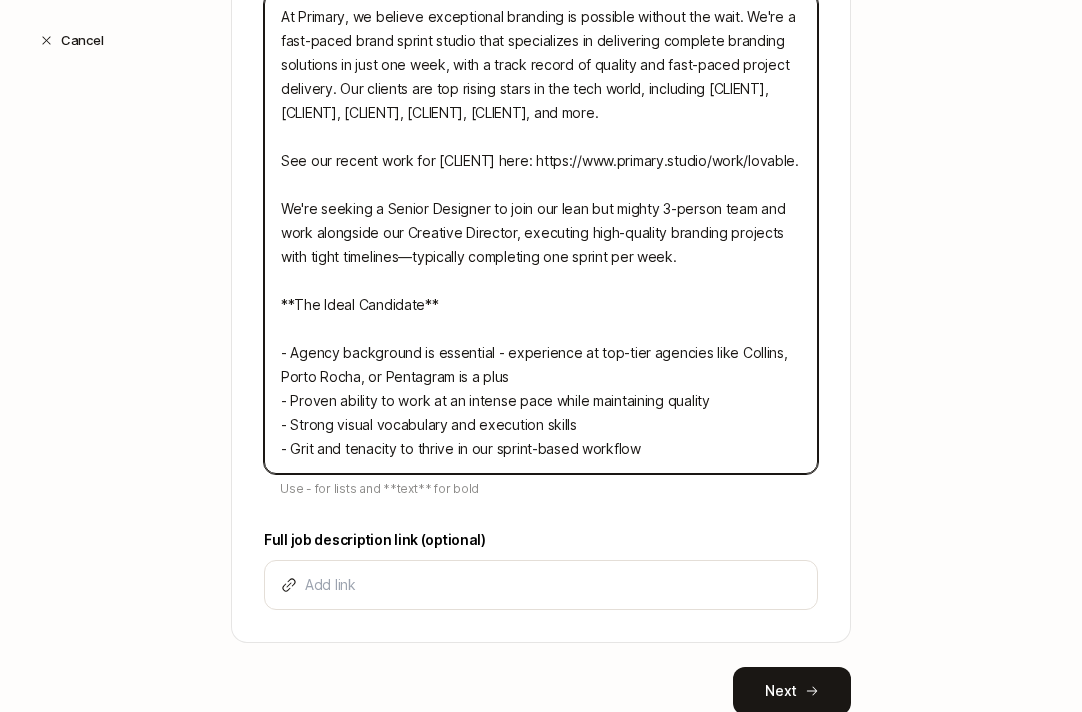 scroll, scrollTop: 794, scrollLeft: 0, axis: vertical 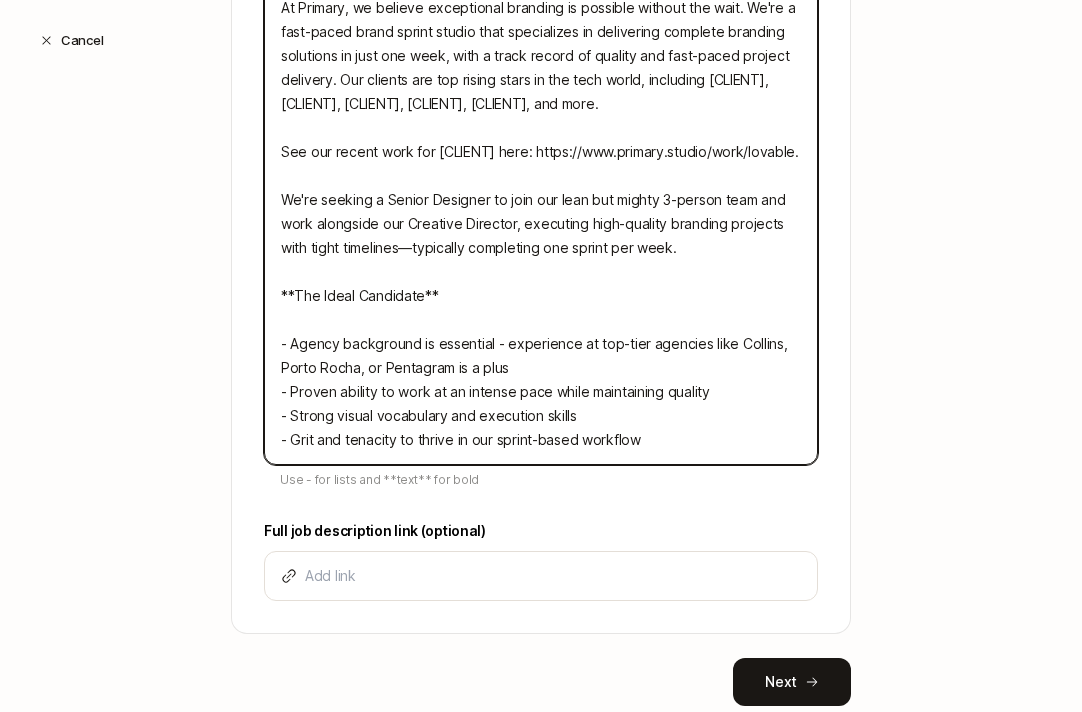 click on "At Primary, we believe exceptional branding is possible without the wait. We're a fast-paced brand sprint studio that specializes in delivering complete branding solutions in just one week, with a track record of quality and fast-paced project delivery. Our clients are top rising stars in the tech world, including [CLIENT], [CLIENT], [CLIENT], [CLIENT], [CLIENT], and more.
See our recent work for [CLIENT] here: https://www.primary.studio/work/lovable.
We're seeking a Senior Designer to join our lean but mighty 3-person team and work alongside our Creative Director, executing high-quality branding projects with tight timelines—typically completing one sprint per week.
**The Ideal Candidate**
- Agency background is essential - experience at top-tier agencies like Collins, Porto Rocha, or Pentagram is a plus
- Proven ability to work at an intense pace while maintaining quality
- Strong visual vocabulary and execution skills
- Grit and tenacity to thrive in our sprint-based workflow" at bounding box center [541, 224] 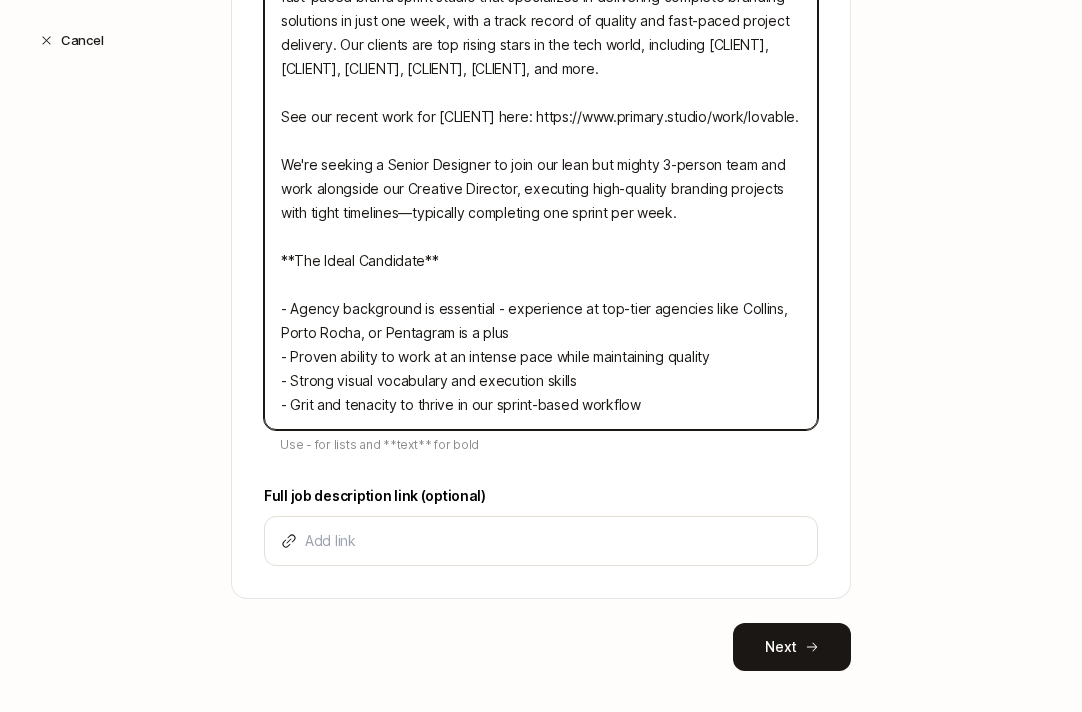 scroll, scrollTop: 835, scrollLeft: 0, axis: vertical 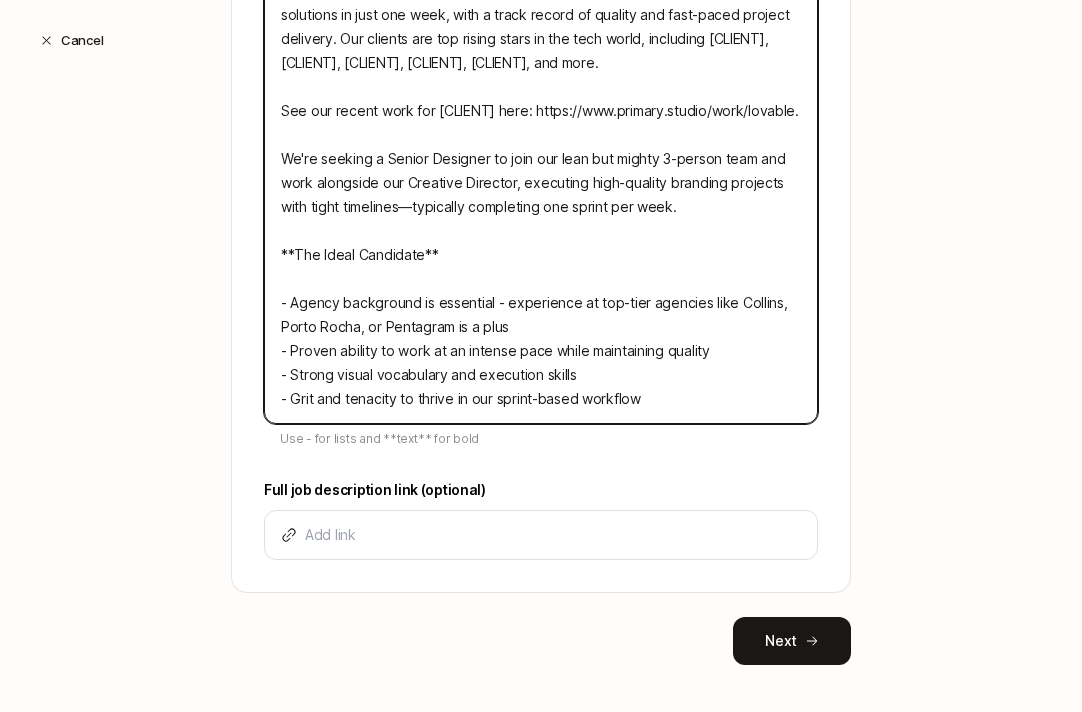drag, startPoint x: 509, startPoint y: 305, endPoint x: 493, endPoint y: 305, distance: 16 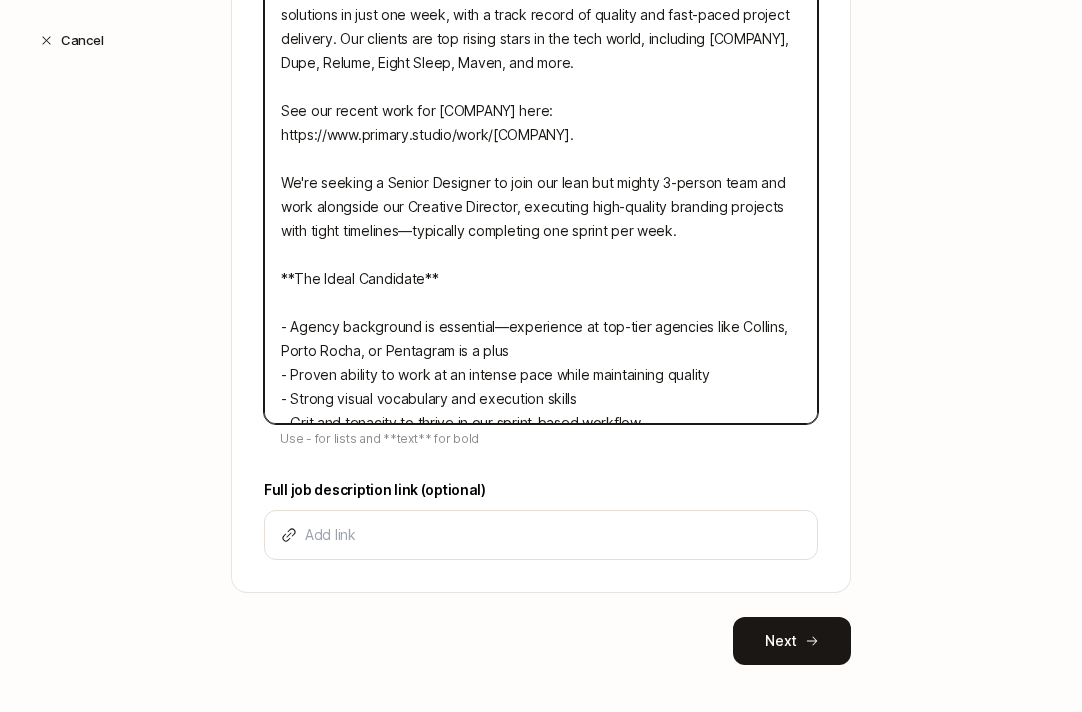 click on "At Primary, we believe exceptional branding is possible without the wait. We're a fast-paced brand sprint studio that specializes in delivering complete branding solutions in just one week, with a track record of quality and fast-paced project delivery. Our clients are top rising stars in the tech world, including [COMPANY], Dupe, Relume, Eight Sleep, Maven, and more.
See our recent work for [COMPANY] here: https://www.primary.studio/work/[COMPANY].
We're seeking a Senior Designer to join our lean but mighty 3-person team and work alongside our Creative Director, executing high-quality branding projects with tight timelines—typically completing one sprint per week.
**The Ideal Candidate**
- Agency background is essential—experience at top-tier agencies like Collins, Porto Rocha, or Pentagram is a plus
- Proven ability to work at an intense pace while maintaining quality
- Strong visual vocabulary and execution skills
- Grit and tenacity to thrive in our sprint-based workflow" at bounding box center (541, 183) 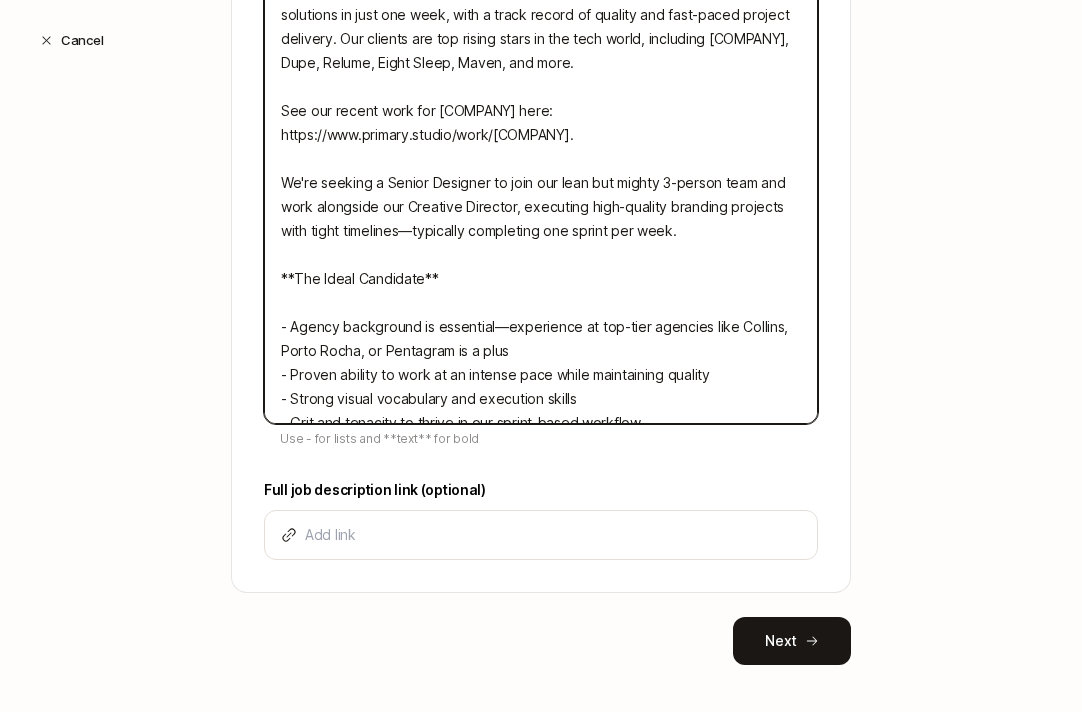 scroll, scrollTop: 852, scrollLeft: 0, axis: vertical 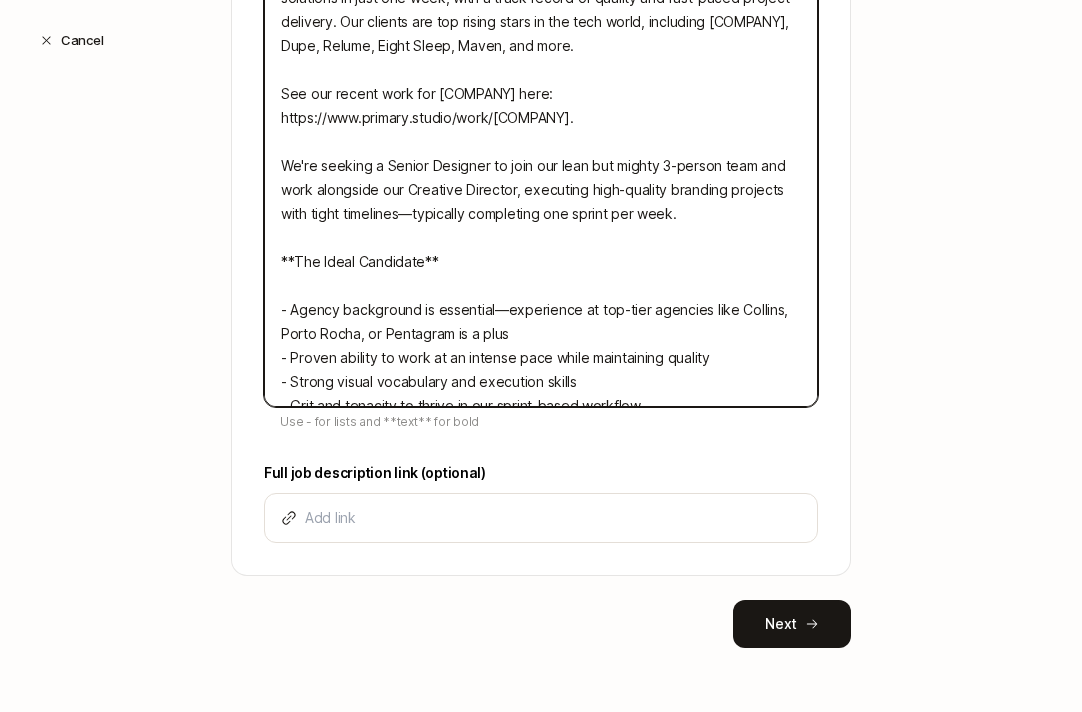 click on "At Primary, we believe exceptional branding is possible without the wait. We're a fast-paced brand sprint studio that specializes in delivering complete branding solutions in just one week, with a track record of quality and fast-paced project delivery. Our clients are top rising stars in the tech world, including [COMPANY], Dupe, Relume, Eight Sleep, Maven, and more.
See our recent work for [COMPANY] here: https://www.primary.studio/work/[COMPANY].
We're seeking a Senior Designer to join our lean but mighty 3-person team and work alongside our Creative Director, executing high-quality branding projects with tight timelines—typically completing one sprint per week.
**The Ideal Candidate**
- Agency background is essential—experience at top-tier agencies like Collins, Porto Rocha, or Pentagram is a plus
- Proven ability to work at an intense pace while maintaining quality
- Strong visual vocabulary and execution skills
- Grit and tenacity to thrive in our sprint-based workflow" at bounding box center (541, 166) 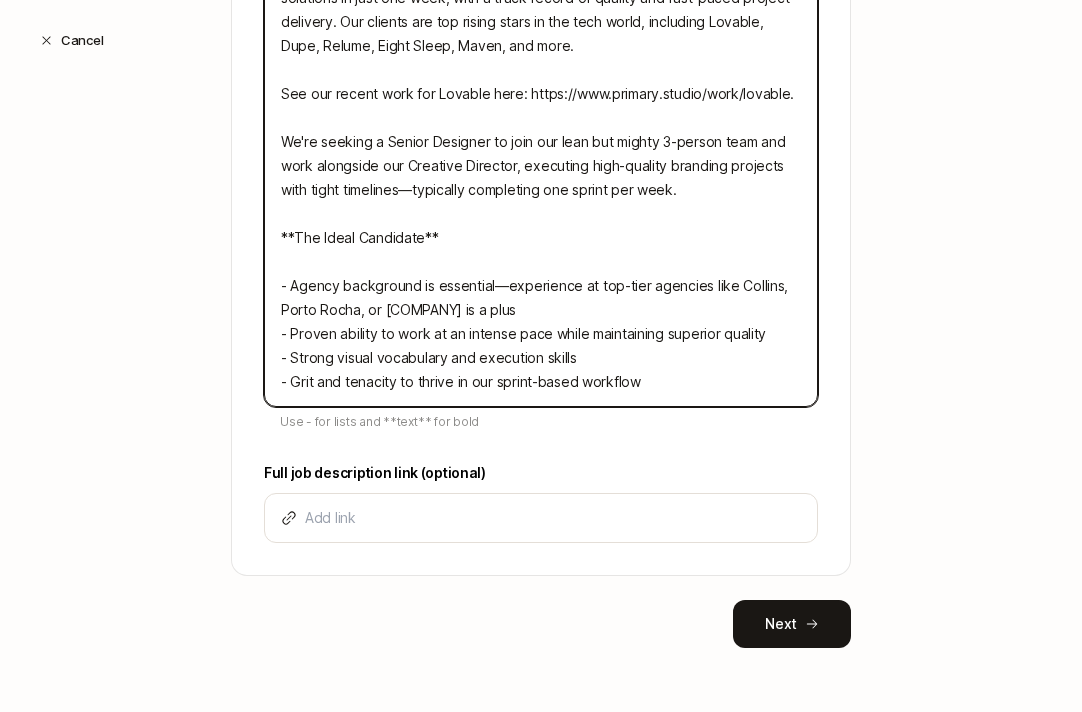 click on "At Primary, we believe exceptional branding is possible without the wait. We're a fast-paced brand sprint studio that specializes in delivering complete branding solutions in just one week, with a track record of quality and fast-paced project delivery. Our clients are top rising stars in the tech world, including Lovable, Dupe, Relume, Eight Sleep, Maven, and more.
See our recent work for Lovable here: https://www.primary.studio/work/lovable.
We're seeking a Senior Designer to join our lean but mighty 3-person team and work alongside our Creative Director, executing high-quality branding projects with tight timelines—typically completing one sprint per week.
**The Ideal Candidate**
- Agency background is essential—experience at top-tier agencies like Collins, Porto Rocha, or [COMPANY] is a plus
- Proven ability to work at an intense pace while maintaining superior quality
- Strong visual vocabulary and execution skills
- Grit and tenacity to thrive in our sprint-based workflow" at bounding box center (541, 166) 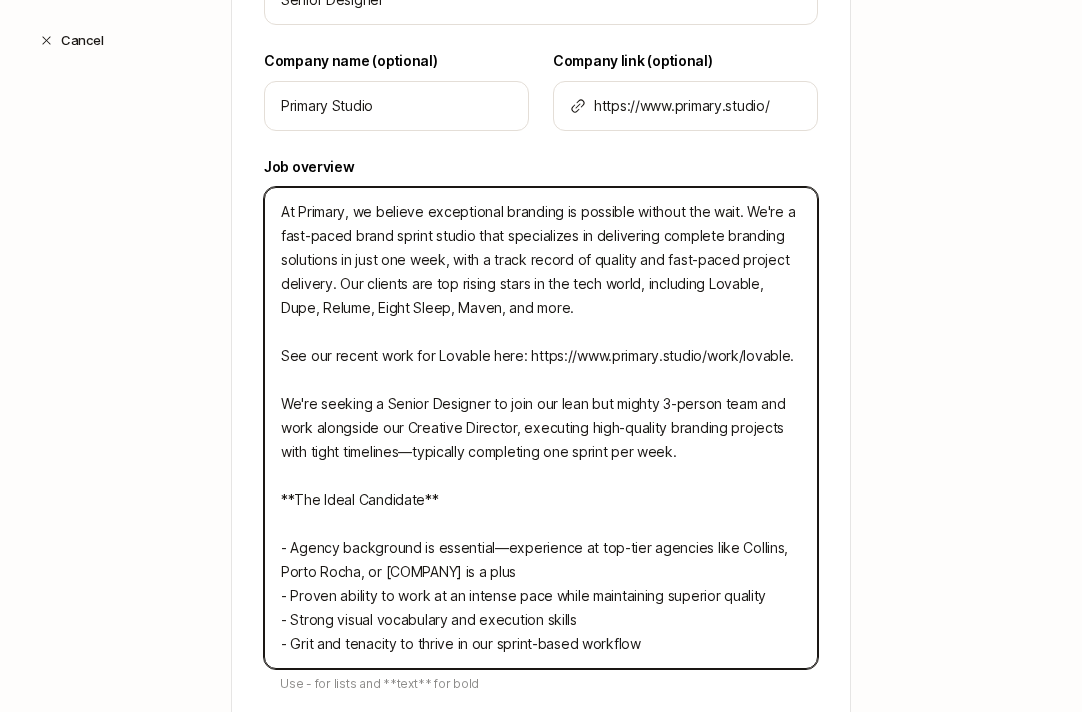 scroll, scrollTop: 588, scrollLeft: 0, axis: vertical 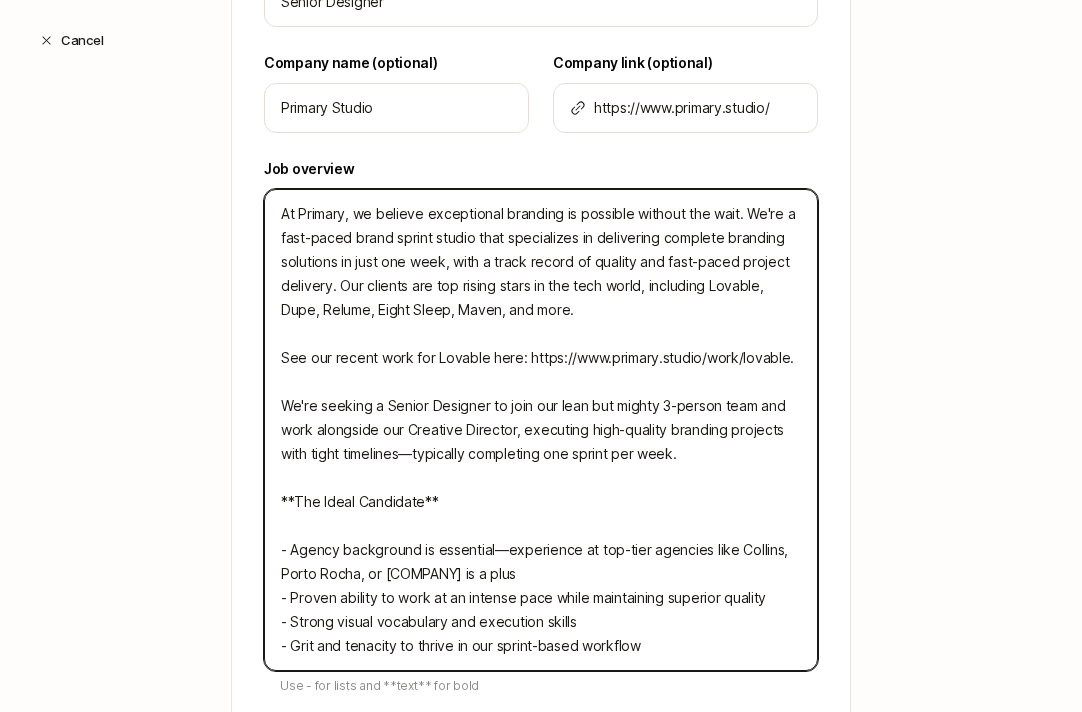click on "At Primary, we believe exceptional branding is possible without the wait. We're a fast-paced brand sprint studio that specializes in delivering complete branding solutions in just one week, with a track record of quality and fast-paced project delivery. Our clients are top rising stars in the tech world, including Lovable, Dupe, Relume, Eight Sleep, Maven, and more.
See our recent work for Lovable here: https://www.primary.studio/work/lovable.
We're seeking a Senior Designer to join our lean but mighty 3-person team and work alongside our Creative Director, executing high-quality branding projects with tight timelines—typically completing one sprint per week.
**The Ideal Candidate**
- Agency background is essential—experience at top-tier agencies like Collins, Porto Rocha, or [COMPANY] is a plus
- Proven ability to work at an intense pace while maintaining superior quality
- Strong visual vocabulary and execution skills
- Grit and tenacity to thrive in our sprint-based workflow" at bounding box center (541, 430) 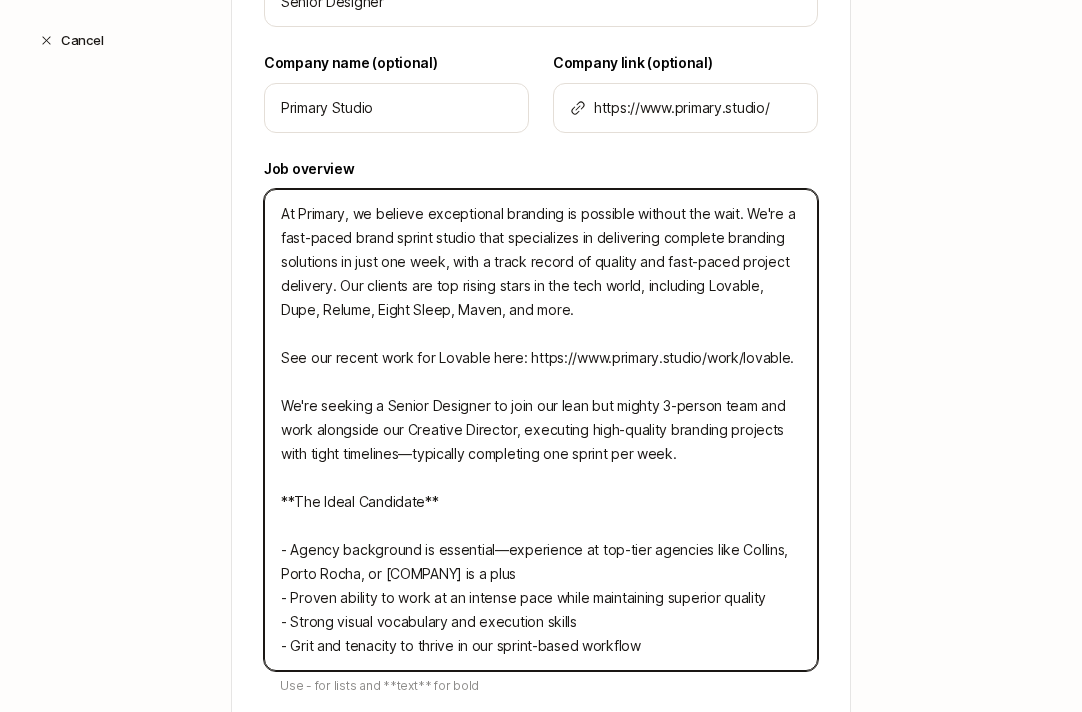 drag, startPoint x: 720, startPoint y: 239, endPoint x: 657, endPoint y: 236, distance: 63.07139 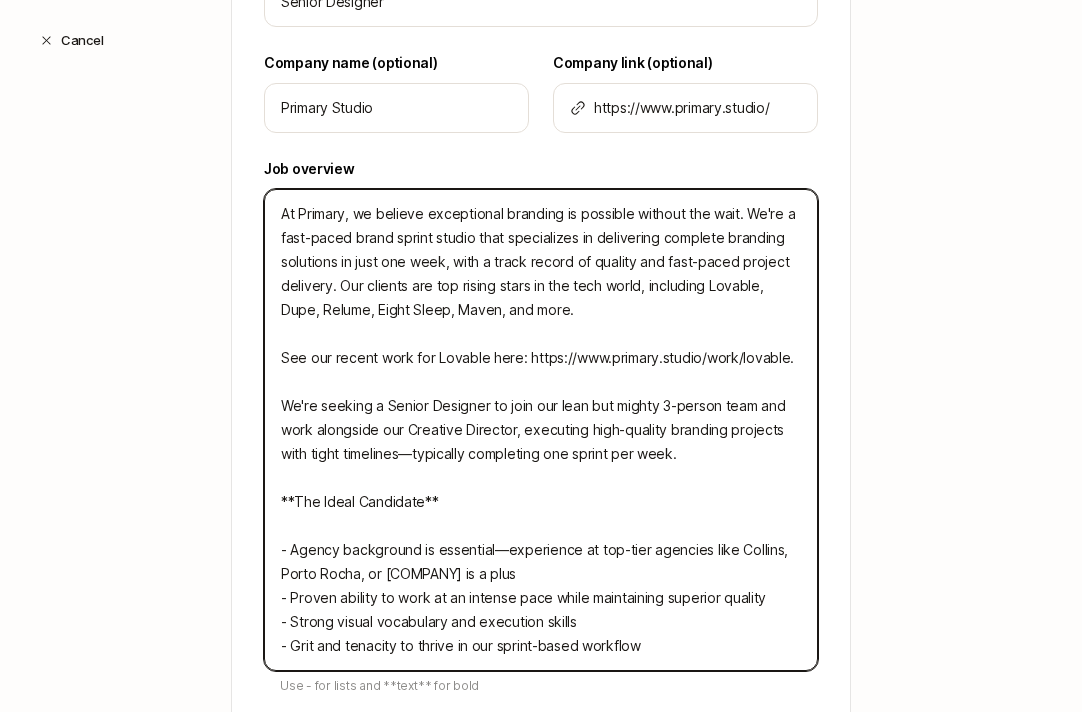 click on "At Primary, we believe exceptional branding is possible without the wait. We're a fast-paced brand sprint studio that specializes in delivering complete branding solutions in just one week, with a track record of quality and fast-paced project delivery. Our clients are top rising stars in the tech world, including Lovable, Dupe, Relume, Eight Sleep, Maven, and more.
See our recent work for Lovable here: https://www.primary.studio/work/lovable.
We're seeking a Senior Designer to join our lean but mighty 3-person team and work alongside our Creative Director, executing high-quality branding projects with tight timelines—typically completing one sprint per week.
**The Ideal Candidate**
- Agency background is essential—experience at top-tier agencies like Collins, Porto Rocha, or [COMPANY] is a plus
- Proven ability to work at an intense pace while maintaining superior quality
- Strong visual vocabulary and execution skills
- Grit and tenacity to thrive in our sprint-based workflow" at bounding box center (541, 430) 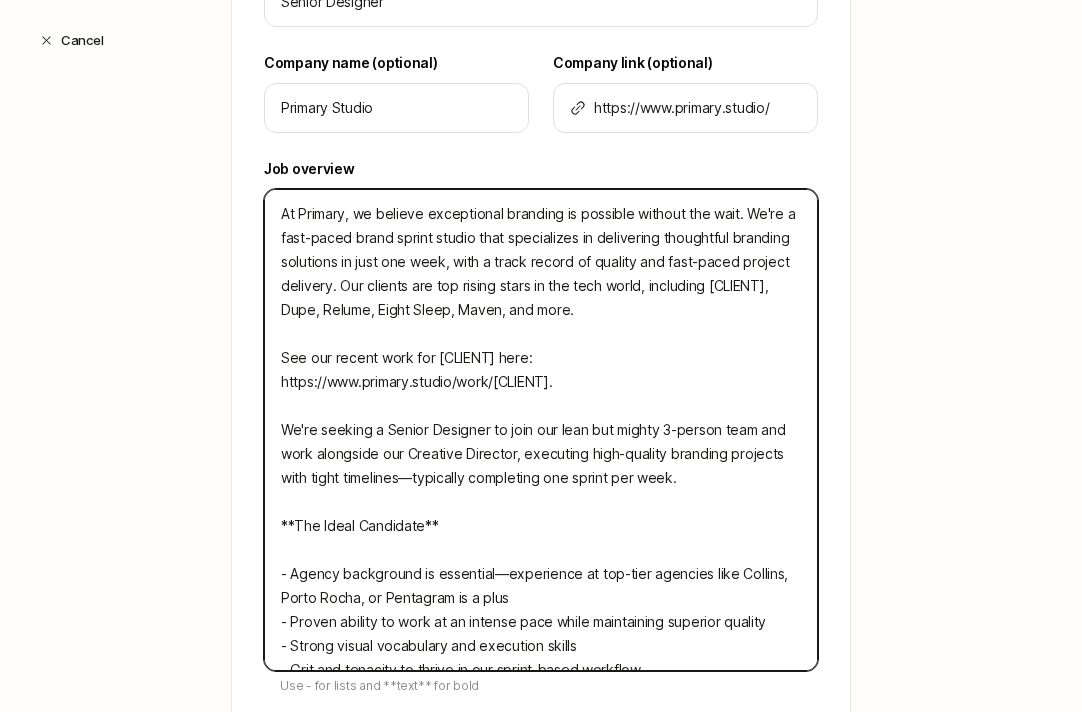 click on "At Primary, we believe exceptional branding is possible without the wait. We're a fast-paced brand sprint studio that specializes in delivering thoughtful branding solutions in just one week, with a track record of quality and fast-paced project delivery. Our clients are top rising stars in the tech world, including [CLIENT], Dupe, Relume, Eight Sleep, Maven, and more.
See our recent work for [CLIENT] here: https://www.primary.studio/work/[CLIENT].
We're seeking a Senior Designer to join our lean but mighty 3-person team and work alongside our Creative Director, executing high-quality branding projects with tight timelines—typically completing one sprint per week.
**The Ideal Candidate**
- Agency background is essential—experience at top-tier agencies like Collins, Porto Rocha, or Pentagram is a plus
- Proven ability to work at an intense pace while maintaining superior quality
- Strong visual vocabulary and execution skills
- Grit and tenacity to thrive in our sprint-based workflow" at bounding box center (541, 430) 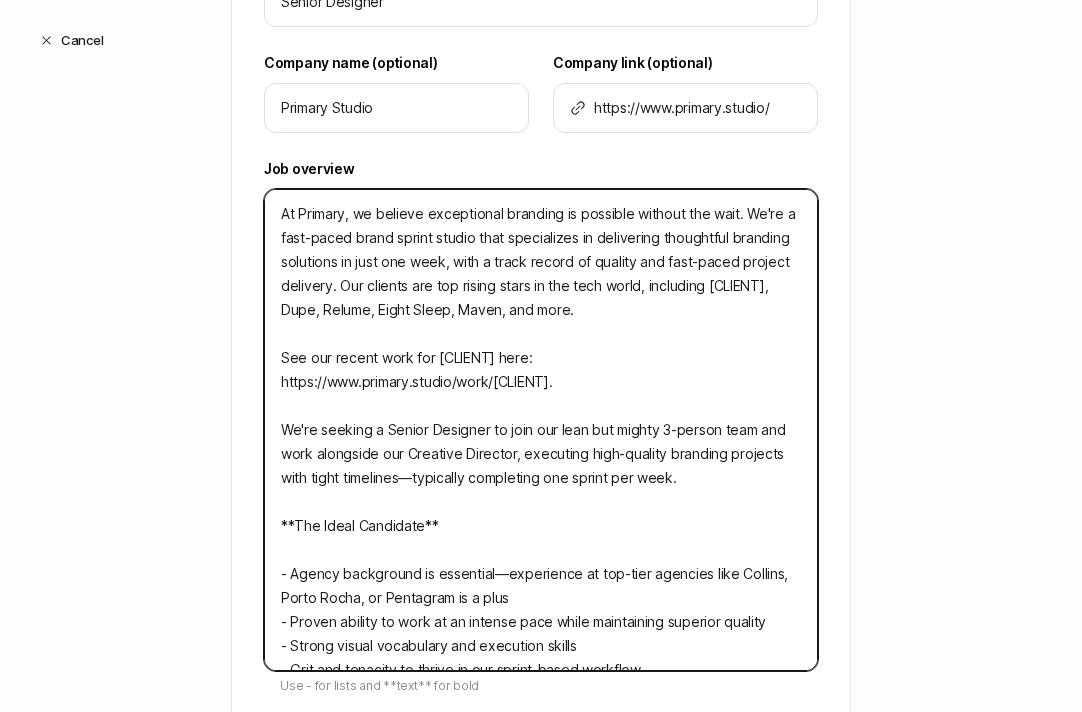 drag, startPoint x: 635, startPoint y: 260, endPoint x: 332, endPoint y: 281, distance: 303.72684 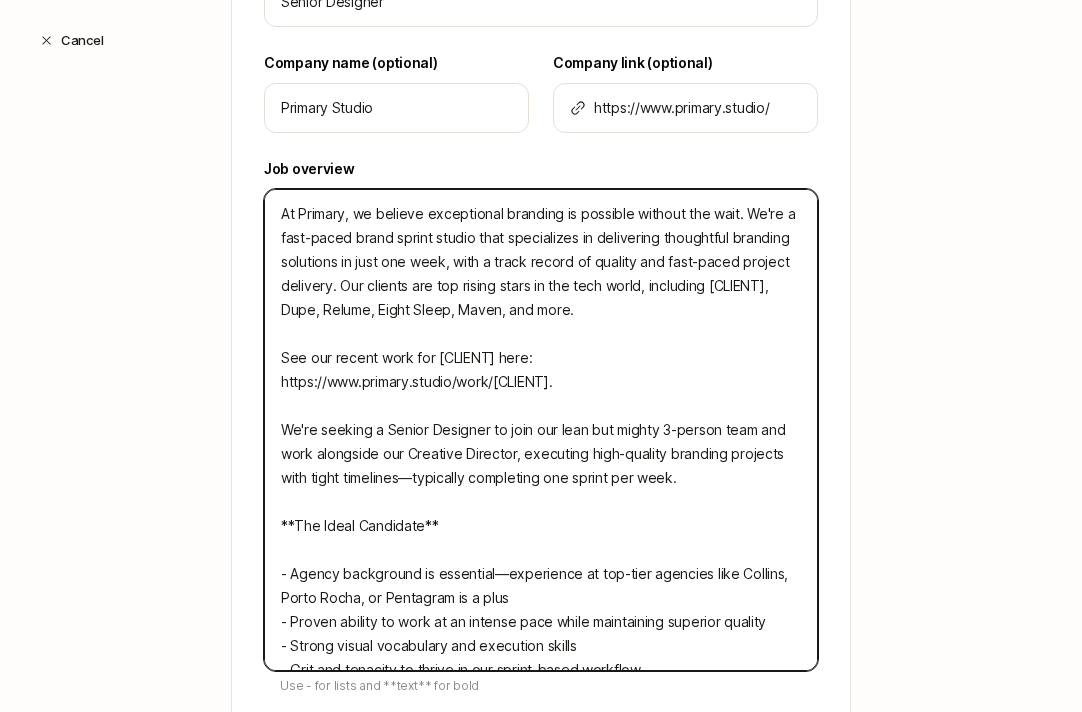 click on "At Primary, we believe exceptional branding is possible without the wait. We're a fast-paced brand sprint studio that specializes in delivering thoughtful branding solutions in just one week, with a track record of quality and fast-paced project delivery. Our clients are top rising stars in the tech world, including [CLIENT], Dupe, Relume, Eight Sleep, Maven, and more.
See our recent work for [CLIENT] here: https://www.primary.studio/work/[CLIENT].
We're seeking a Senior Designer to join our lean but mighty 3-person team and work alongside our Creative Director, executing high-quality branding projects with tight timelines—typically completing one sprint per week.
**The Ideal Candidate**
- Agency background is essential—experience at top-tier agencies like Collins, Porto Rocha, or Pentagram is a plus
- Proven ability to work at an intense pace while maintaining superior quality
- Strong visual vocabulary and execution skills
- Grit and tenacity to thrive in our sprint-based workflow" at bounding box center (541, 430) 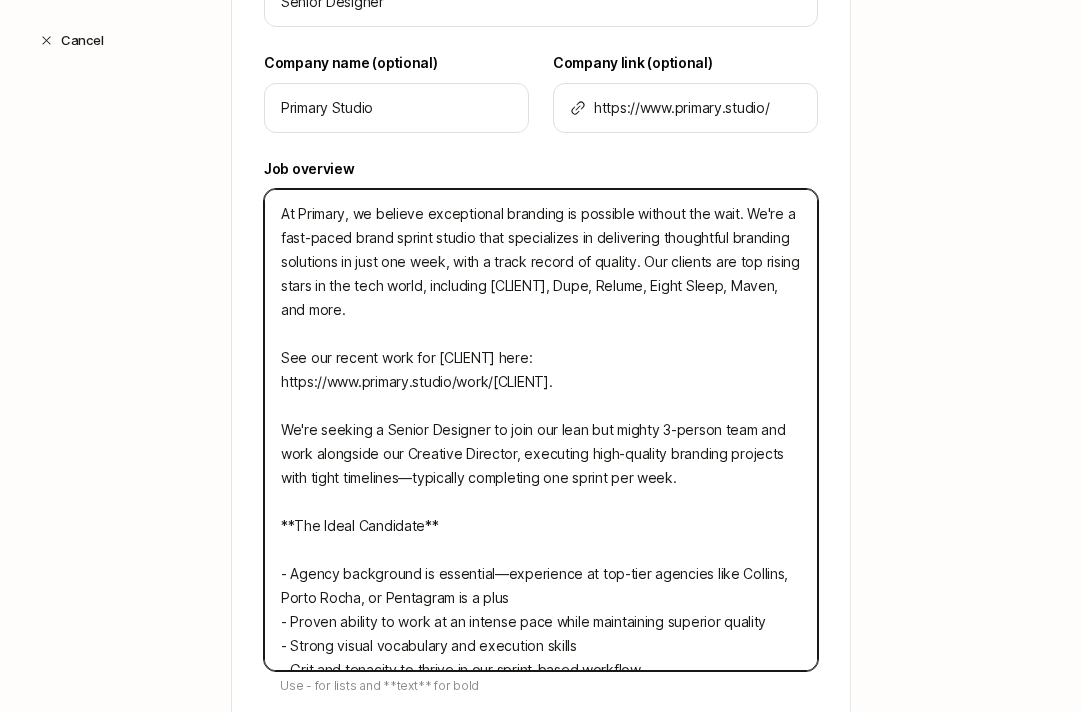 click on "At Primary, we believe exceptional branding is possible without the wait. We're a fast-paced brand sprint studio that specializes in delivering thoughtful branding solutions in just one week, with a track record of quality. Our clients are top rising stars in the tech world, including [CLIENT], Dupe, Relume, Eight Sleep, Maven, and more.
See our recent work for [CLIENT] here: https://www.primary.studio/work/[CLIENT].
We're seeking a Senior Designer to join our lean but mighty 3-person team and work alongside our Creative Director, executing high-quality branding projects with tight timelines—typically completing one sprint per week.
**The Ideal Candidate**
- Agency background is essential—experience at top-tier agencies like Collins, Porto Rocha, or Pentagram is a plus
- Proven ability to work at an intense pace while maintaining superior quality
- Strong visual vocabulary and execution skills
- Grit and tenacity to thrive in our sprint-based workflow" at bounding box center [541, 430] 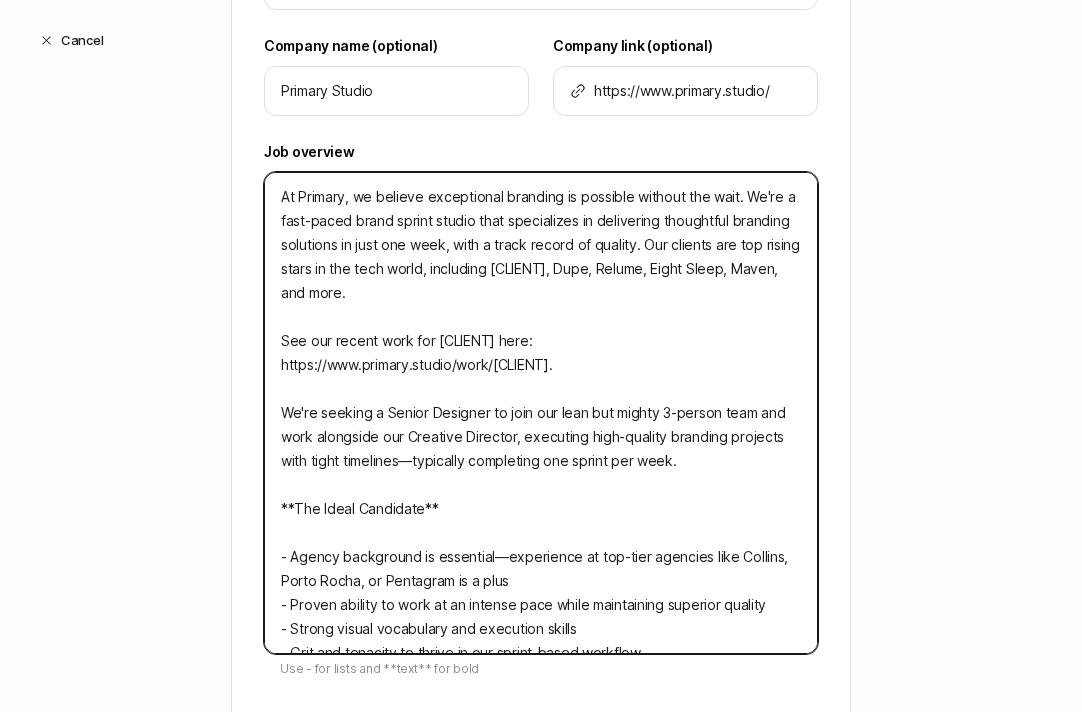 scroll, scrollTop: 617, scrollLeft: 0, axis: vertical 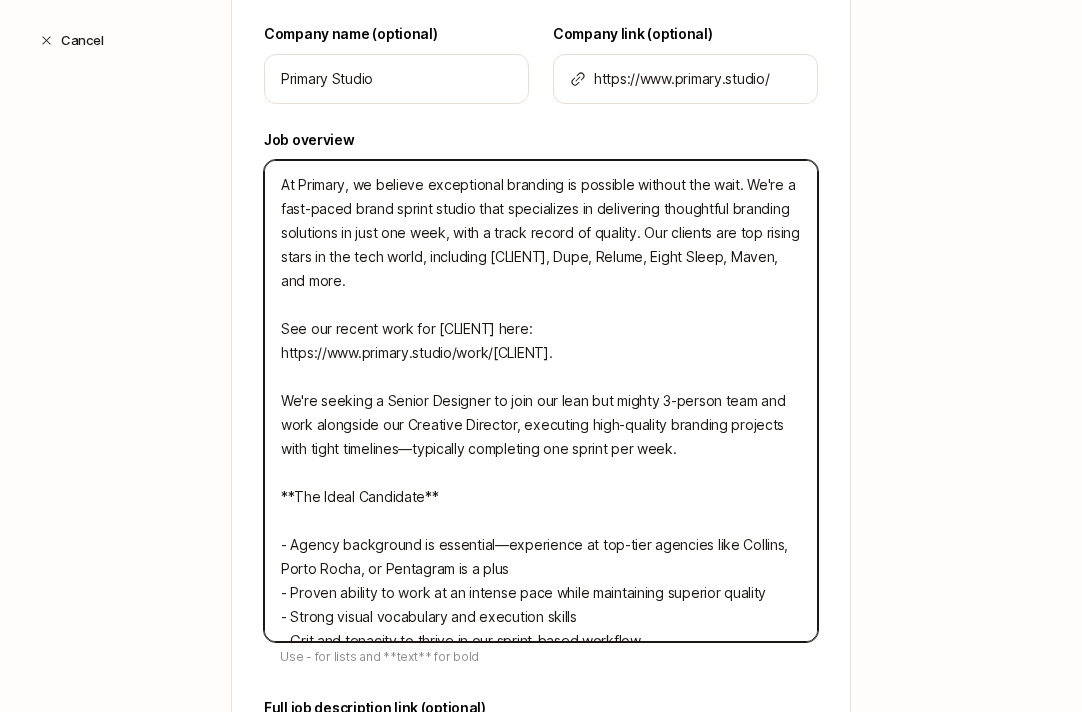 click on "At Primary, we believe exceptional branding is possible without the wait. We're a fast-paced brand sprint studio that specializes in delivering thoughtful branding solutions in just one week, with a track record of quality. Our clients are top rising stars in the tech world, including [CLIENT], Dupe, Relume, Eight Sleep, Maven, and more.
See our recent work for [CLIENT] here: https://www.primary.studio/work/[CLIENT].
We're seeking a Senior Designer to join our lean but mighty 3-person team and work alongside our Creative Director, executing high-quality branding projects with tight timelines—typically completing one sprint per week.
**The Ideal Candidate**
- Agency background is essential—experience at top-tier agencies like Collins, Porto Rocha, or Pentagram is a plus
- Proven ability to work at an intense pace while maintaining superior quality
- Strong visual vocabulary and execution skills
- Grit and tenacity to thrive in our sprint-based workflow" at bounding box center (541, 401) 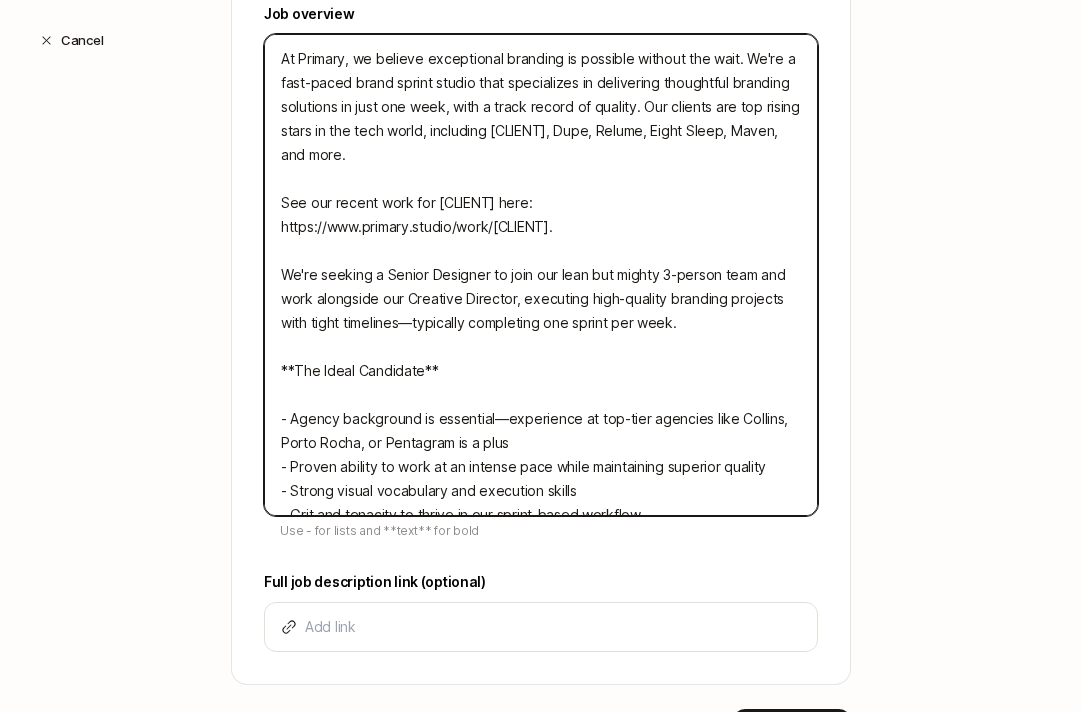 scroll, scrollTop: 745, scrollLeft: 0, axis: vertical 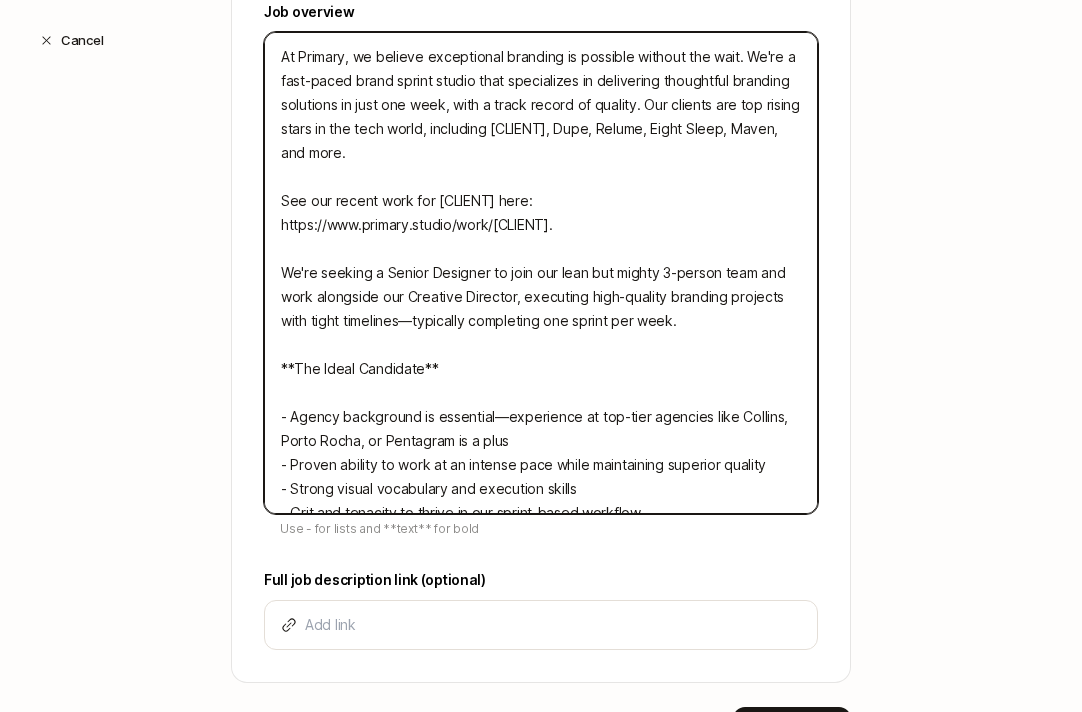 click on "At Primary, we believe exceptional branding is possible without the wait. We're a fast-paced brand sprint studio that specializes in delivering thoughtful branding solutions in just one week, with a track record of quality. Our clients are top rising stars in the tech world, including [CLIENT], Dupe, Relume, Eight Sleep, Maven, and more.
See our recent work for [CLIENT] here: https://www.primary.studio/work/[CLIENT].
We're seeking a Senior Designer to join our lean but mighty 3-person team and work alongside our Creative Director, executing high-quality branding projects with tight timelines—typically completing one sprint per week.
**The Ideal Candidate**
- Agency background is essential—experience at top-tier agencies like Collins, Porto Rocha, or Pentagram is a plus
- Proven ability to work at an intense pace while maintaining superior quality
- Strong visual vocabulary and execution skills
- Grit and tenacity to thrive in our sprint-based workflow" at bounding box center [541, 273] 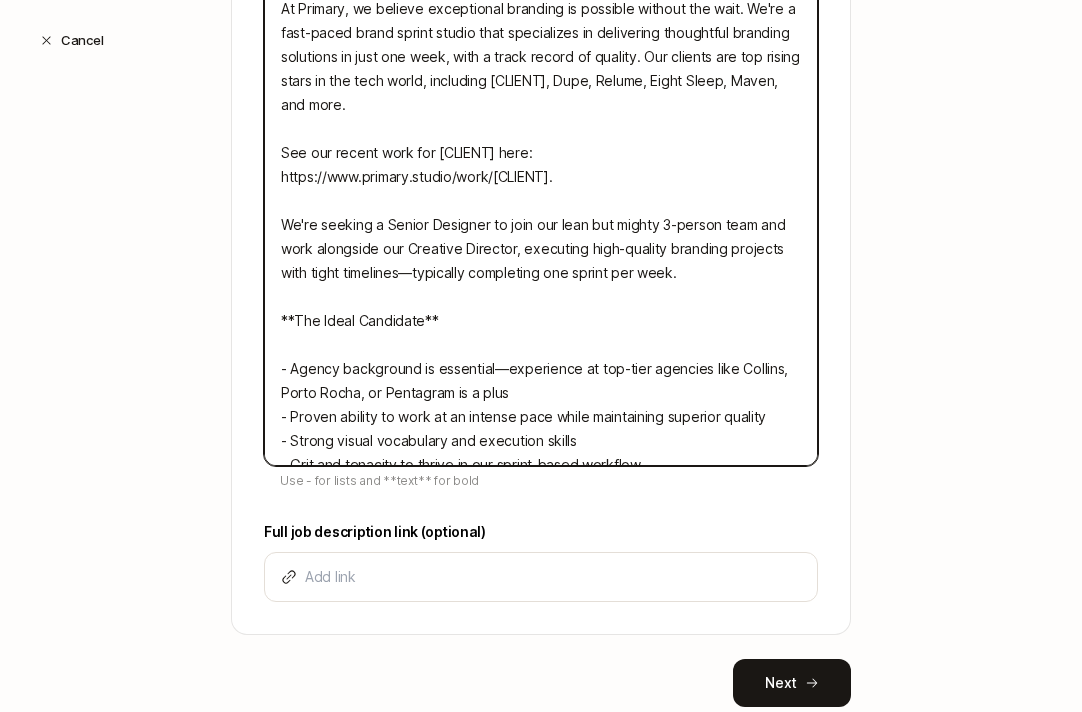 scroll, scrollTop: 803, scrollLeft: 0, axis: vertical 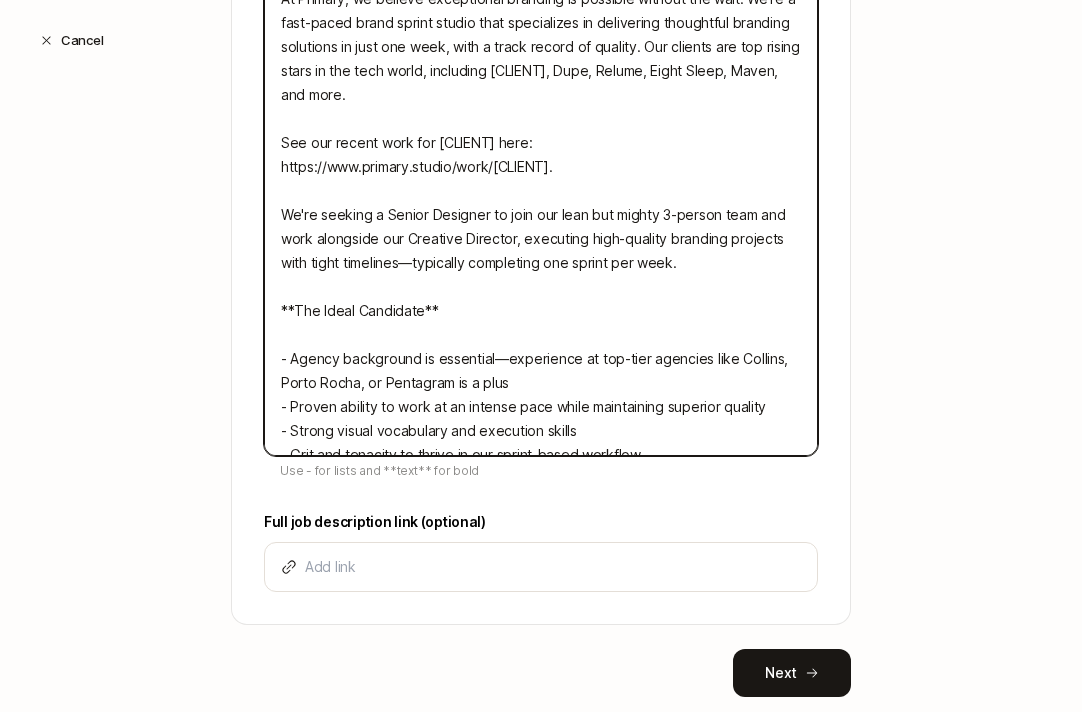 click on "At Primary, we believe exceptional branding is possible without the wait. We're a fast-paced brand sprint studio that specializes in delivering thoughtful branding solutions in just one week, with a track record of quality. Our clients are top rising stars in the tech world, including [CLIENT], Dupe, Relume, Eight Sleep, Maven, and more.
See our recent work for [CLIENT] here: https://www.primary.studio/work/[CLIENT].
We're seeking a Senior Designer to join our lean but mighty 3-person team and work alongside our Creative Director, executing high-quality branding projects with tight timelines—typically completing one sprint per week.
**The Ideal Candidate**
- Agency background is essential—experience at top-tier agencies like Collins, Porto Rocha, or Pentagram is a plus
- Proven ability to work at an intense pace while maintaining superior quality
- Strong visual vocabulary and execution skills
- Grit and tenacity to thrive in our sprint-based workflow" at bounding box center (541, 215) 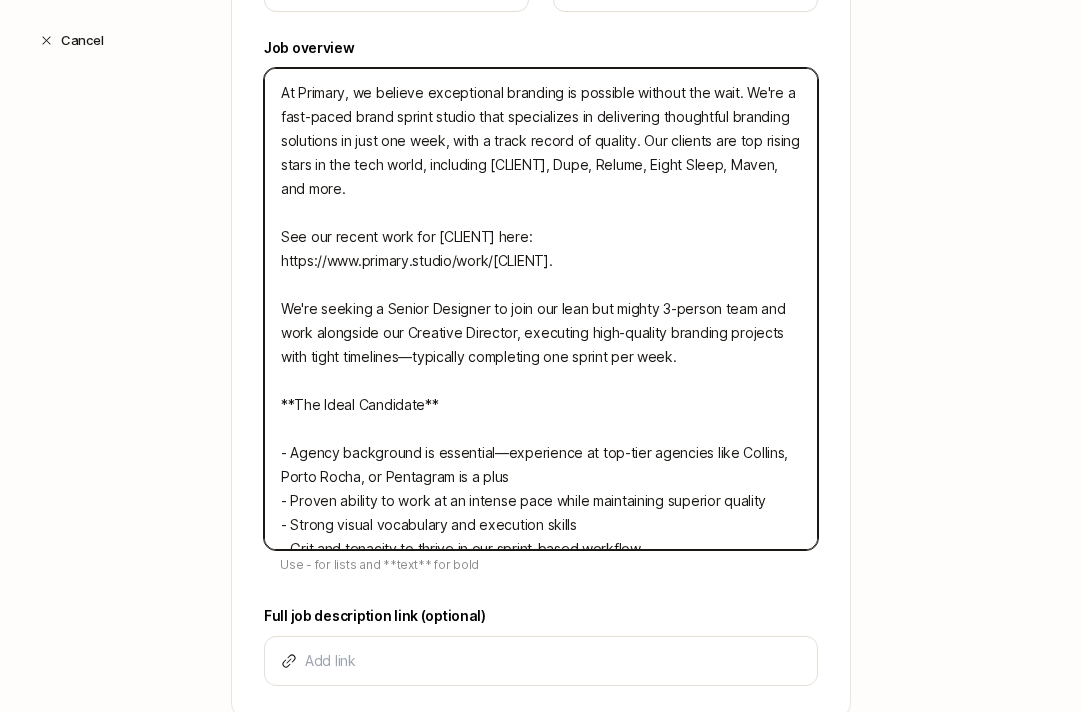scroll, scrollTop: 694, scrollLeft: 0, axis: vertical 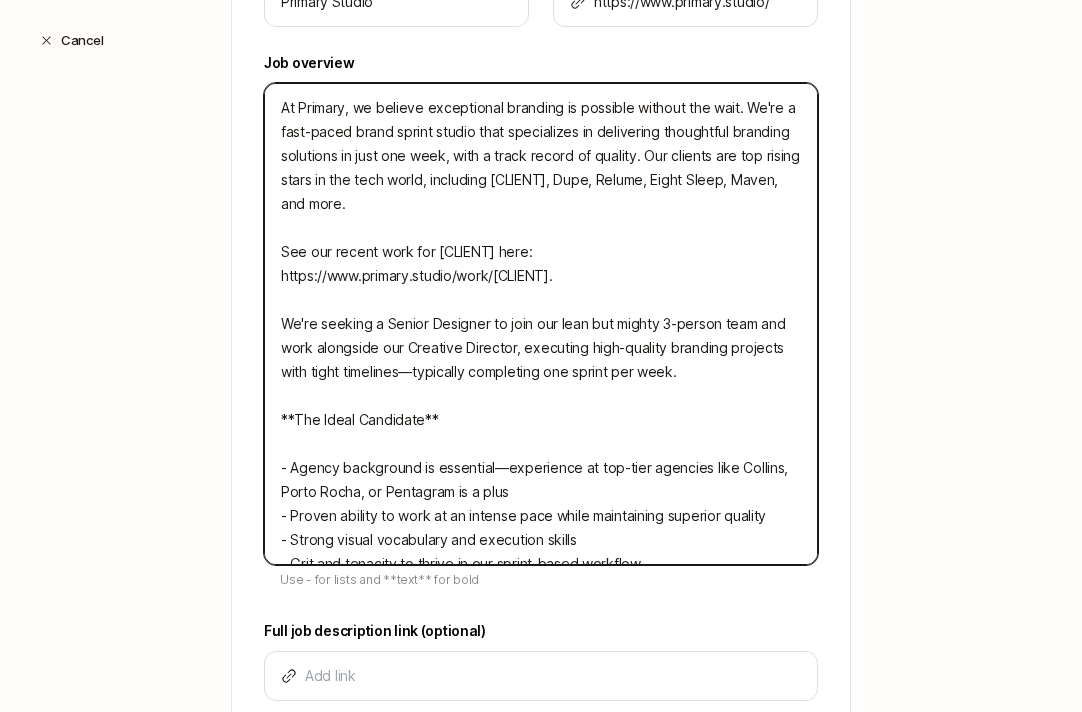 click on "At Primary, we believe exceptional branding is possible without the wait. We're a fast-paced brand sprint studio that specializes in delivering thoughtful branding solutions in just one week, with a track record of quality. Our clients are top rising stars in the tech world, including [CLIENT], Dupe, Relume, Eight Sleep, Maven, and more.
See our recent work for [CLIENT] here: https://www.primary.studio/work/[CLIENT].
We're seeking a Senior Designer to join our lean but mighty 3-person team and work alongside our Creative Director, executing high-quality branding projects with tight timelines—typically completing one sprint per week.
**The Ideal Candidate**
- Agency background is essential—experience at top-tier agencies like Collins, Porto Rocha, or Pentagram is a plus
- Proven ability to work at an intense pace while maintaining superior quality
- Strong visual vocabulary and execution skills
- Grit and tenacity to thrive in our sprint-based workflow" at bounding box center [541, 324] 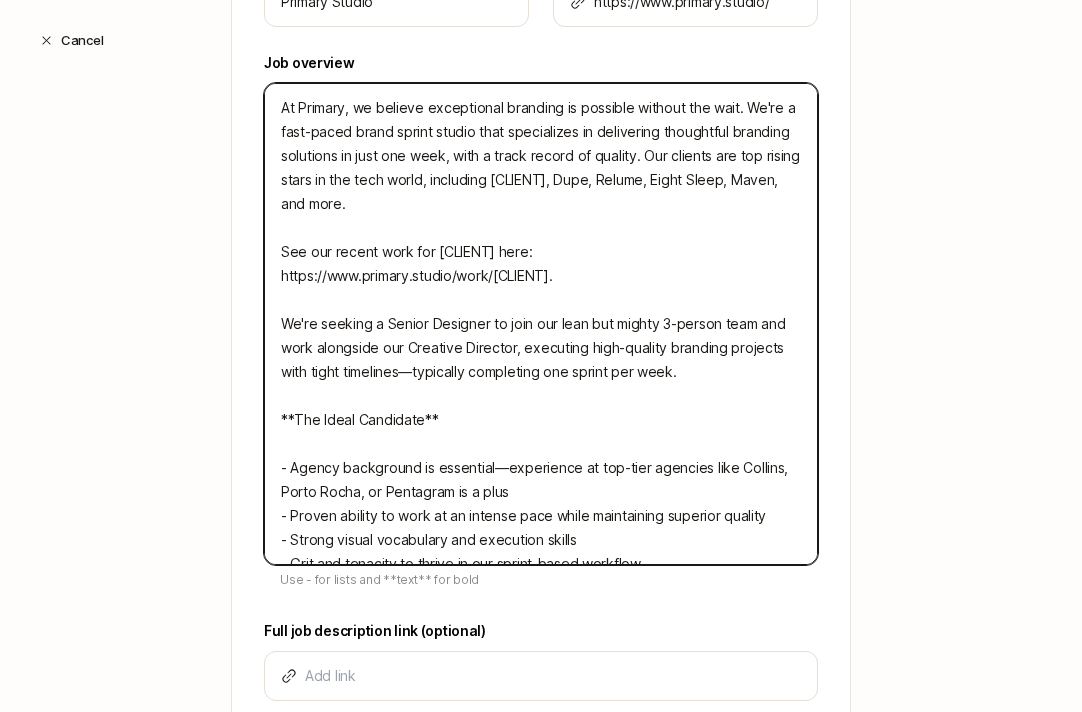 drag, startPoint x: 474, startPoint y: 196, endPoint x: 540, endPoint y: 179, distance: 68.154236 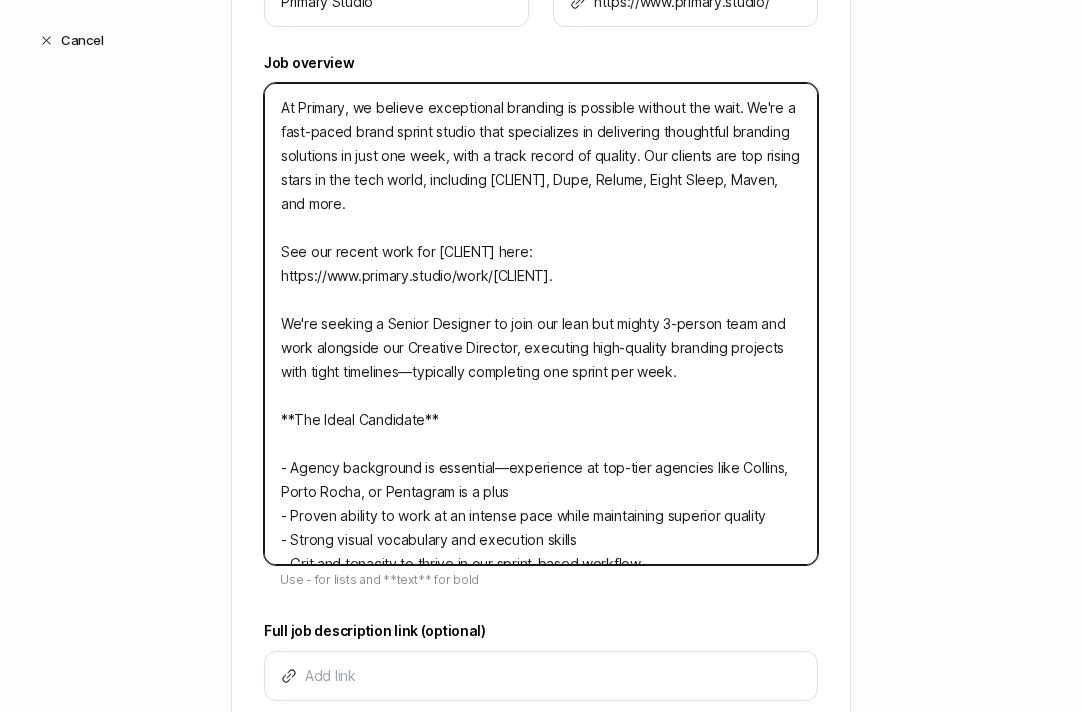 click on "At Primary, we believe exceptional branding is possible without the wait. We're a fast-paced brand sprint studio that specializes in delivering thoughtful branding solutions in just one week, with a track record of quality. Our clients are top rising stars in the tech world, including [CLIENT], Dupe, Relume, Eight Sleep, Maven, and more.
See our recent work for [CLIENT] here: https://www.primary.studio/work/[CLIENT].
We're seeking a Senior Designer to join our lean but mighty 3-person team and work alongside our Creative Director, executing high-quality branding projects with tight timelines—typically completing one sprint per week.
**The Ideal Candidate**
- Agency background is essential—experience at top-tier agencies like Collins, Porto Rocha, or Pentagram is a plus
- Proven ability to work at an intense pace while maintaining superior quality
- Strong visual vocabulary and execution skills
- Grit and tenacity to thrive in our sprint-based workflow" at bounding box center [541, 324] 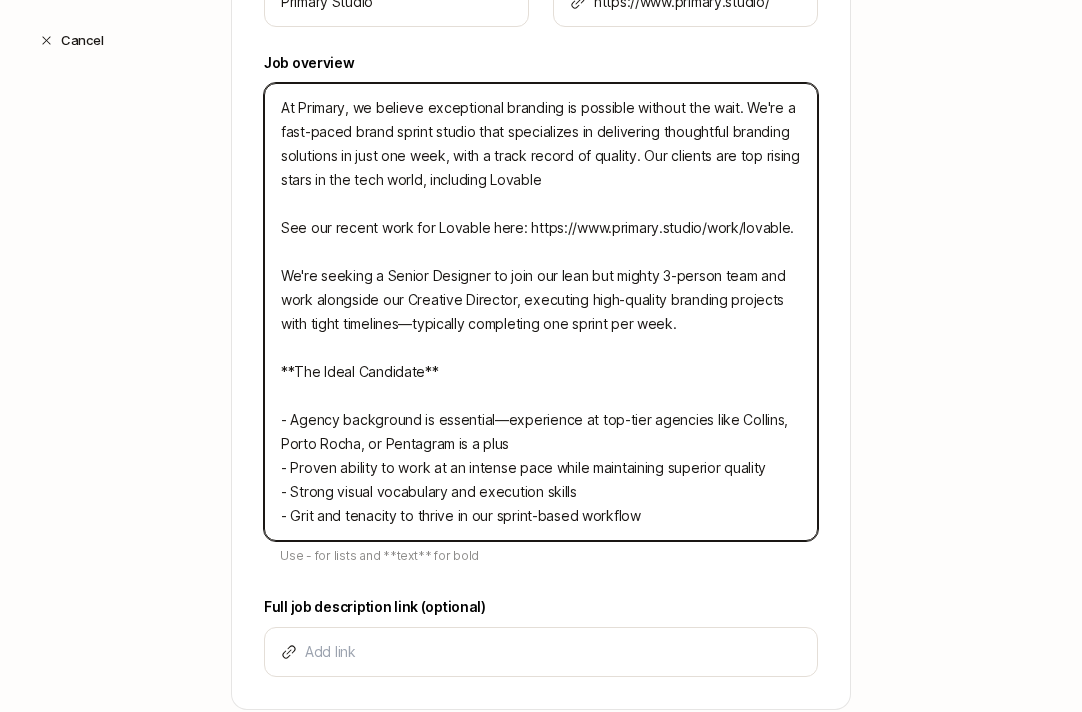 drag, startPoint x: 486, startPoint y: 182, endPoint x: 422, endPoint y: 182, distance: 64 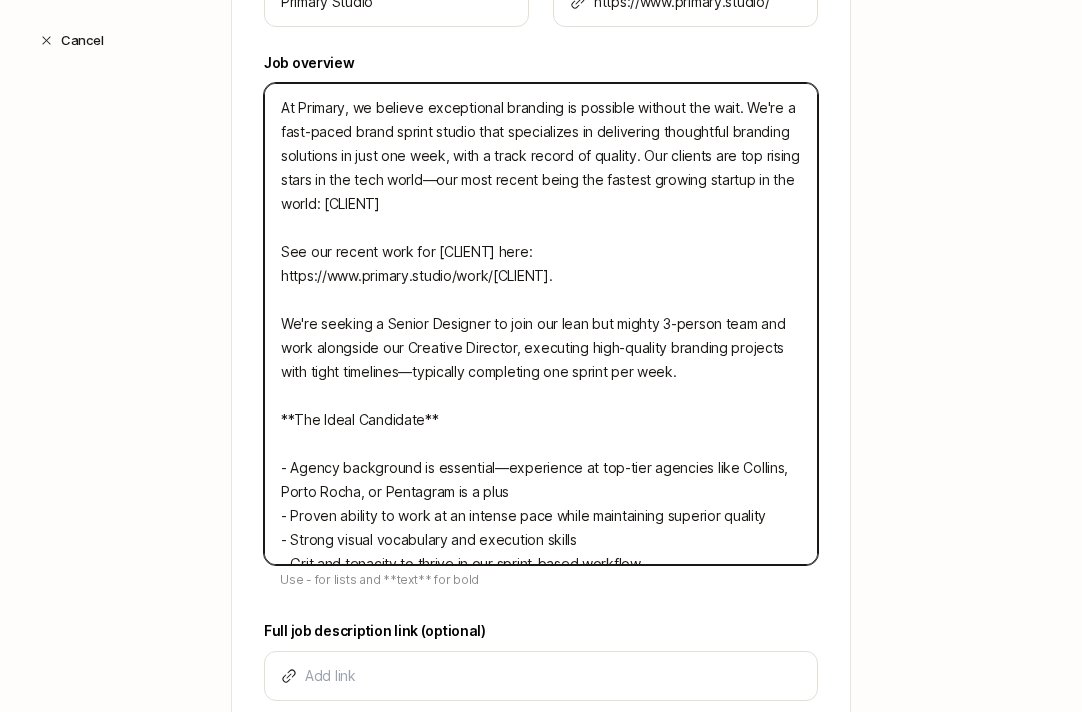 click on "At Primary, we believe exceptional branding is possible without the wait. We're a fast-paced brand sprint studio that specializes in delivering thoughtful branding solutions in just one week, with a track record of quality. Our clients are top rising stars in the tech world—our most recent being the fastest growing startup in the world: [CLIENT]
See our recent work for [CLIENT] here: https://www.primary.studio/work/[CLIENT].
We're seeking a Senior Designer to join our lean but mighty 3-person team and work alongside our Creative Director, executing high-quality branding projects with tight timelines—typically completing one sprint per week.
**The Ideal Candidate**
- Agency background is essential—experience at top-tier agencies like Collins, Porto Rocha, or Pentagram is a plus
- Proven ability to work at an intense pace while maintaining superior quality
- Strong visual vocabulary and execution skills
- Grit and tenacity to thrive in our sprint-based workflow" at bounding box center (541, 324) 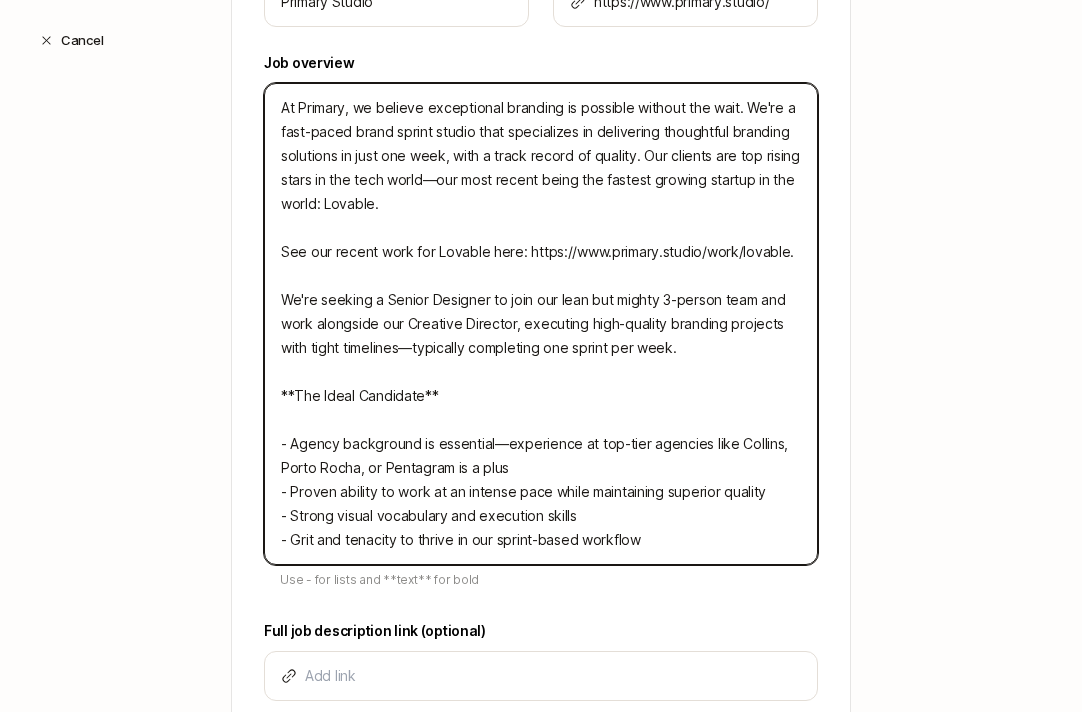 click on "At Primary, we believe exceptional branding is possible without the wait. We're a fast-paced brand sprint studio that specializes in delivering thoughtful branding solutions in just one week, with a track record of quality. Our clients are top rising stars in the tech world—our most recent being the fastest growing startup in the world: Lovable.
See our recent work for Lovable here: https://www.primary.studio/work/lovable.
We're seeking a Senior Designer to join our lean but mighty 3-person team and work alongside our Creative Director, executing high-quality branding projects with tight timelines—typically completing one sprint per week.
**The Ideal Candidate**
- Agency background is essential—experience at top-tier agencies like Collins, Porto Rocha, or Pentagram is a plus
- Proven ability to work at an intense pace while maintaining superior quality
- Strong visual vocabulary and execution skills
- Grit and tenacity to thrive in our sprint-based workflow" at bounding box center (541, 324) 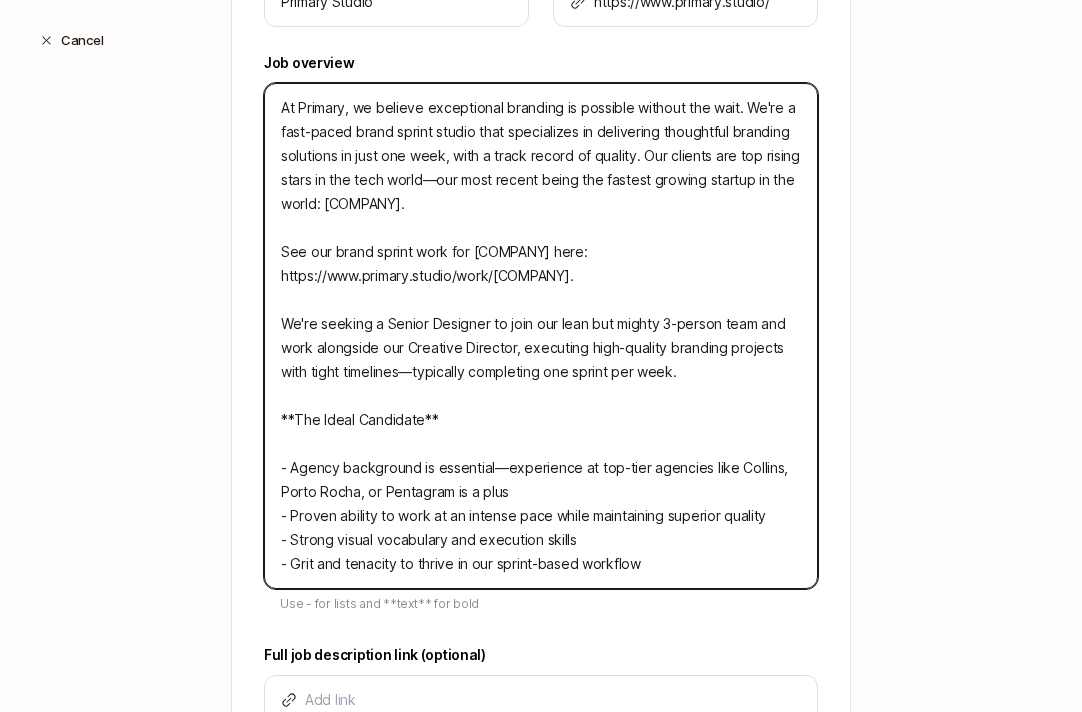 click on "At Primary, we believe exceptional branding is possible without the wait. We're a fast-paced brand sprint studio that specializes in delivering thoughtful branding solutions in just one week, with a track record of quality. Our clients are top rising stars in the tech world—our most recent being the fastest growing startup in the world: [COMPANY].
See our brand sprint work for [COMPANY] here: https://www.primary.studio/work/[COMPANY].
We're seeking a Senior Designer to join our lean but mighty 3-person team and work alongside our Creative Director, executing high-quality branding projects with tight timelines—typically completing one sprint per week.
**The Ideal Candidate**
- Agency background is essential—experience at top-tier agencies like Collins, Porto Rocha, or Pentagram is a plus
- Proven ability to work at an intense pace while maintaining superior quality
- Strong visual vocabulary and execution skills
- Grit and tenacity to thrive in our sprint-based workflow" at bounding box center [541, 336] 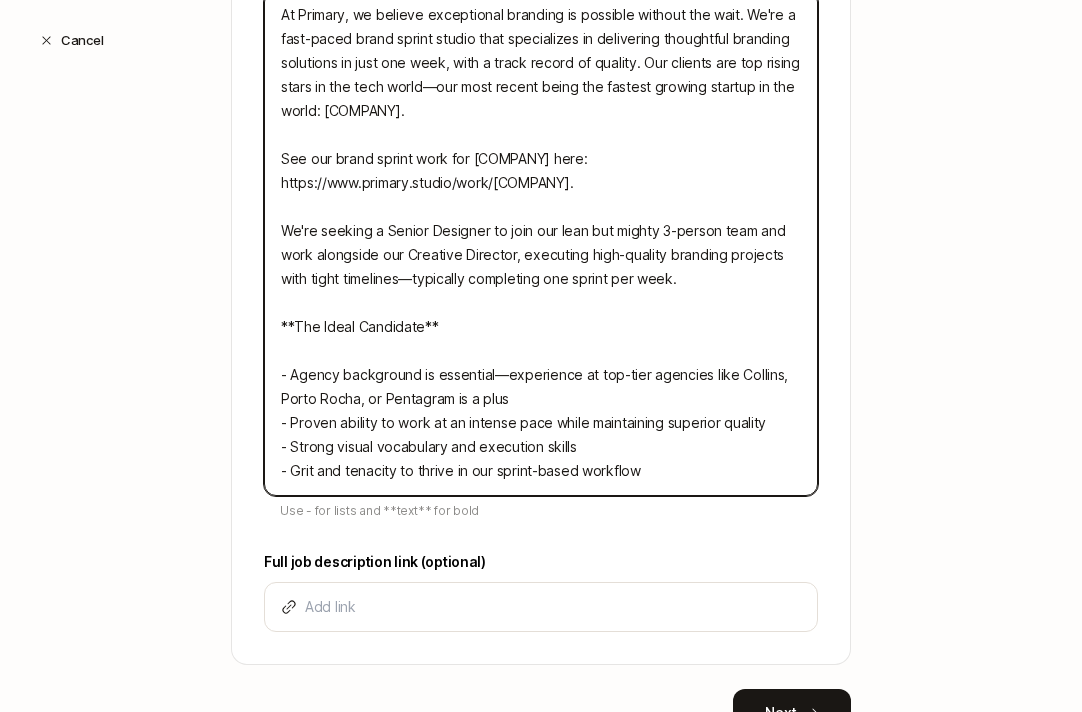 scroll, scrollTop: 798, scrollLeft: 0, axis: vertical 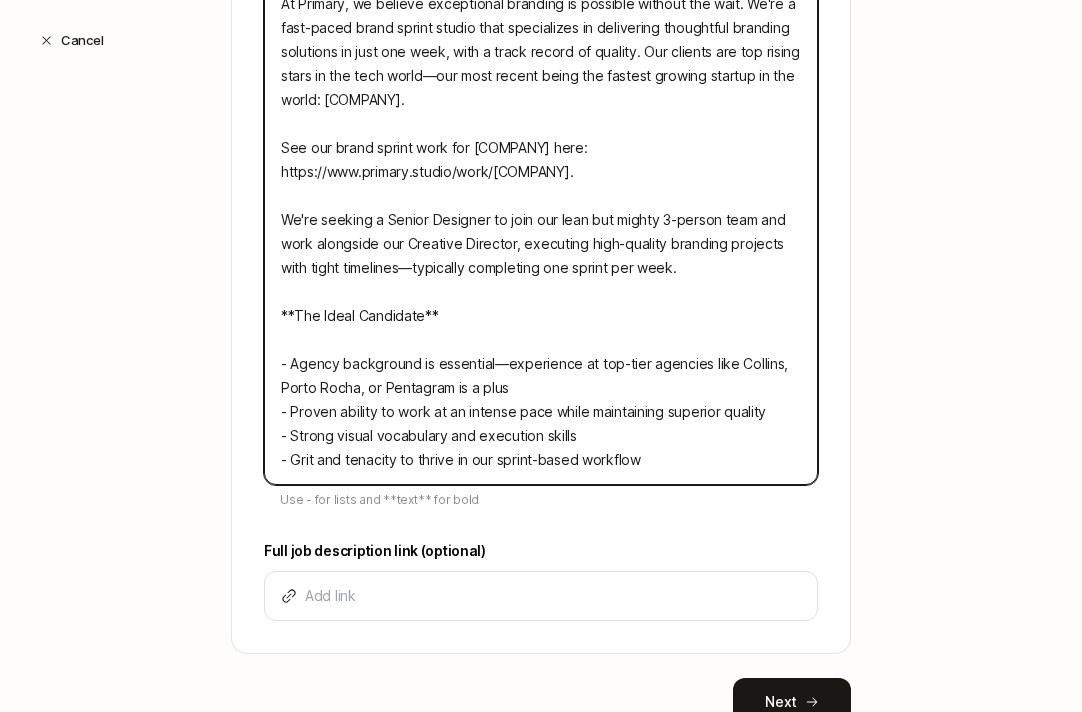 drag, startPoint x: 404, startPoint y: 268, endPoint x: 670, endPoint y: 259, distance: 266.15222 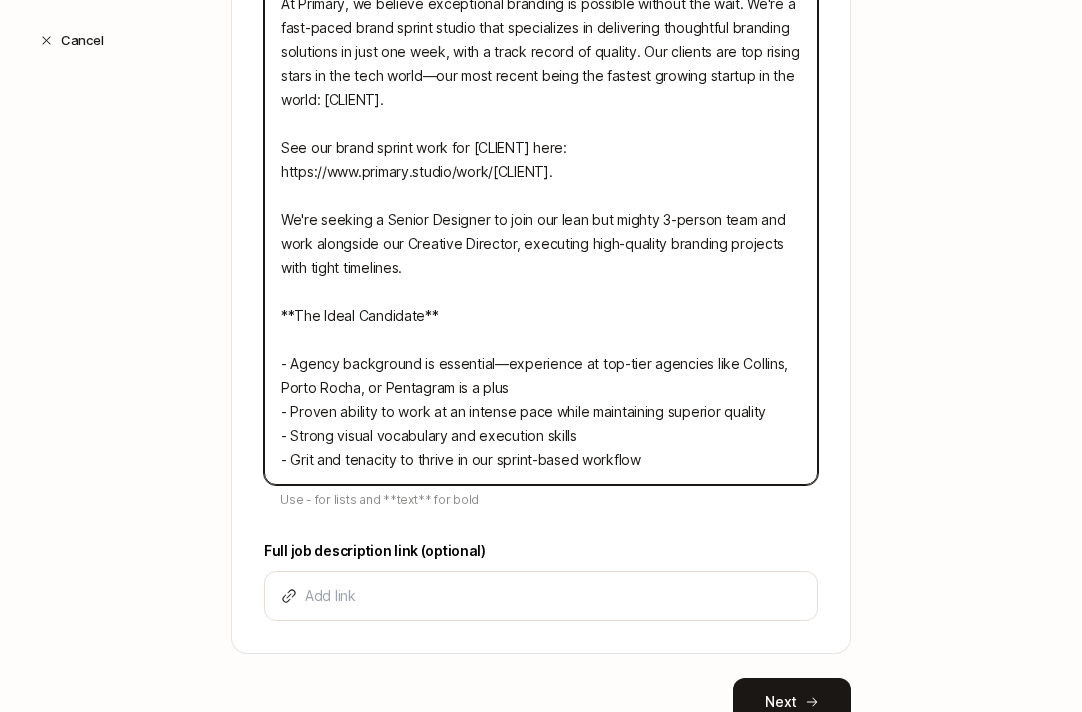 click on "At Primary, we believe exceptional branding is possible without the wait. We're a fast-paced brand sprint studio that specializes in delivering thoughtful branding solutions in just one week, with a track record of quality. Our clients are top rising stars in the tech world—our most recent being the fastest growing startup in the world: [CLIENT].
See our brand sprint work for [CLIENT] here: https://www.primary.studio/work/[CLIENT].
We're seeking a Senior Designer to join our lean but mighty 3-person team and work alongside our Creative Director, executing high-quality branding projects with tight timelines.
**The Ideal Candidate**
- Agency background is essential—experience at top-tier agencies like Collins, Porto Rocha, or Pentagram is a plus
- Proven ability to work at an intense pace while maintaining superior quality
- Strong visual vocabulary and execution skills
- Grit and tenacity to thrive in our sprint-based workflow" at bounding box center (541, 232) 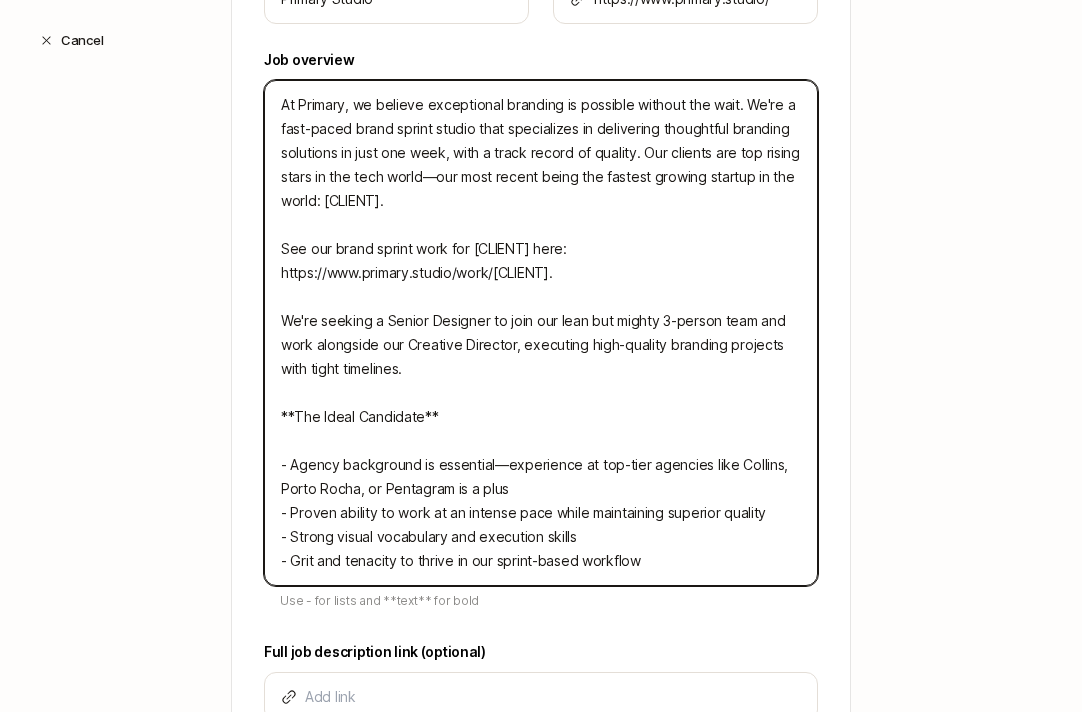scroll, scrollTop: 692, scrollLeft: 0, axis: vertical 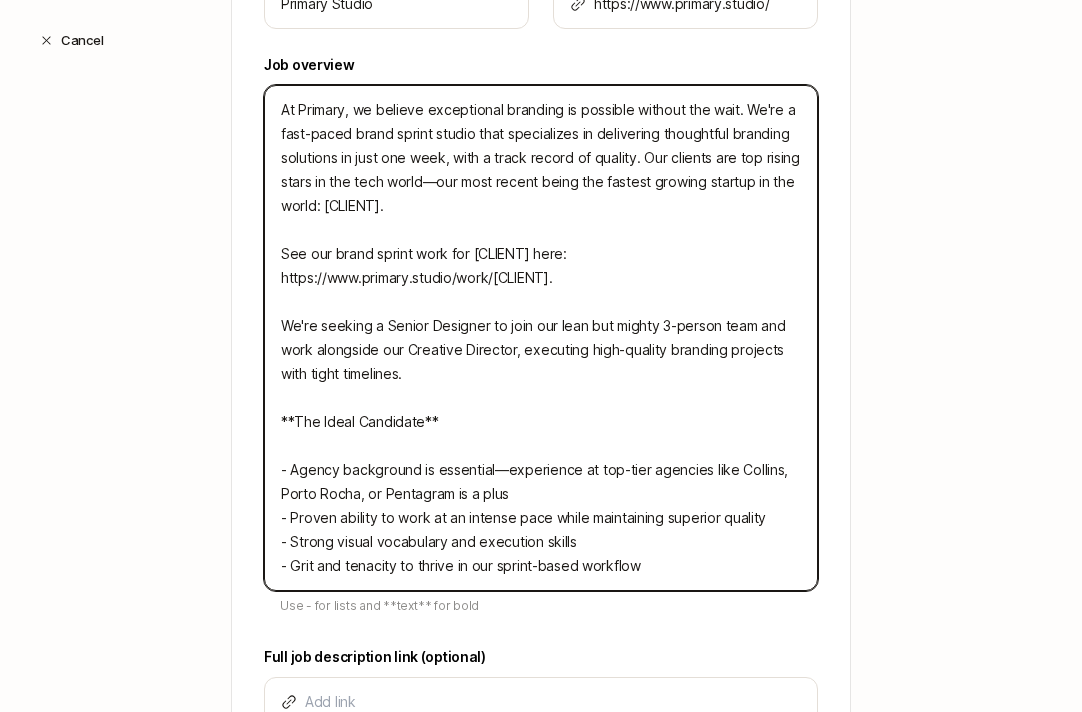 click on "At Primary, we believe exceptional branding is possible without the wait. We're a fast-paced brand sprint studio that specializes in delivering thoughtful branding solutions in just one week, with a track record of quality. Our clients are top rising stars in the tech world—our most recent being the fastest growing startup in the world: [CLIENT].
See our brand sprint work for [CLIENT] here: https://www.primary.studio/work/[CLIENT].
We're seeking a Senior Designer to join our lean but mighty 3-person team and work alongside our Creative Director, executing high-quality branding projects with tight timelines.
**The Ideal Candidate**
- Agency background is essential—experience at top-tier agencies like Collins, Porto Rocha, or Pentagram is a plus
- Proven ability to work at an intense pace while maintaining superior quality
- Strong visual vocabulary and execution skills
- Grit and tenacity to thrive in our sprint-based workflow" at bounding box center (541, 338) 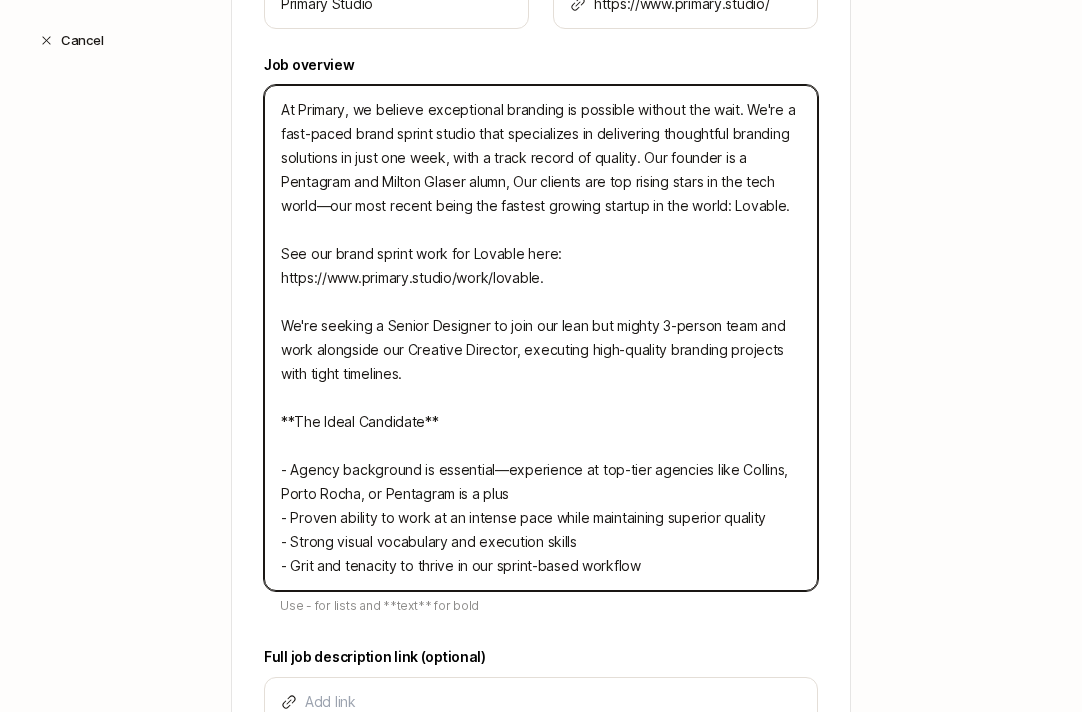 drag, startPoint x: 512, startPoint y: 181, endPoint x: 638, endPoint y: 152, distance: 129.29424 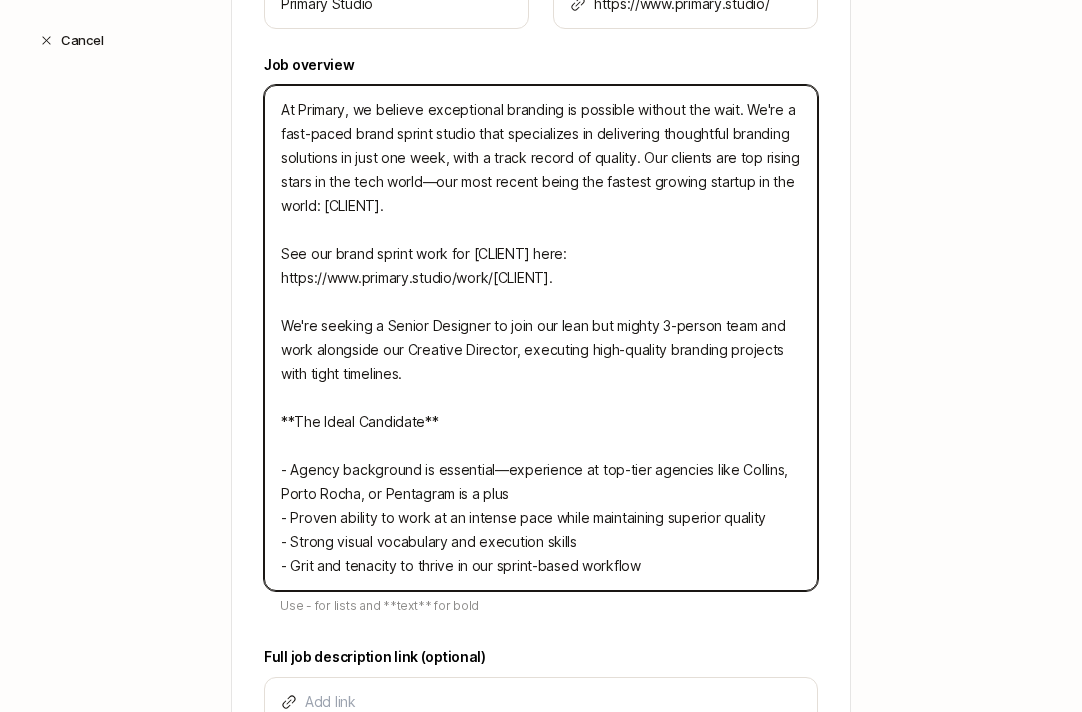 click on "At Primary, we believe exceptional branding is possible without the wait. We're a fast-paced brand sprint studio that specializes in delivering thoughtful branding solutions in just one week, with a track record of quality. Our clients are top rising stars in the tech world—our most recent being the fastest growing startup in the world: [CLIENT].
See our brand sprint work for [CLIENT] here: https://www.primary.studio/work/[CLIENT].
We're seeking a Senior Designer to join our lean but mighty 3-person team and work alongside our Creative Director, executing high-quality branding projects with tight timelines.
**The Ideal Candidate**
- Agency background is essential—experience at top-tier agencies like Collins, Porto Rocha, or Pentagram is a plus
- Proven ability to work at an intense pace while maintaining superior quality
- Strong visual vocabulary and execution skills
- Grit and tenacity to thrive in our sprint-based workflow" at bounding box center [541, 338] 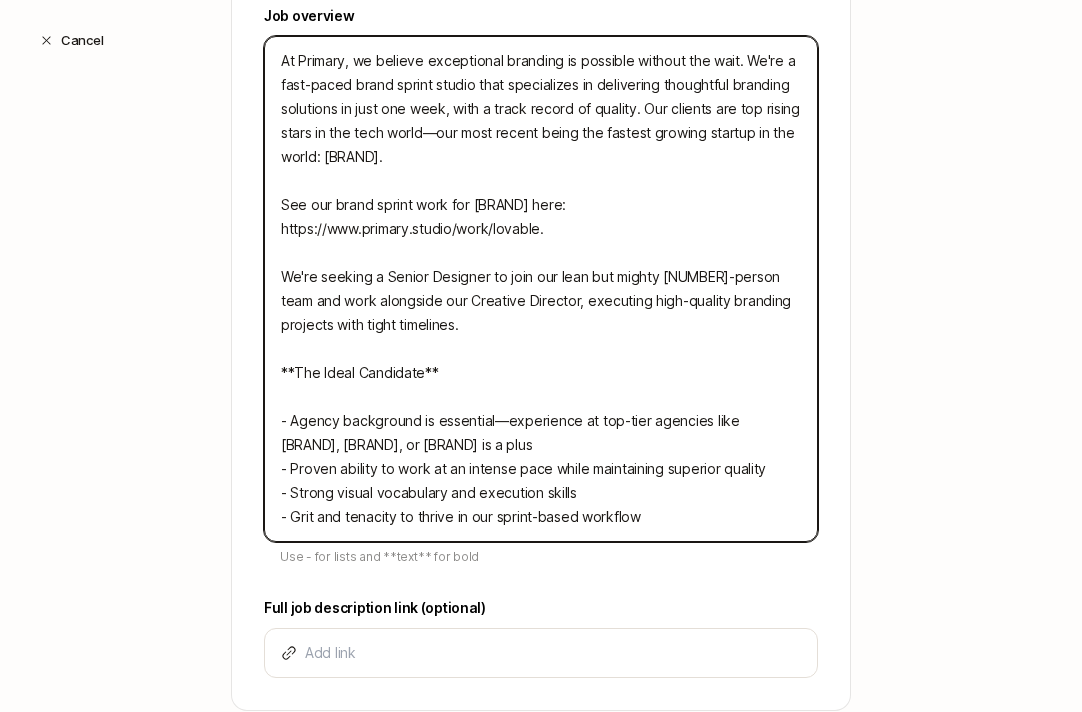 scroll, scrollTop: 743, scrollLeft: 0, axis: vertical 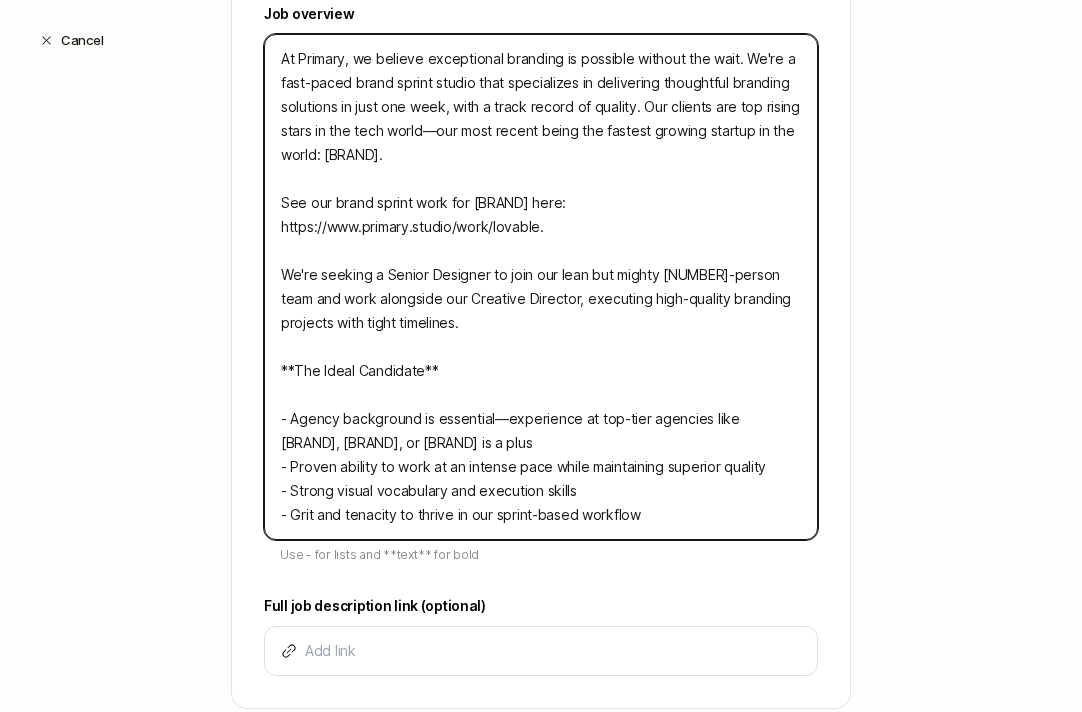 click on "At Primary, we believe exceptional branding is possible without the wait. We're a fast-paced brand sprint studio that specializes in delivering thoughtful branding solutions in just one week, with a track record of quality. Our clients are top rising stars in the tech world—our most recent being the fastest growing startup in the world: [BRAND].
See our brand sprint work for [BRAND] here: https://www.primary.studio/work/lovable.
We're seeking a Senior Designer to join our lean but mighty [NUMBER]-person team and work alongside our Creative Director, executing high-quality branding projects with tight timelines.
**The Ideal Candidate**
- Agency background is essential—experience at top-tier agencies like [BRAND], [BRAND], or [BRAND] is a plus
- Proven ability to work at an intense pace while maintaining superior quality
- Strong visual vocabulary and execution skills
- Grit and tenacity to thrive in our sprint-based workflow" at bounding box center (541, 287) 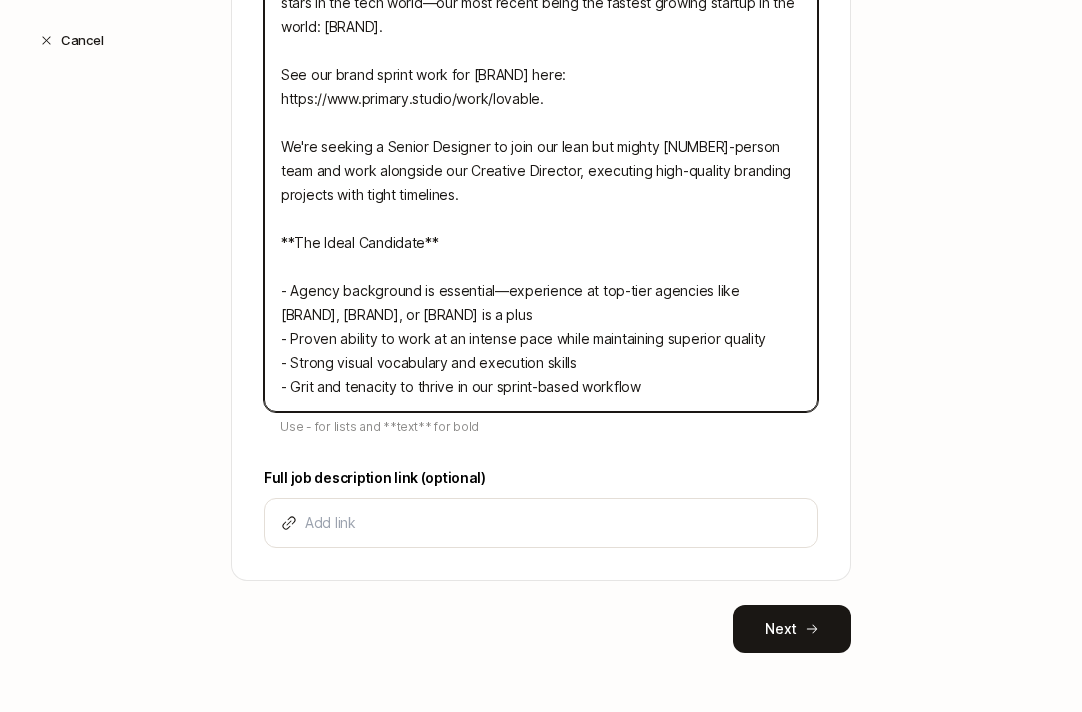 scroll, scrollTop: 876, scrollLeft: 0, axis: vertical 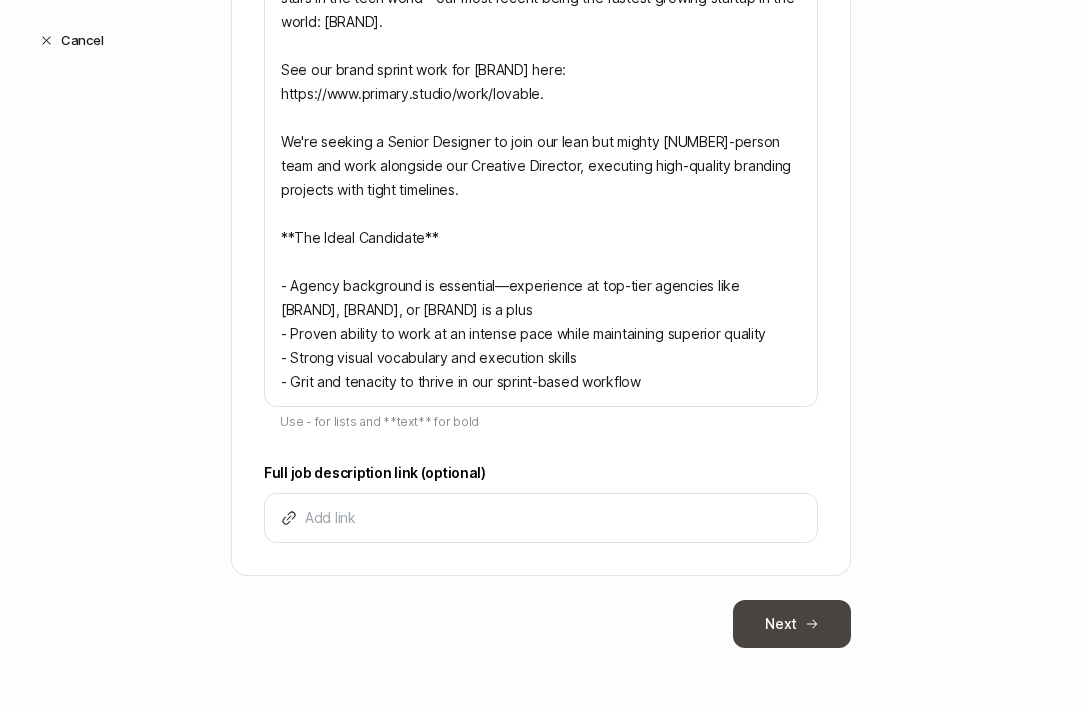 click on "Next" at bounding box center [792, 624] 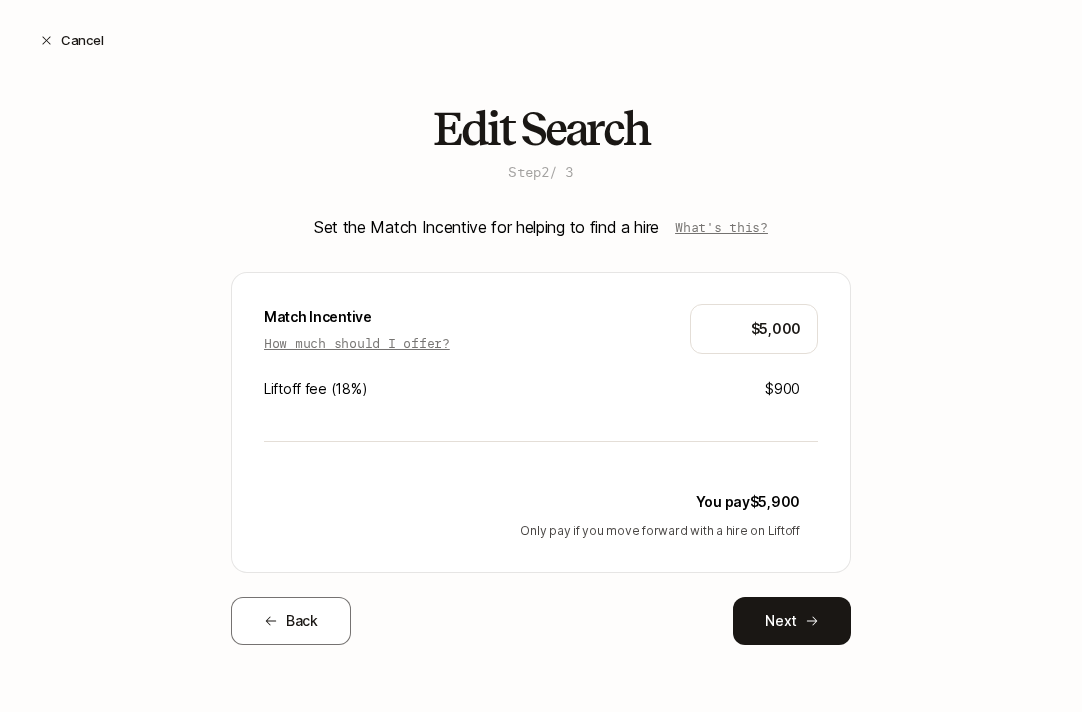 scroll, scrollTop: 0, scrollLeft: 0, axis: both 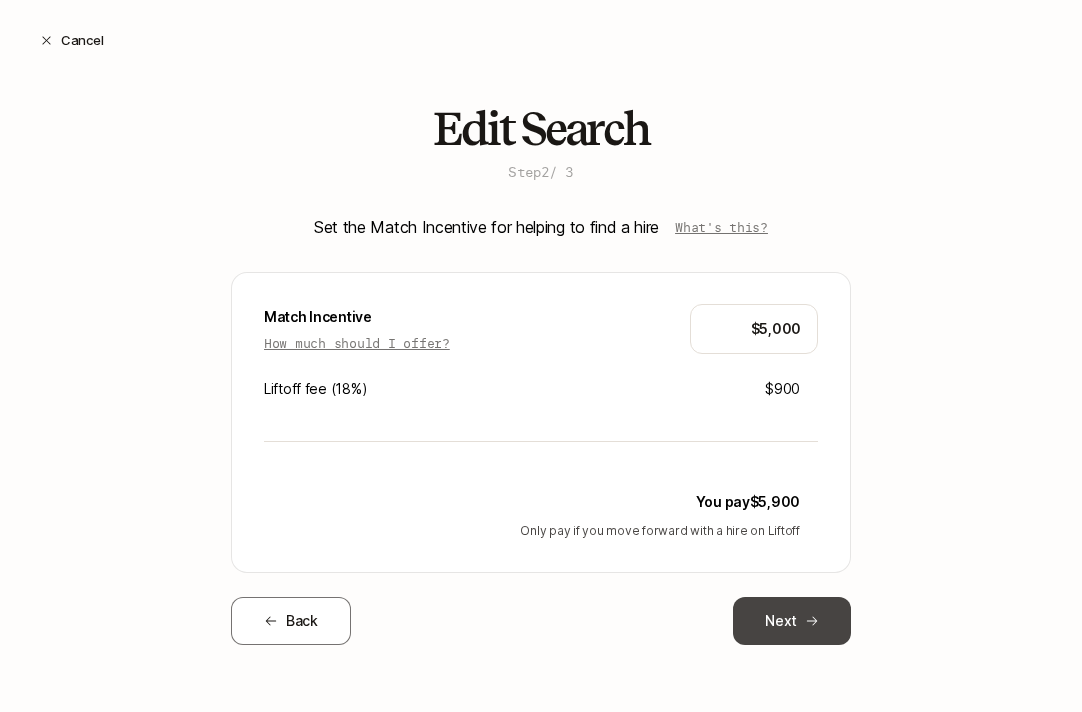 click on "Next" at bounding box center [792, 621] 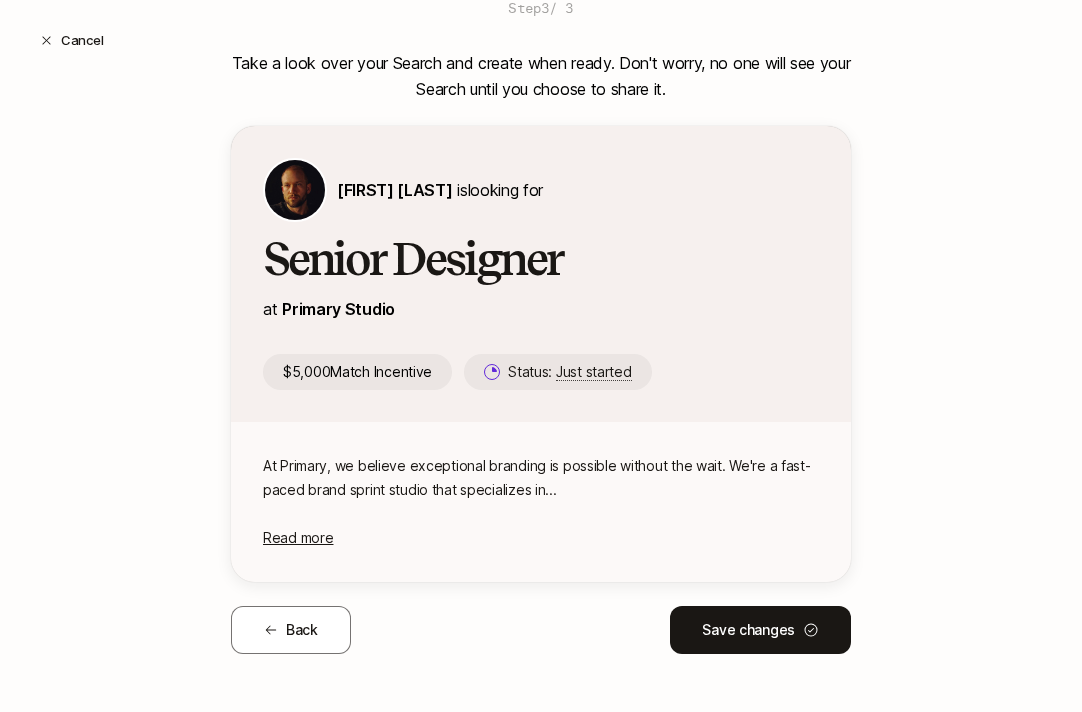 scroll, scrollTop: 170, scrollLeft: 0, axis: vertical 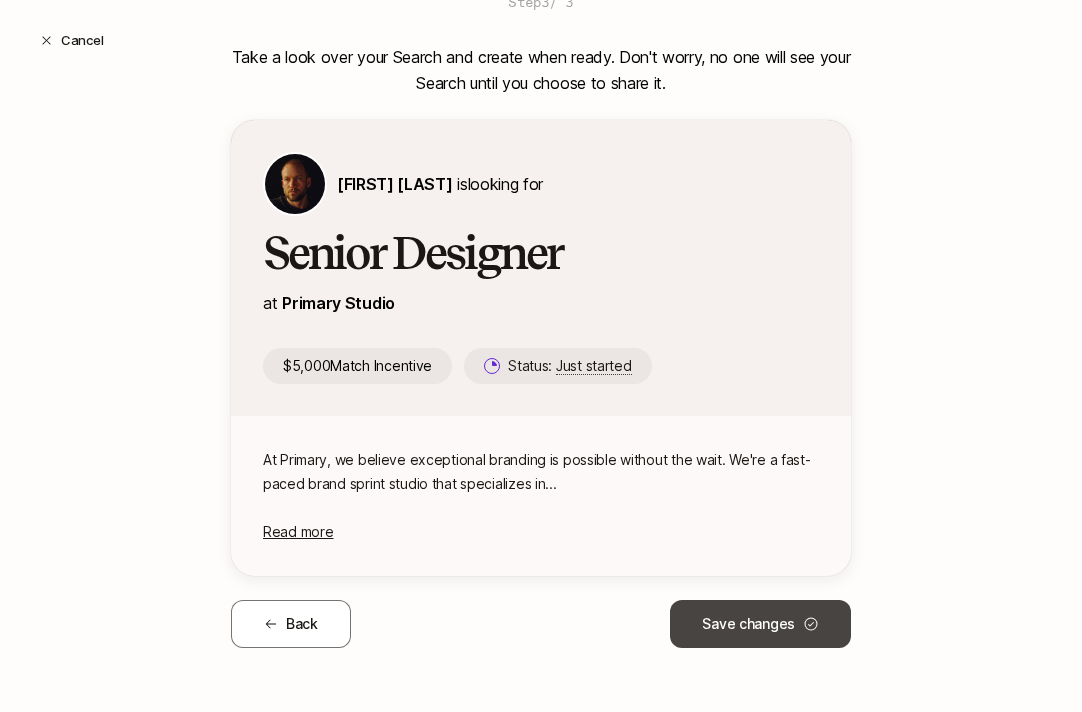 click on "Save changes" at bounding box center (760, 624) 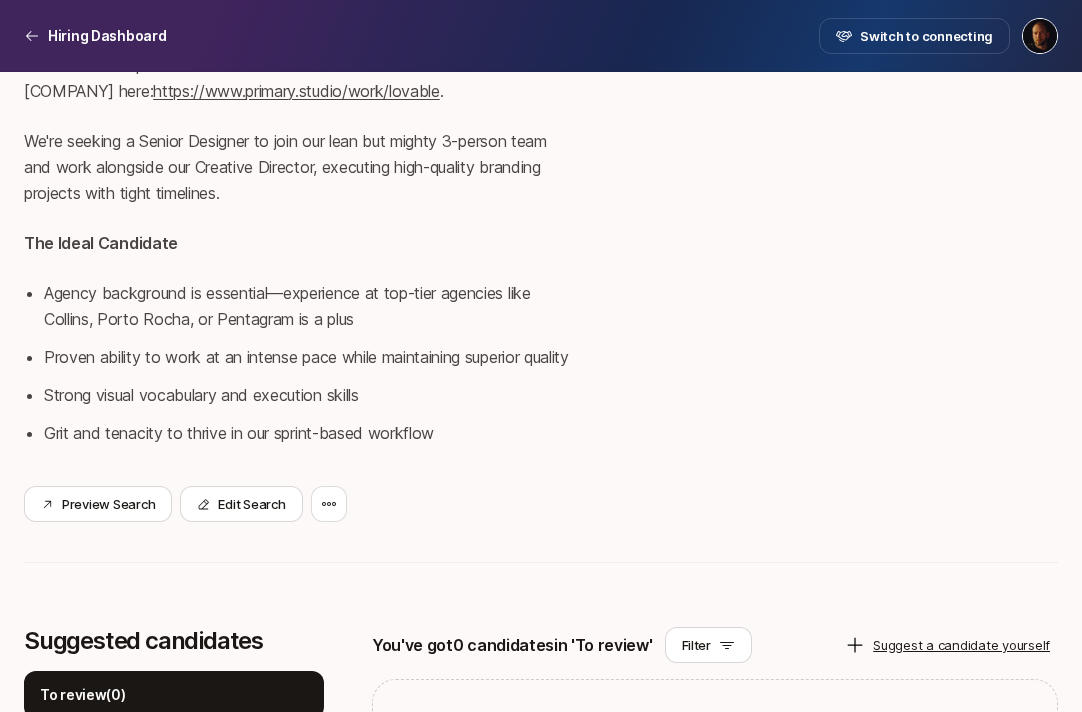 scroll, scrollTop: 0, scrollLeft: 0, axis: both 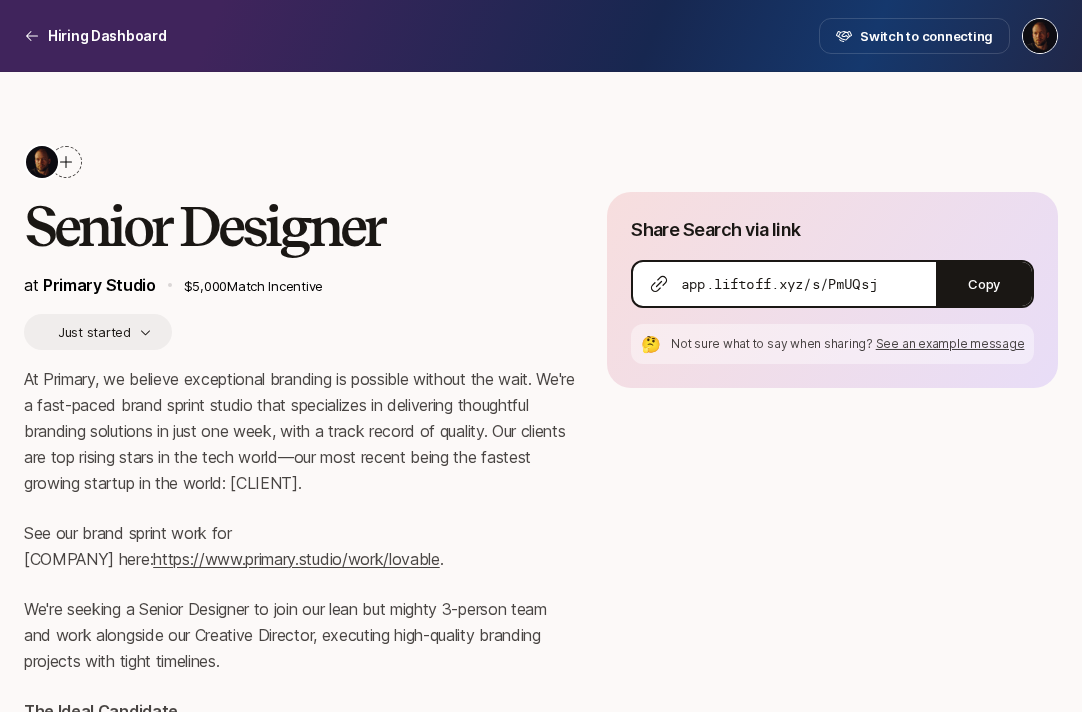 click on "See an example message" at bounding box center [950, 343] 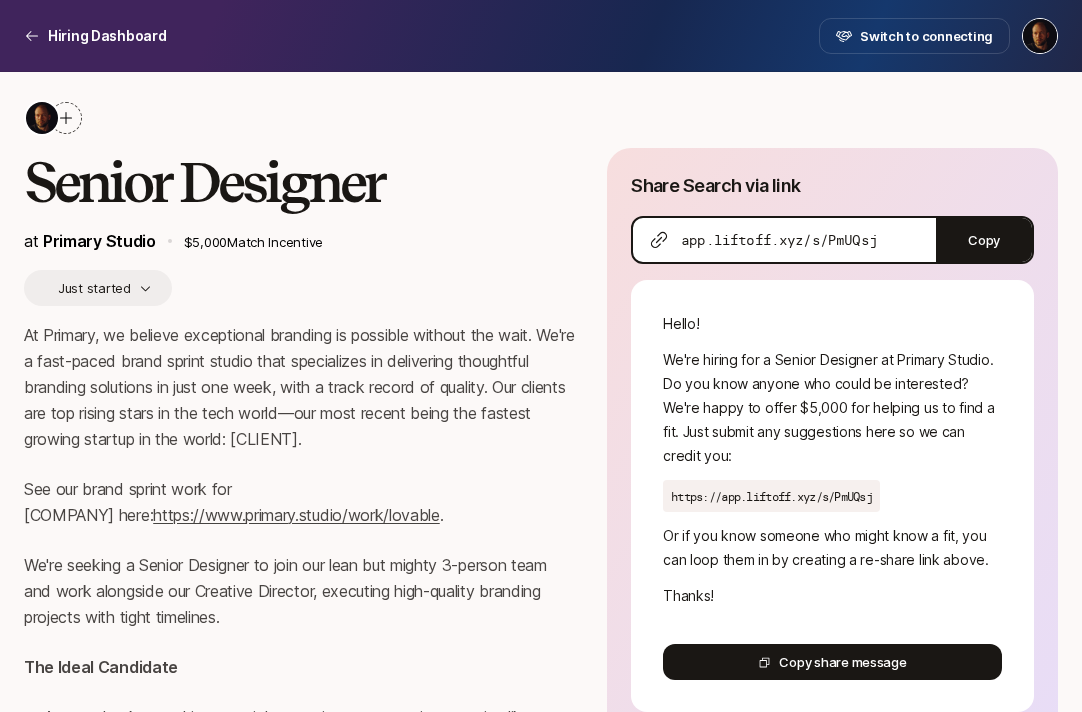 scroll, scrollTop: 54, scrollLeft: 0, axis: vertical 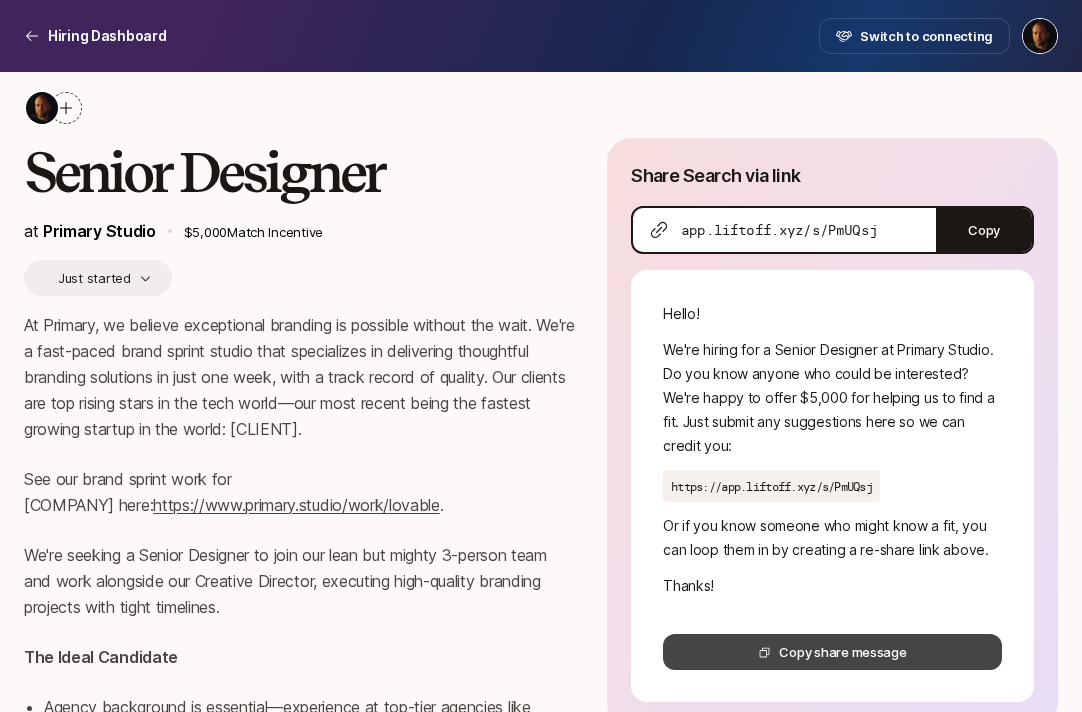 click on "Copy share message" at bounding box center [832, 652] 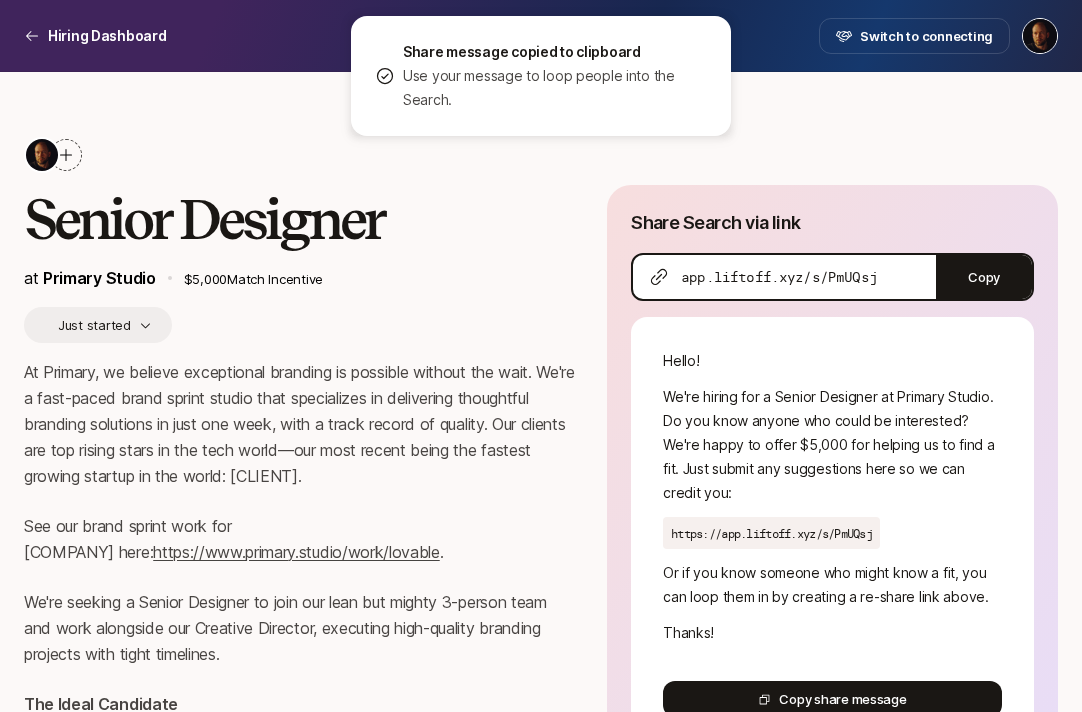 scroll, scrollTop: 0, scrollLeft: 0, axis: both 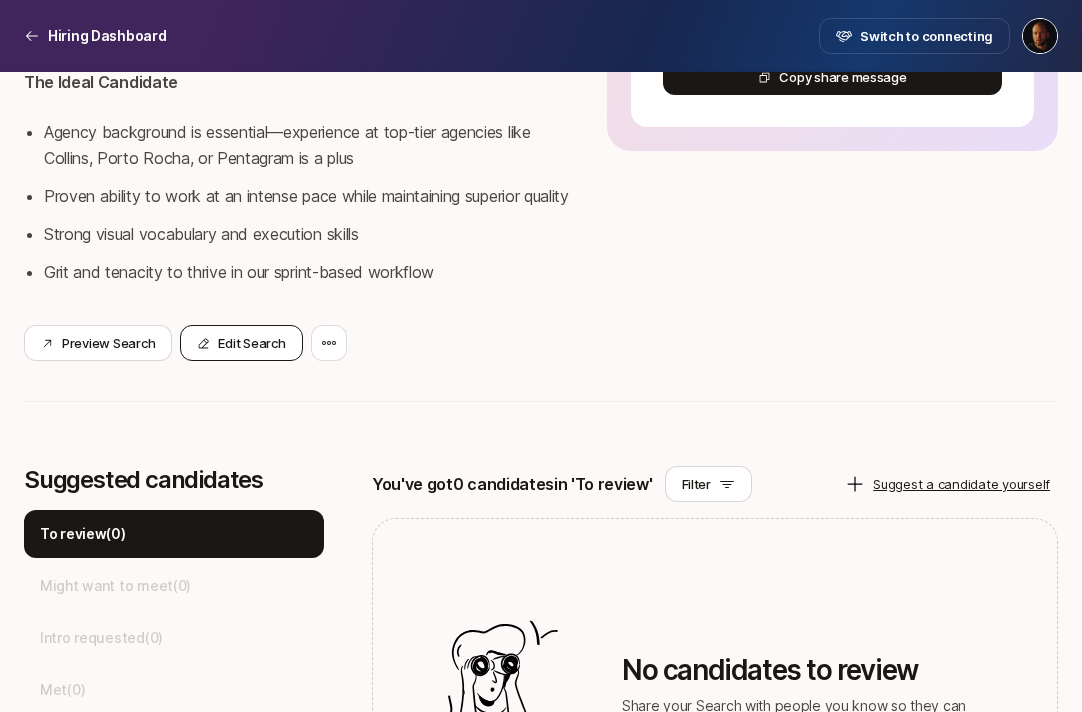 click on "Edit Search" at bounding box center (241, 343) 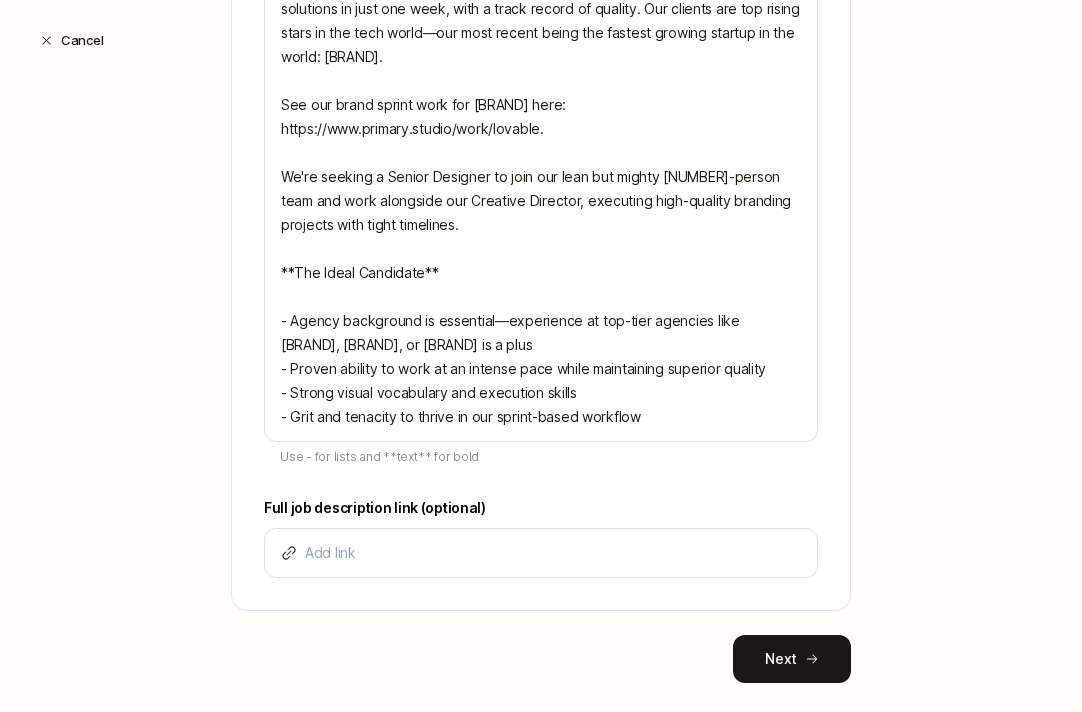 scroll, scrollTop: 847, scrollLeft: 0, axis: vertical 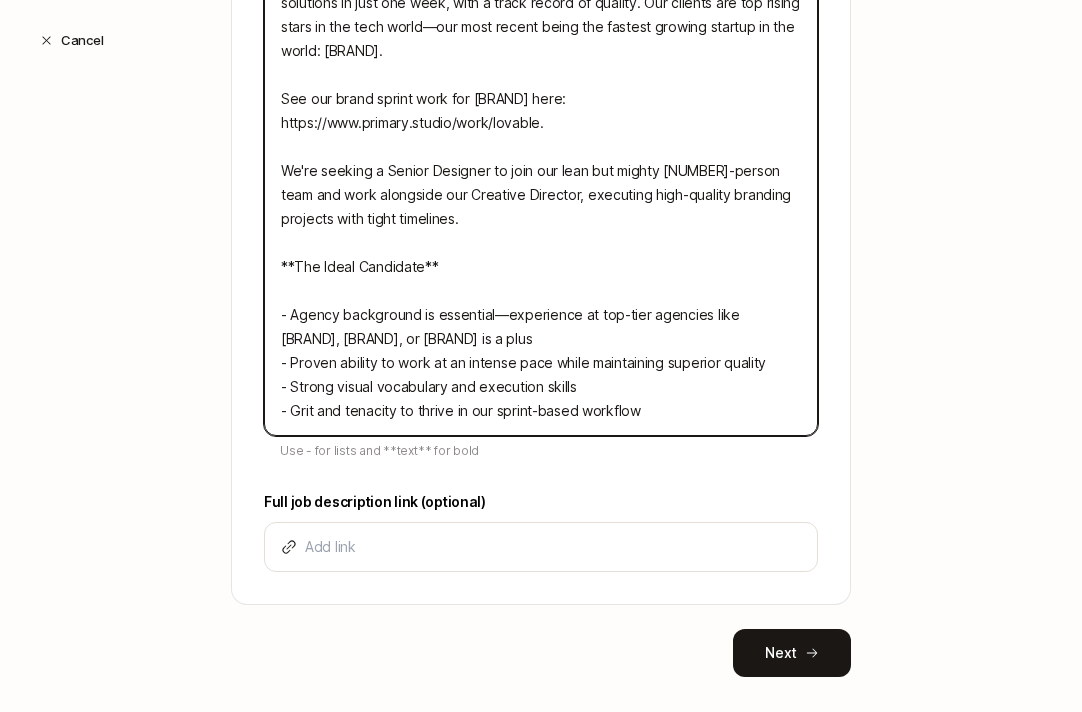 click on "At Primary, we believe exceptional branding is possible without the wait. We're a fast-paced brand sprint studio that specializes in delivering thoughtful branding solutions in just one week, with a track record of quality. Our clients are top rising stars in the tech world—our most recent being the fastest growing startup in the world: [BRAND].
See our brand sprint work for [BRAND] here: https://www.primary.studio/work/lovable.
We're seeking a Senior Designer to join our lean but mighty [NUMBER]-person team and work alongside our Creative Director, executing high-quality branding projects with tight timelines.
**The Ideal Candidate**
- Agency background is essential—experience at top-tier agencies like [BRAND], [BRAND], or [BRAND] is a plus
- Proven ability to work at an intense pace while maintaining superior quality
- Strong visual vocabulary and execution skills
- Grit and tenacity to thrive in our sprint-based workflow" at bounding box center [541, 183] 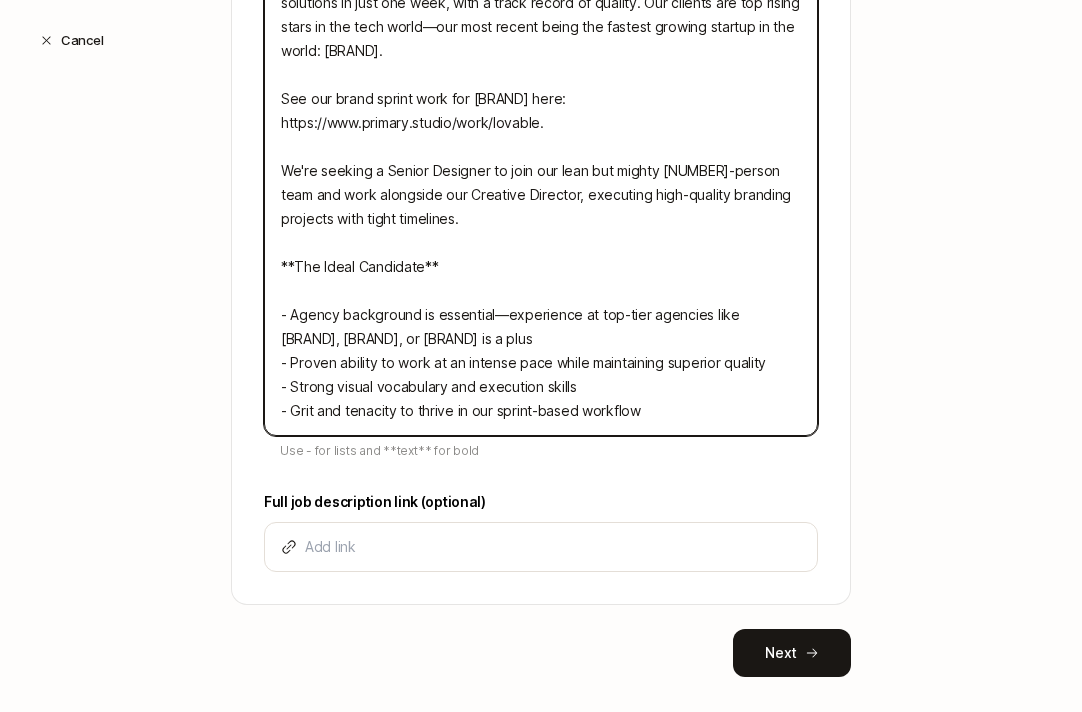 drag, startPoint x: 289, startPoint y: 363, endPoint x: 272, endPoint y: 363, distance: 17 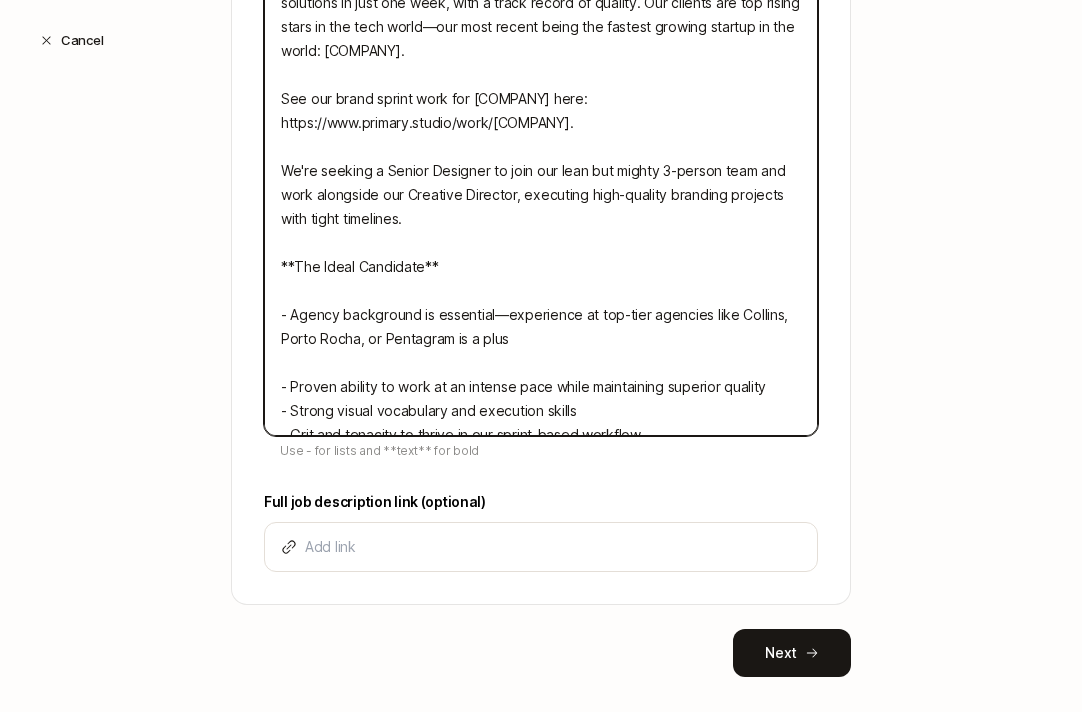 paste on "-" 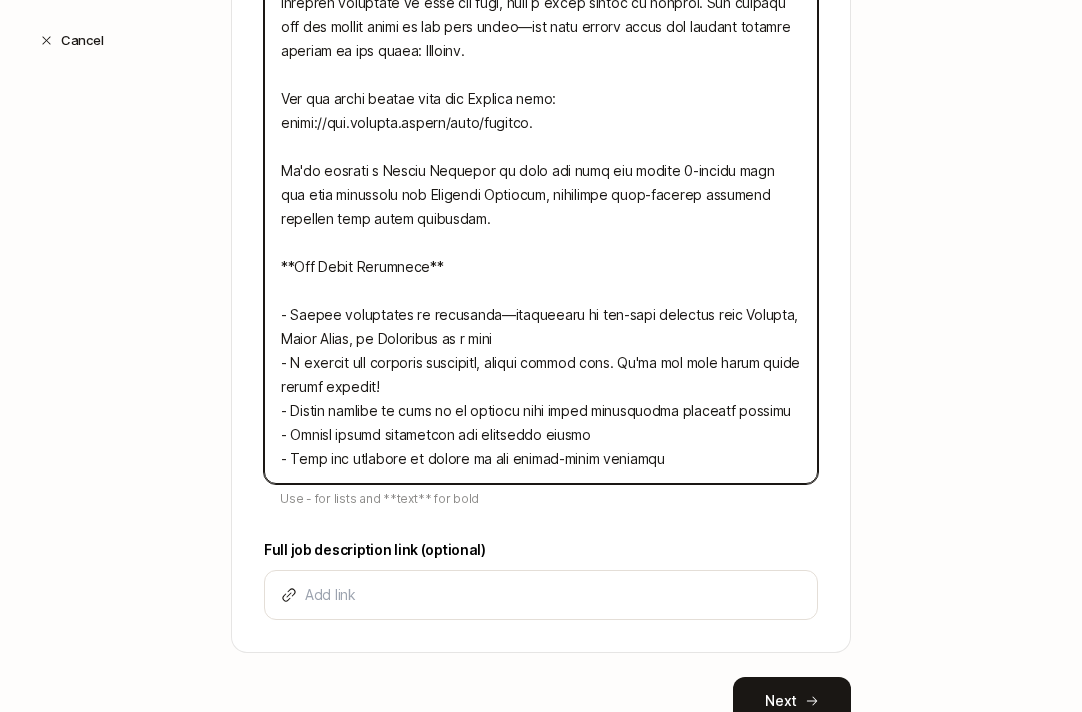 click at bounding box center (541, 207) 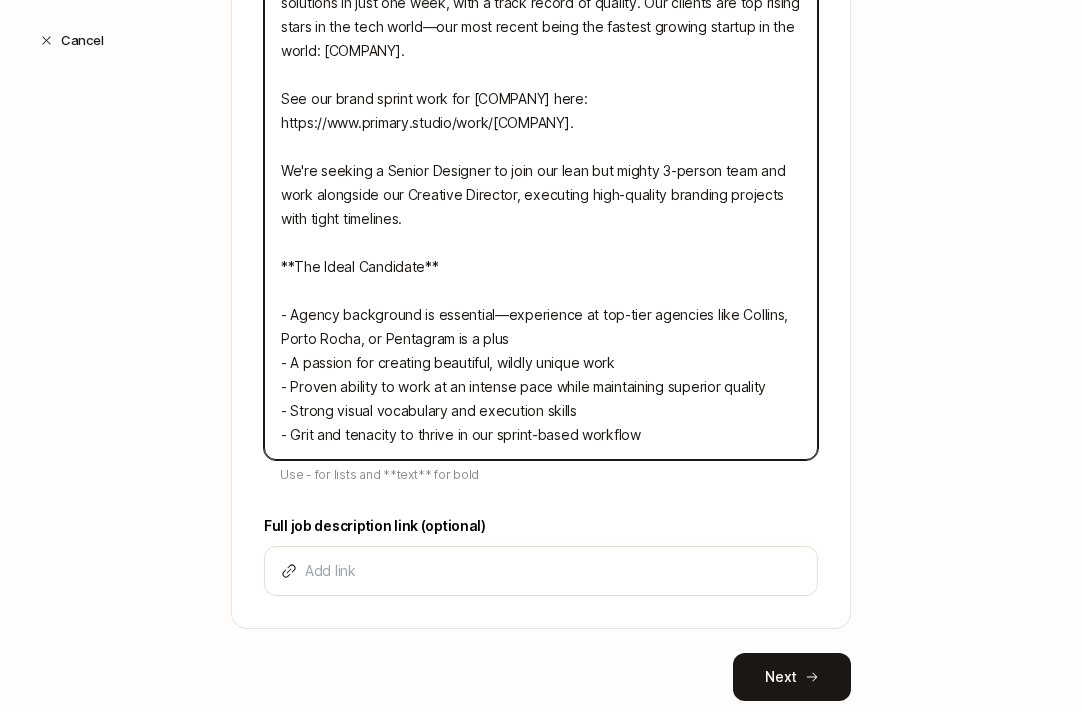 click on "At Primary, we believe exceptional branding is possible without the wait. We're a fast-paced brand sprint studio that specializes in delivering thoughtful branding solutions in just one week, with a track record of quality. Our clients are top rising stars in the tech world—our most recent being the fastest growing startup in the world: [COMPANY].
See our brand sprint work for [COMPANY] here: https://www.primary.studio/work/[COMPANY].
We're seeking a Senior Designer to join our lean but mighty 3-person team and work alongside our Creative Director, executing high-quality branding projects with tight timelines.
**The Ideal Candidate**
- Agency background is essential—experience at top-tier agencies like Collins, Porto Rocha, or Pentagram is a plus
- A passion for creating beautiful, wildly unique work
- Proven ability to work at an intense pace while maintaining superior quality
- Strong visual vocabulary and execution skills
- Grit and tenacity to thrive in our sprint-based workflow" at bounding box center (541, 195) 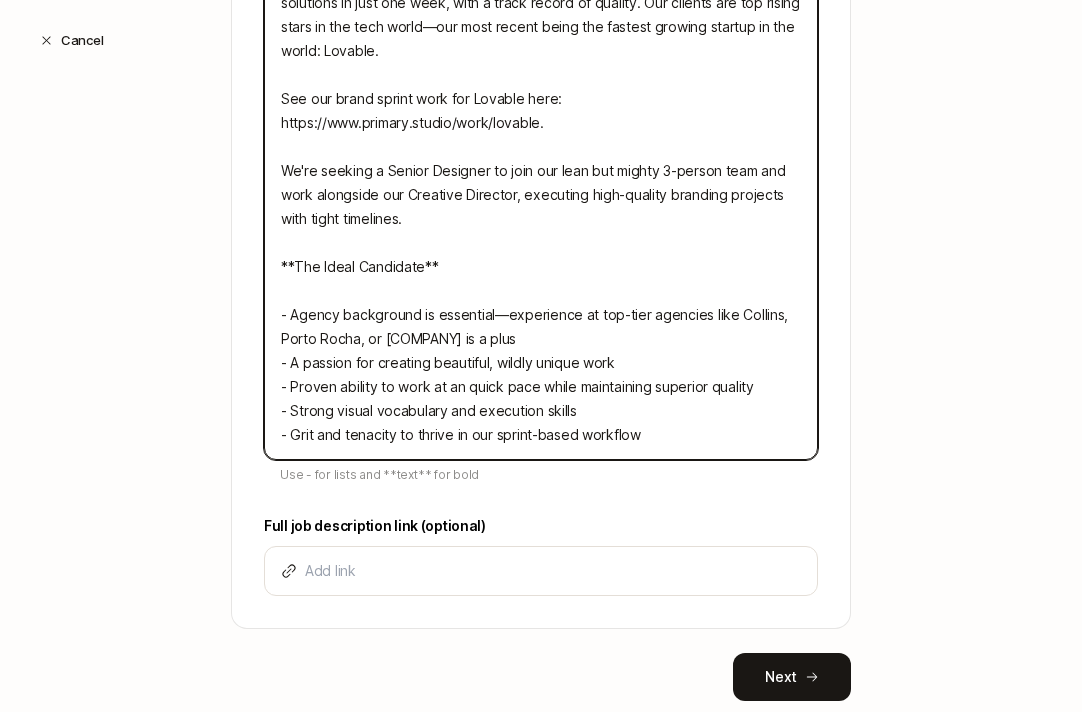 click on "At Primary, we believe exceptional branding is possible without the wait. We're a fast-paced brand sprint studio that specializes in delivering thoughtful branding solutions in just one week, with a track record of quality. Our clients are top rising stars in the tech world—our most recent being the fastest growing startup in the world: Lovable.
See our brand sprint work for Lovable here: https://www.primary.studio/work/lovable.
We're seeking a Senior Designer to join our lean but mighty 3-person team and work alongside our Creative Director, executing high-quality branding projects with tight timelines.
**The Ideal Candidate**
- Agency background is essential—experience at top-tier agencies like Collins, Porto Rocha, or [COMPANY] is a plus
- A passion for creating beautiful, wildly unique work
- Proven ability to work at an quick pace while maintaining superior quality
- Strong visual vocabulary and execution skills
- Grit and tenacity to thrive in our sprint-based workflow" at bounding box center [541, 195] 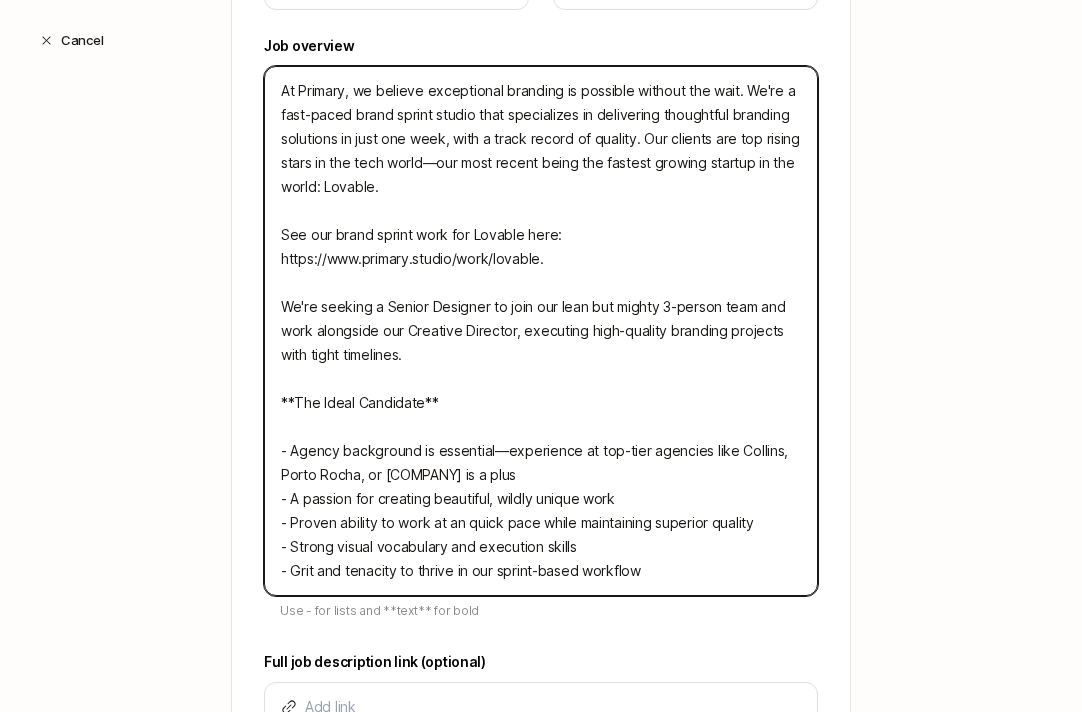 scroll, scrollTop: 687, scrollLeft: 0, axis: vertical 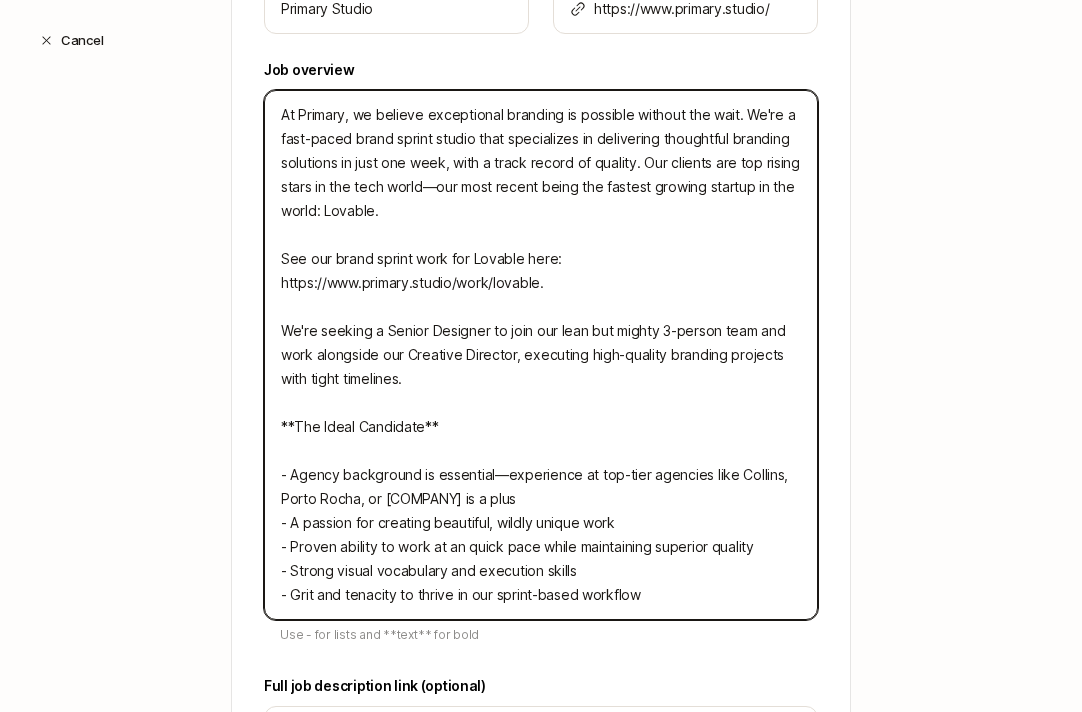 click on "At Primary, we believe exceptional branding is possible without the wait. We're a fast-paced brand sprint studio that specializes in delivering thoughtful branding solutions in just one week, with a track record of quality. Our clients are top rising stars in the tech world—our most recent being the fastest growing startup in the world: Lovable.
See our brand sprint work for Lovable here: https://www.primary.studio/work/lovable.
We're seeking a Senior Designer to join our lean but mighty 3-person team and work alongside our Creative Director, executing high-quality branding projects with tight timelines.
**The Ideal Candidate**
- Agency background is essential—experience at top-tier agencies like Collins, Porto Rocha, or [COMPANY] is a plus
- A passion for creating beautiful, wildly unique work
- Proven ability to work at an quick pace while maintaining superior quality
- Strong visual vocabulary and execution skills
- Grit and tenacity to thrive in our sprint-based workflow" at bounding box center (541, 355) 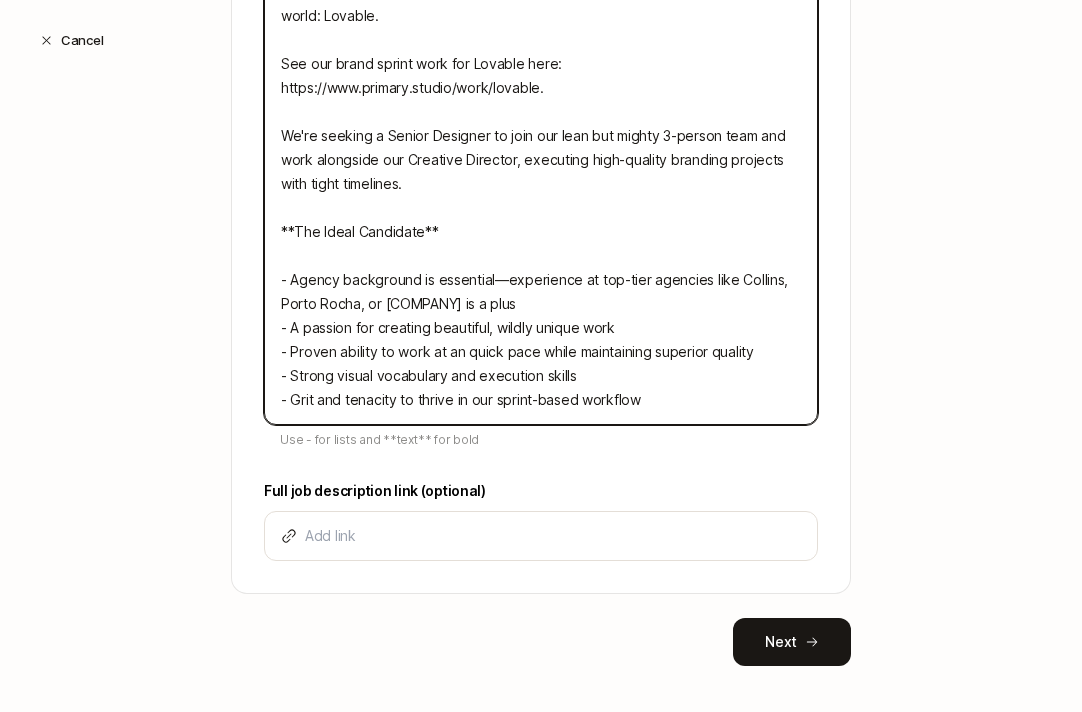 scroll, scrollTop: 900, scrollLeft: 0, axis: vertical 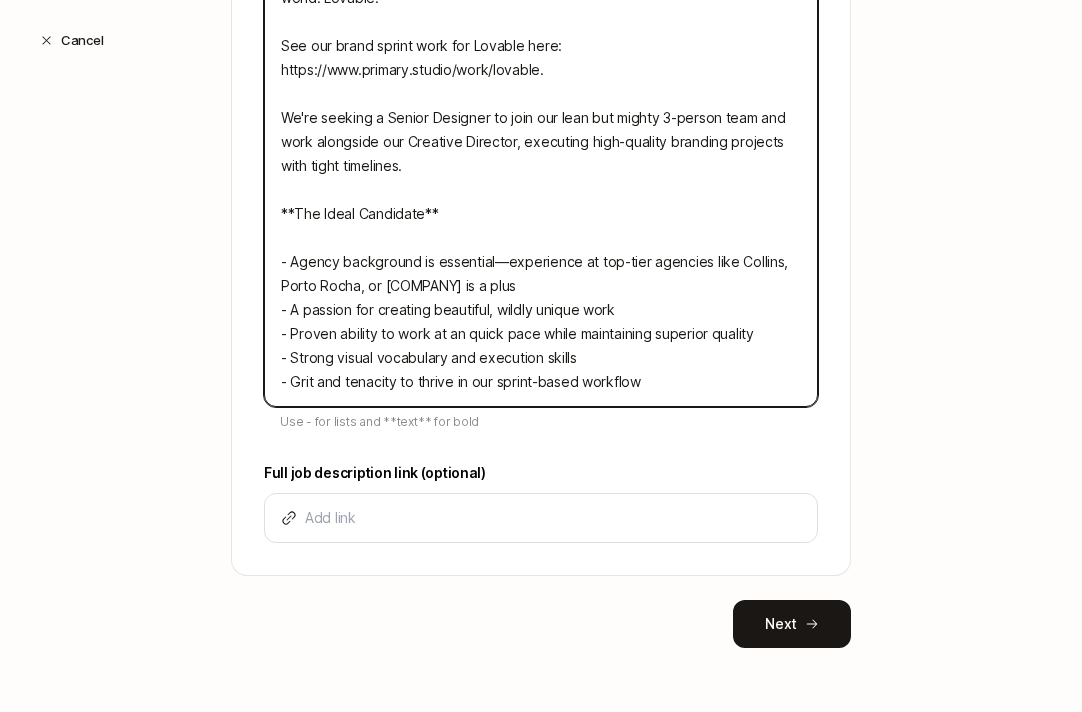 click on "At Primary, we believe exceptional branding is possible without the wait. We're a fast-paced brand sprint studio that specializes in delivering thoughtful branding solutions in just one week, with a track record of quality. Our clients are top rising stars in the tech world—our most recent being the fastest growing startup in the world: Lovable.
See our brand sprint work for Lovable here: https://www.primary.studio/work/lovable.
We're seeking a Senior Designer to join our lean but mighty 3-person team and work alongside our Creative Director, executing high-quality branding projects with tight timelines.
**The Ideal Candidate**
- Agency background is essential—experience at top-tier agencies like Collins, Porto Rocha, or [COMPANY] is a plus
- A passion for creating beautiful, wildly unique work
- Proven ability to work at an quick pace while maintaining superior quality
- Strong visual vocabulary and execution skills
- Grit and tenacity to thrive in our sprint-based workflow" at bounding box center [541, 142] 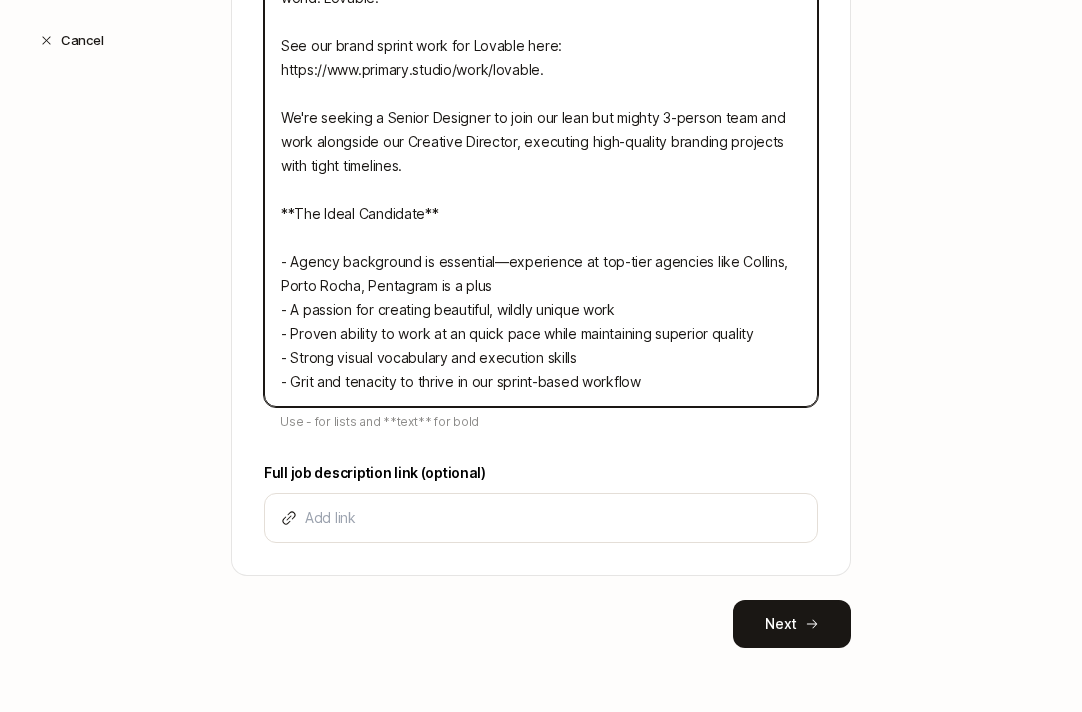 click on "At Primary, we believe exceptional branding is possible without the wait. We're a fast-paced brand sprint studio that specializes in delivering thoughtful branding solutions in just one week, with a track record of quality. Our clients are top rising stars in the tech world—our most recent being the fastest growing startup in the world: Lovable.
See our brand sprint work for Lovable here: https://www.primary.studio/work/lovable.
We're seeking a Senior Designer to join our lean but mighty 3-person team and work alongside our Creative Director, executing high-quality branding projects with tight timelines.
**The Ideal Candidate**
- Agency background is essential—experience at top-tier agencies like Collins, Porto Rocha, Pentagram is a plus
- A passion for creating beautiful, wildly unique work
- Proven ability to work at an quick pace while maintaining superior quality
- Strong visual vocabulary and execution skills
- Grit and tenacity to thrive in our sprint-based workflow" at bounding box center [541, 142] 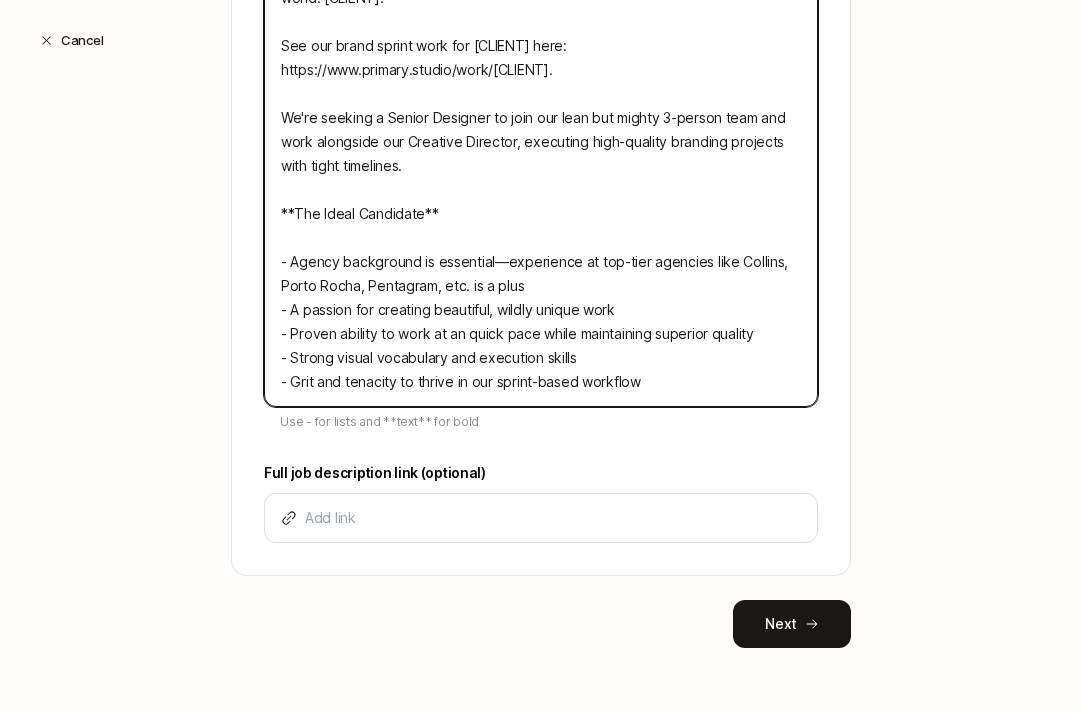 click on "At Primary, we believe exceptional branding is possible without the wait. We're a fast-paced brand sprint studio that specializes in delivering thoughtful branding solutions in just one week, with a track record of quality. Our clients are top rising stars in the tech world—our most recent being the fastest growing startup in the world: [CLIENT].
See our brand sprint work for [CLIENT] here: https://www.primary.studio/work/[CLIENT].
We're seeking a Senior Designer to join our lean but mighty 3-person team and work alongside our Creative Director, executing high-quality branding projects with tight timelines.
**The Ideal Candidate**
- Agency background is essential—experience at top-tier agencies like Collins, Porto Rocha, Pentagram, etc. is a plus
- A passion for creating beautiful, wildly unique work
- Proven ability to work at an quick pace while maintaining superior quality
- Strong visual vocabulary and execution skills
- Grit and tenacity to thrive in our sprint-based workflow" at bounding box center (541, 142) 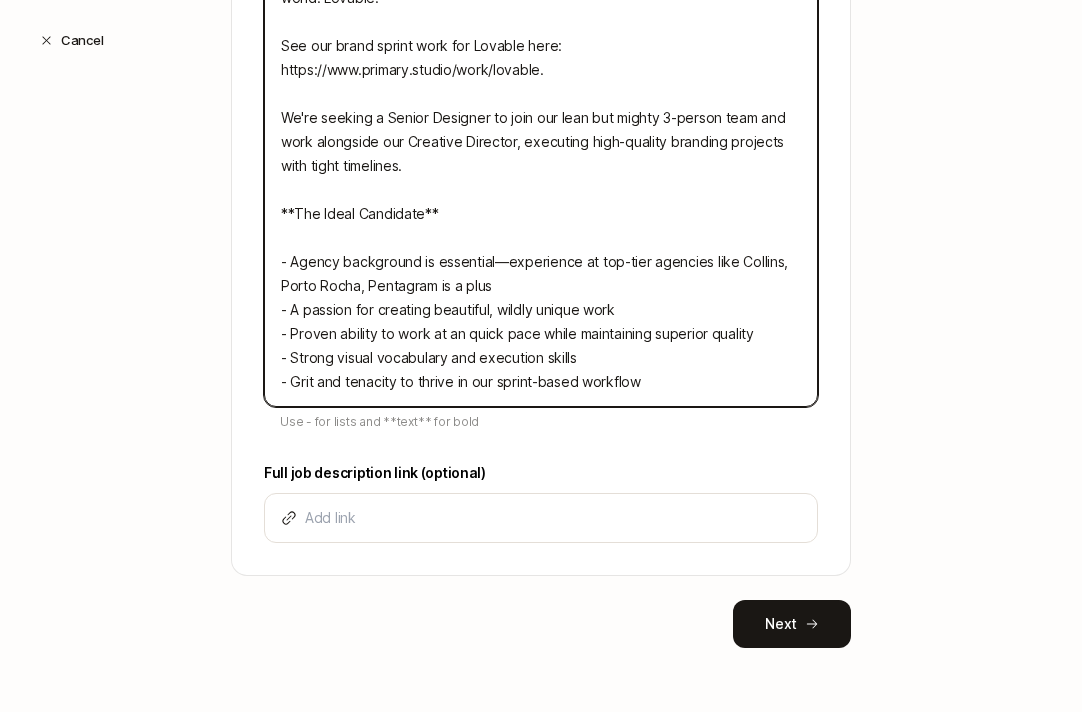 click on "At Primary, we believe exceptional branding is possible without the wait. We're a fast-paced brand sprint studio that specializes in delivering thoughtful branding solutions in just one week, with a track record of quality. Our clients are top rising stars in the tech world—our most recent being the fastest growing startup in the world: Lovable.
See our brand sprint work for Lovable here: https://www.primary.studio/work/lovable.
We're seeking a Senior Designer to join our lean but mighty 3-person team and work alongside our Creative Director, executing high-quality branding projects with tight timelines.
**The Ideal Candidate**
- Agency background is essential—experience at top-tier agencies like Collins, Porto Rocha, Pentagram is a plus
- A passion for creating beautiful, wildly unique work
- Proven ability to work at an quick pace while maintaining superior quality
- Strong visual vocabulary and execution skills
- Grit and tenacity to thrive in our sprint-based workflow" at bounding box center (541, 142) 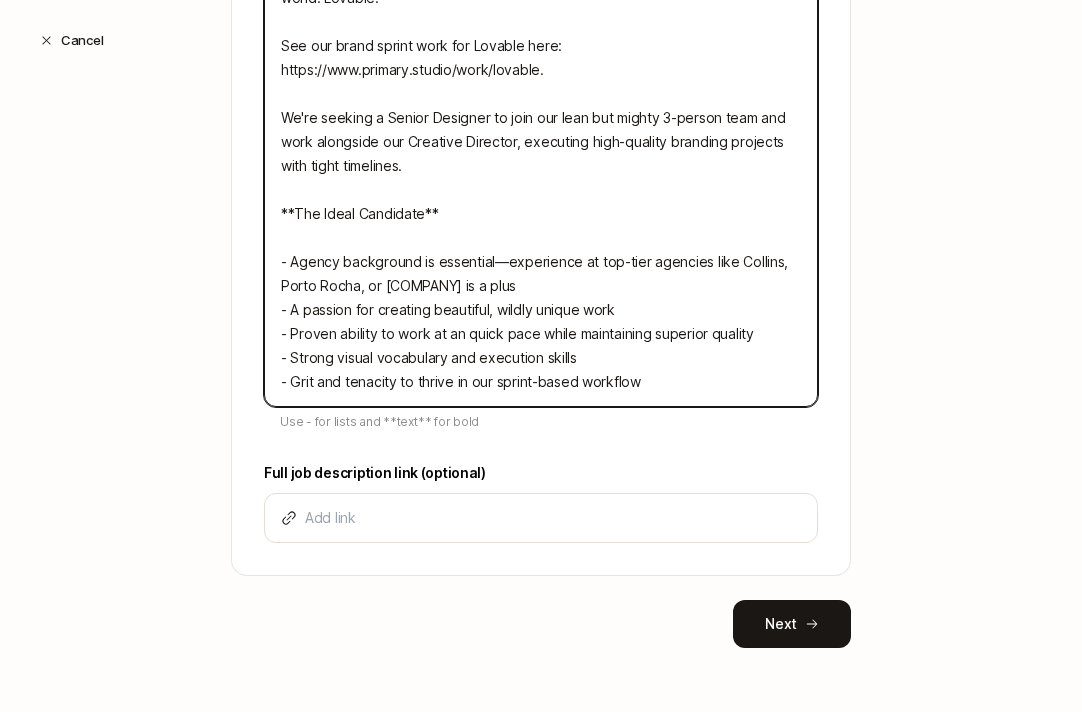 click on "At Primary, we believe exceptional branding is possible without the wait. We're a fast-paced brand sprint studio that specializes in delivering thoughtful branding solutions in just one week, with a track record of quality. Our clients are top rising stars in the tech world—our most recent being the fastest growing startup in the world: Lovable.
See our brand sprint work for Lovable here: https://www.primary.studio/work/lovable.
We're seeking a Senior Designer to join our lean but mighty 3-person team and work alongside our Creative Director, executing high-quality branding projects with tight timelines.
**The Ideal Candidate**
- Agency background is essential—experience at top-tier agencies like Collins, Porto Rocha, or [COMPANY] is a plus
- A passion for creating beautiful, wildly unique work
- Proven ability to work at an quick pace while maintaining superior quality
- Strong visual vocabulary and execution skills
- Grit and tenacity to thrive in our sprint-based workflow" at bounding box center (541, 142) 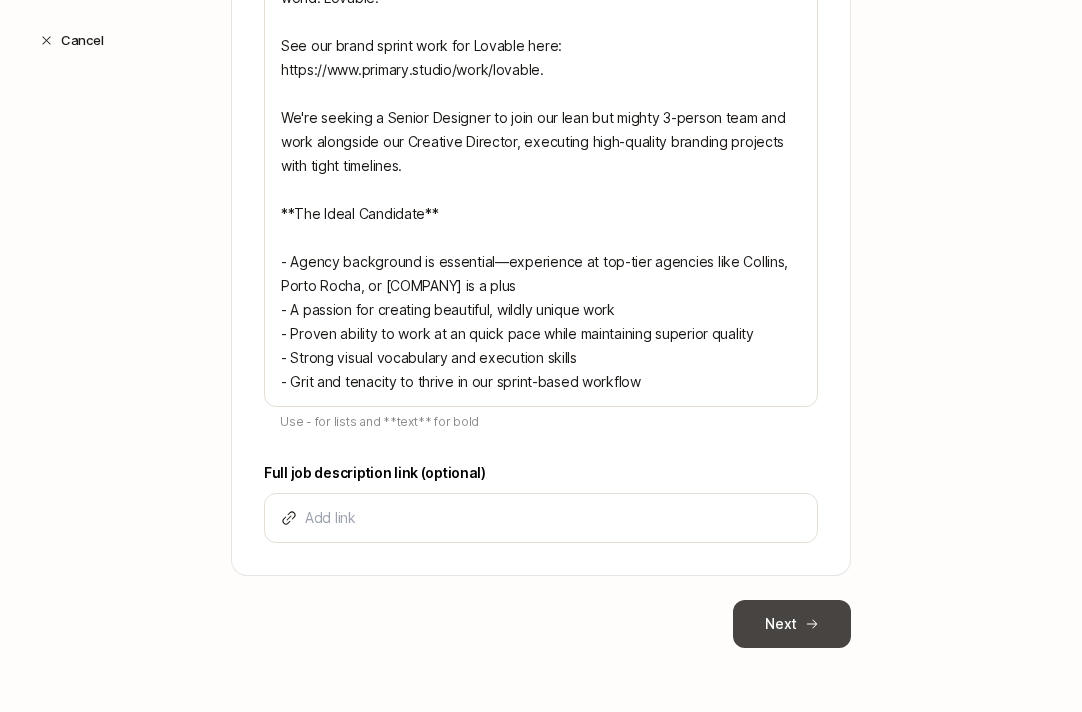 click on "Next" at bounding box center (792, 624) 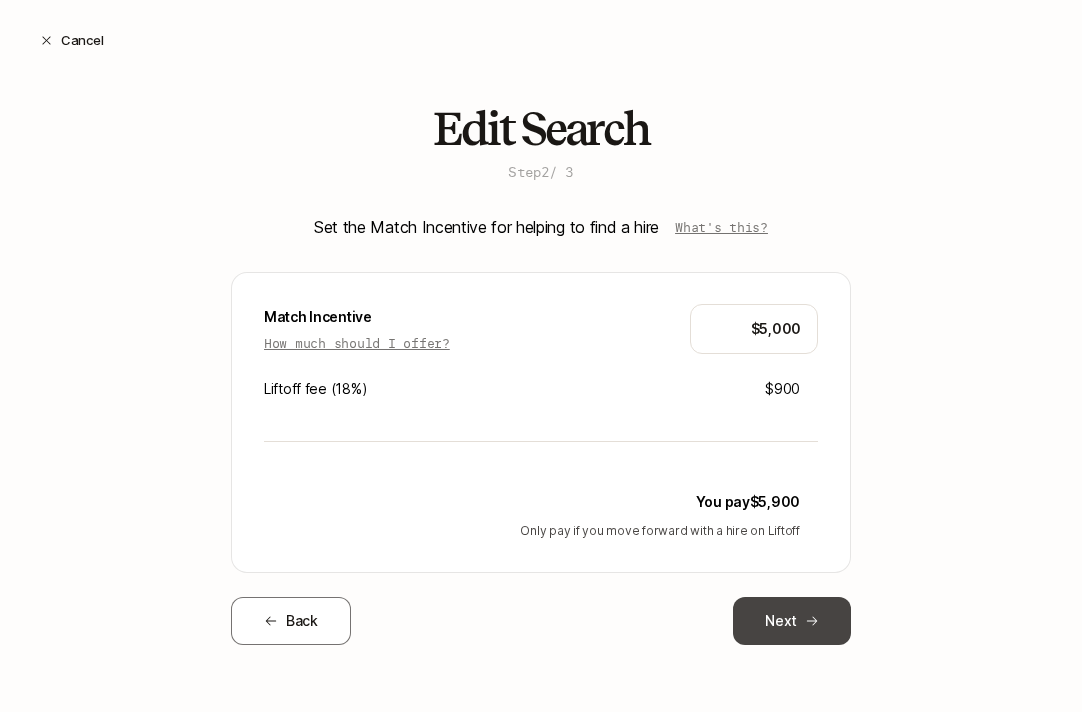 click on "Next" at bounding box center (792, 621) 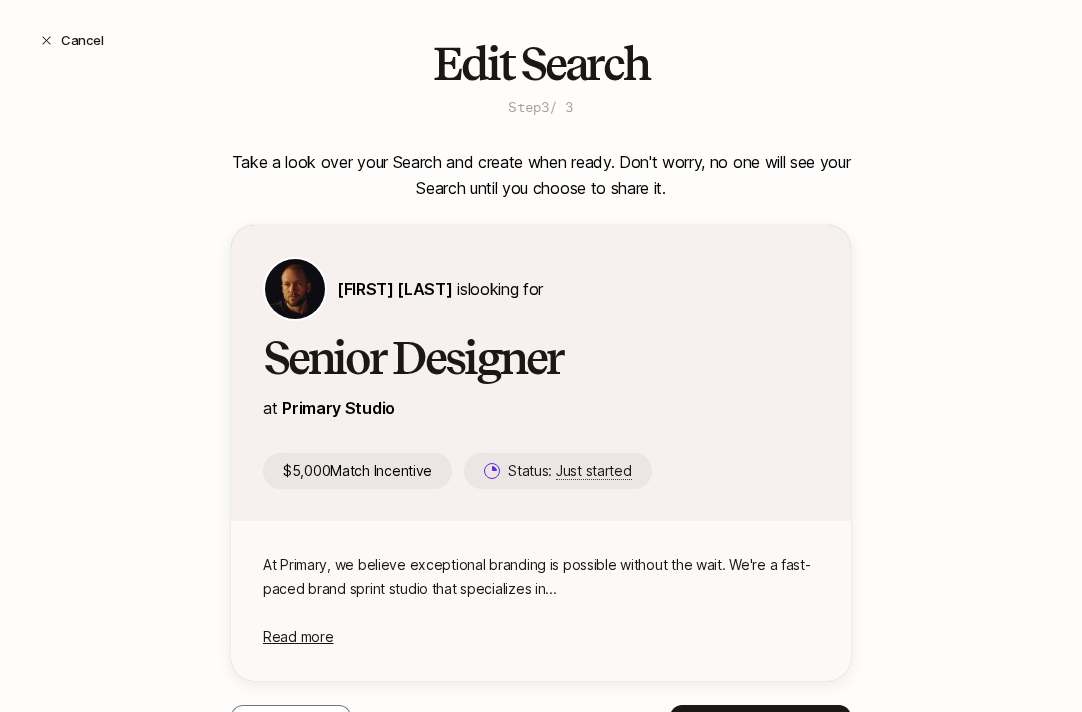 scroll, scrollTop: 170, scrollLeft: 0, axis: vertical 